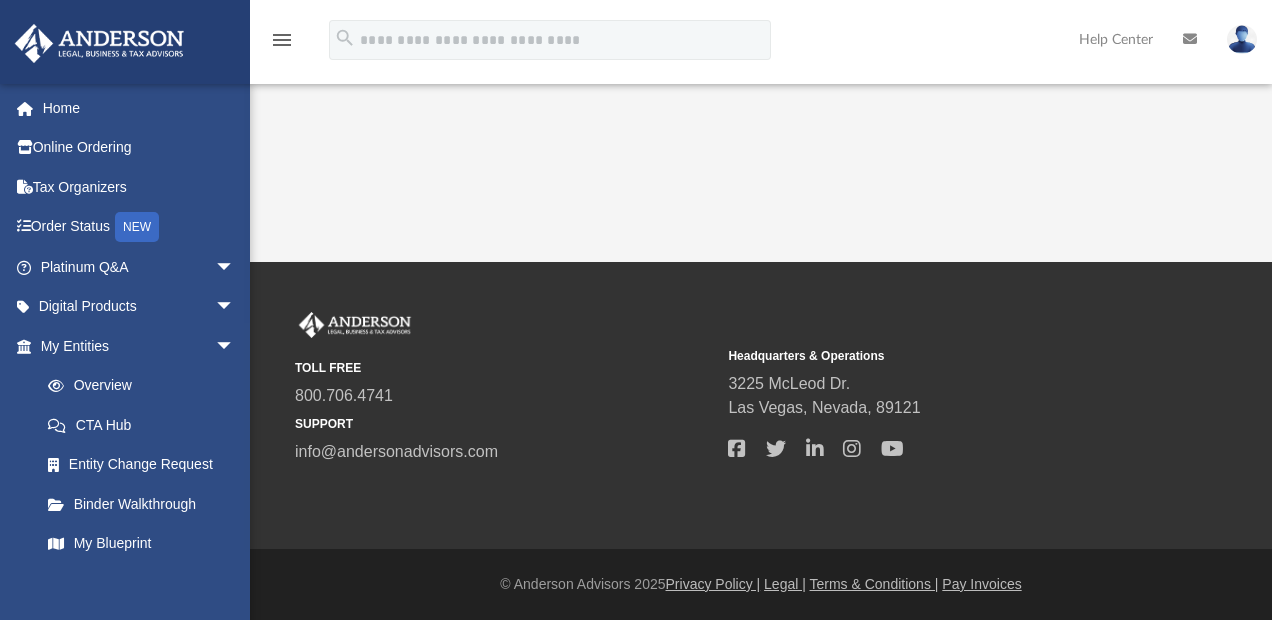 scroll, scrollTop: 0, scrollLeft: 0, axis: both 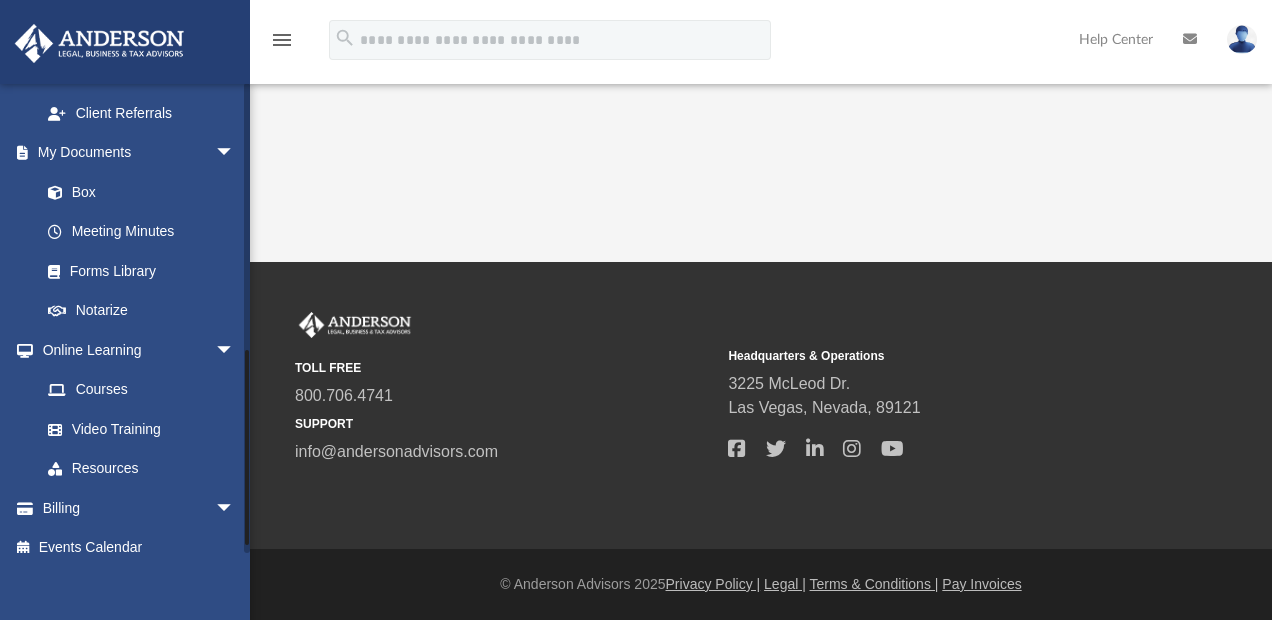 drag, startPoint x: 244, startPoint y: 267, endPoint x: 236, endPoint y: 534, distance: 267.1198 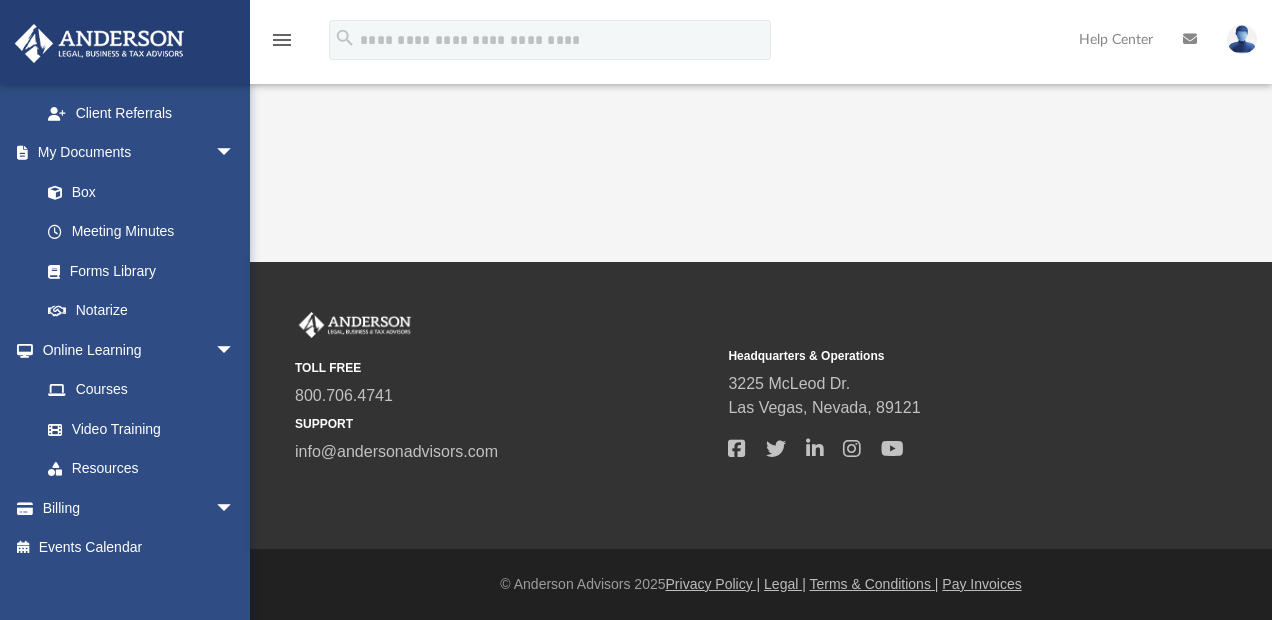 click on "Forms Library" at bounding box center (136, 271) 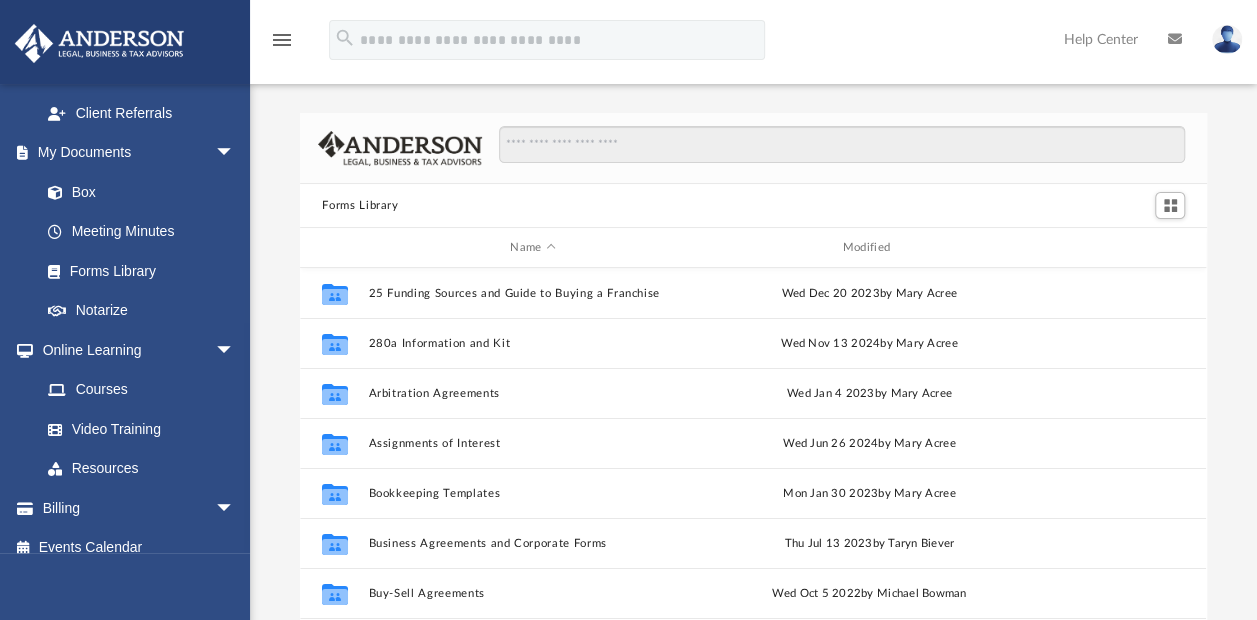 scroll, scrollTop: 16, scrollLeft: 16, axis: both 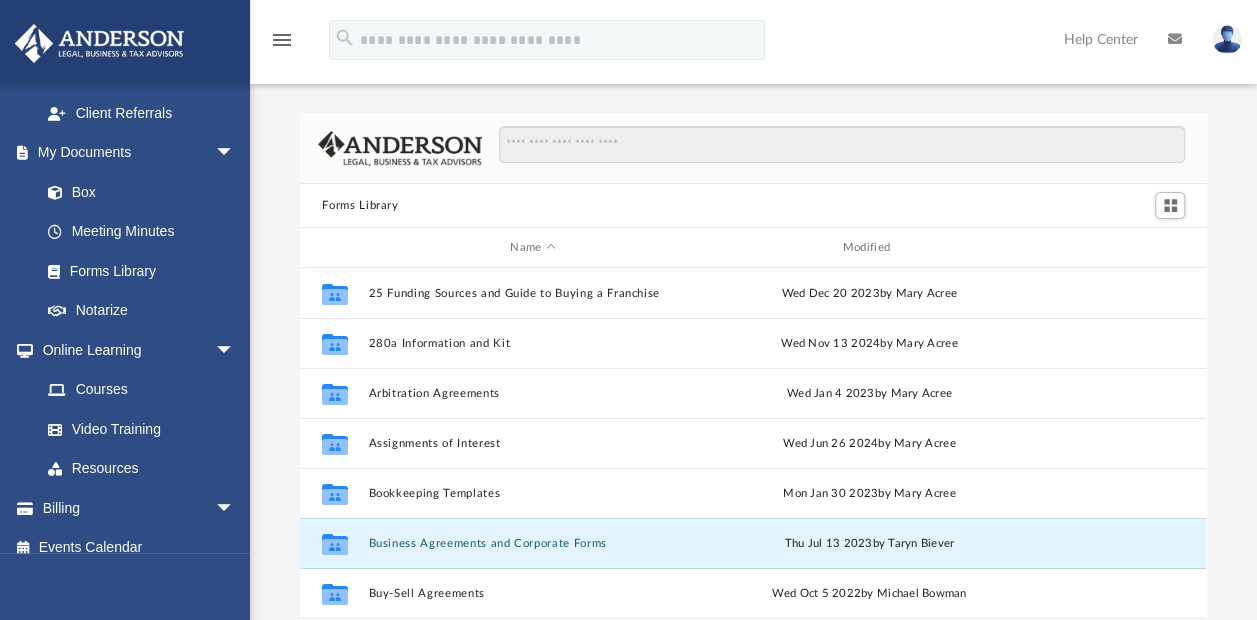 click on "Business Agreements and Corporate Forms" at bounding box center [533, 543] 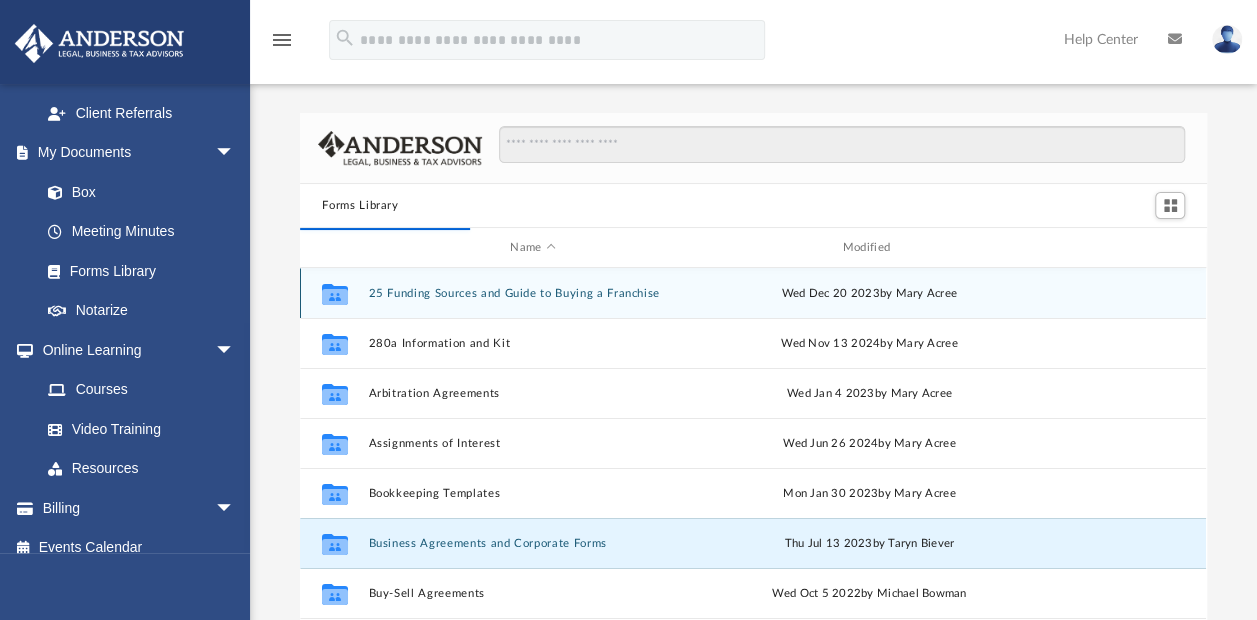 scroll, scrollTop: 378, scrollLeft: 890, axis: both 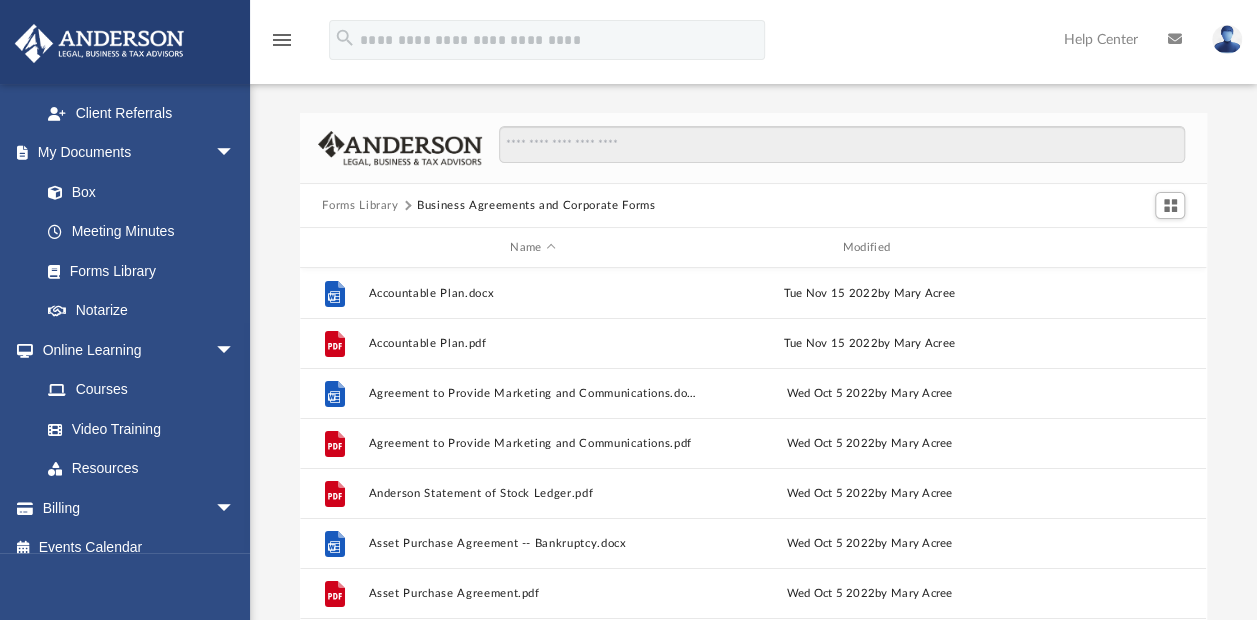 click on "Forms Library" at bounding box center (360, 206) 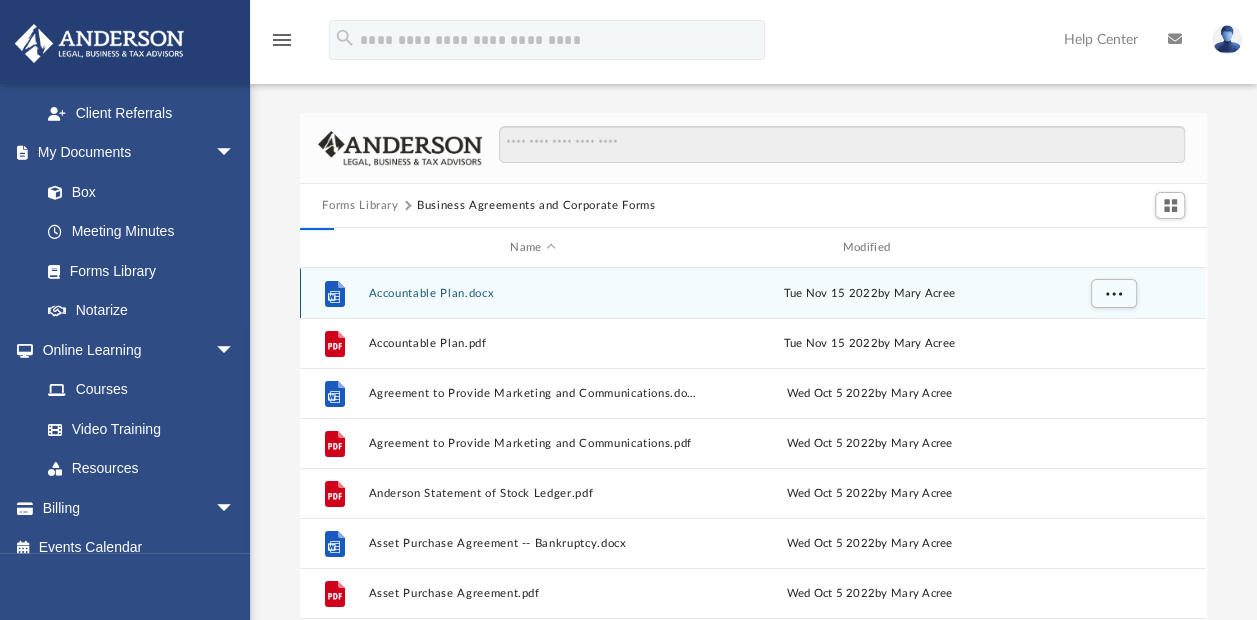 scroll, scrollTop: 16, scrollLeft: 16, axis: both 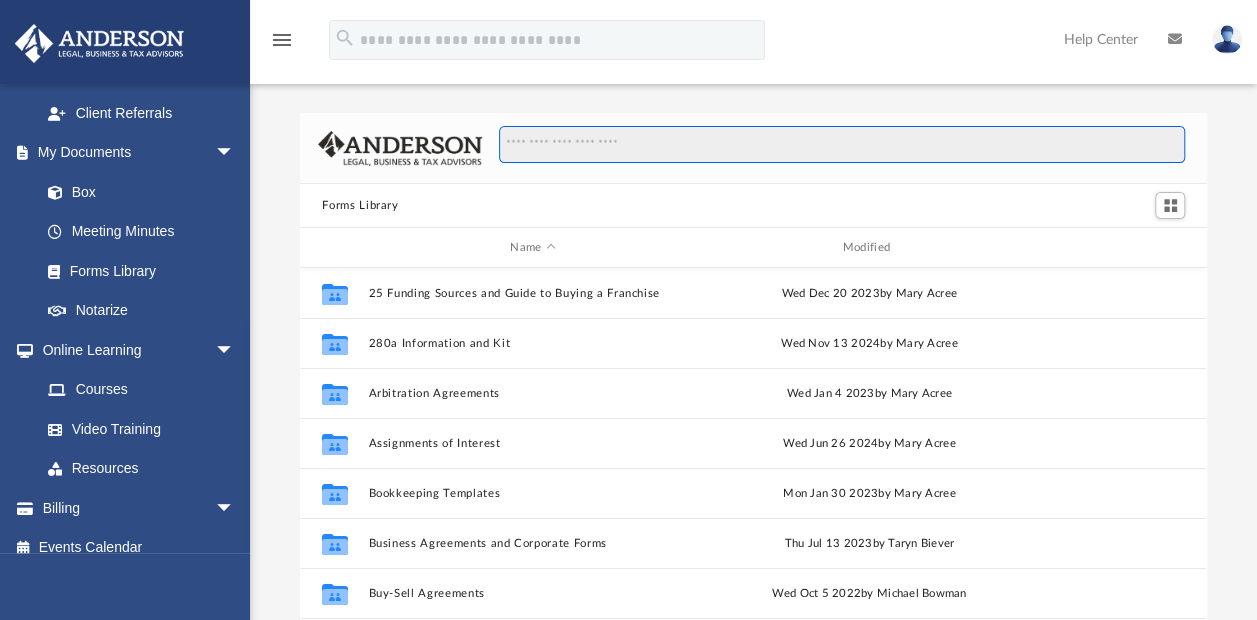 click at bounding box center [842, 145] 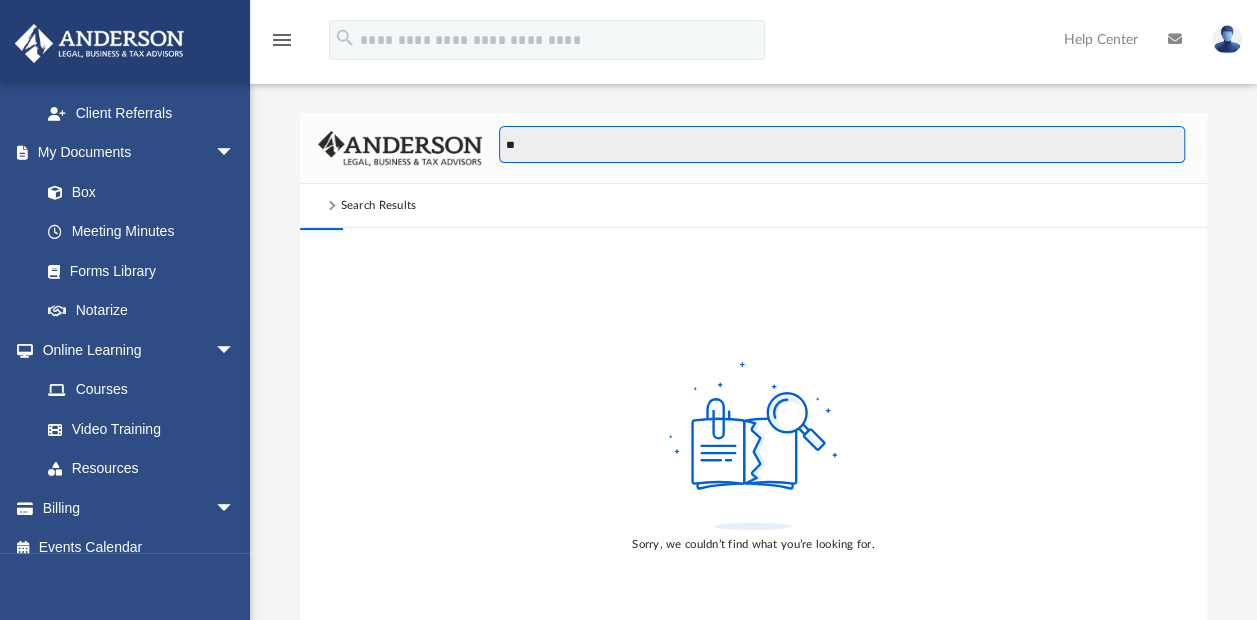 type on "*" 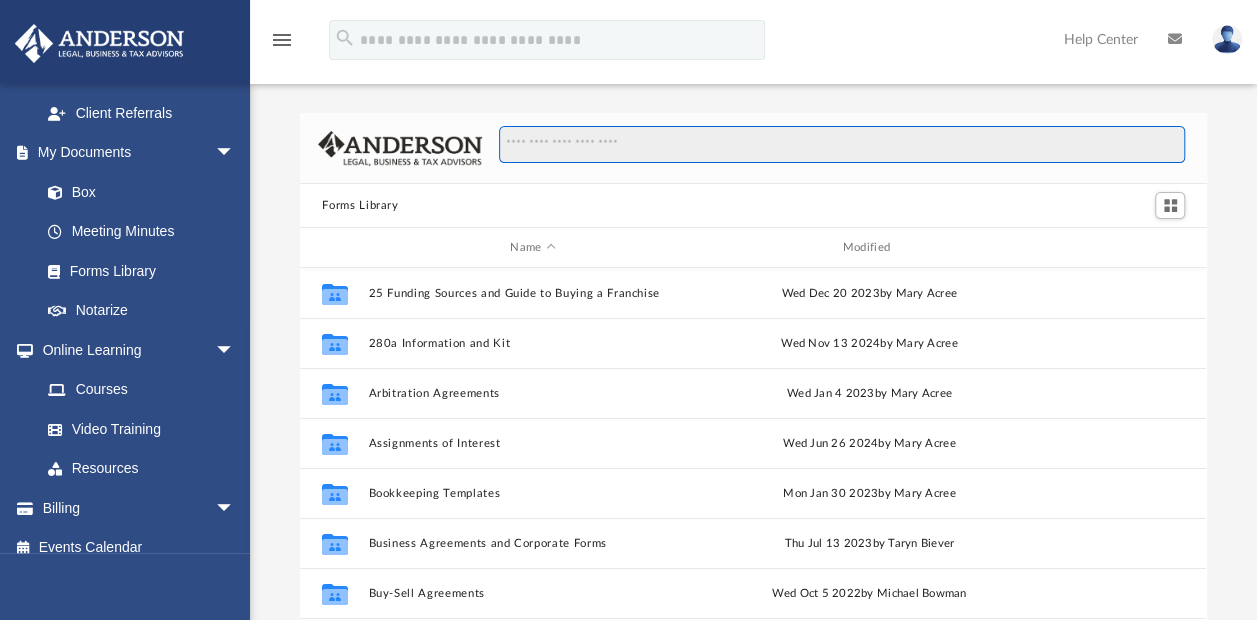 scroll, scrollTop: 16, scrollLeft: 16, axis: both 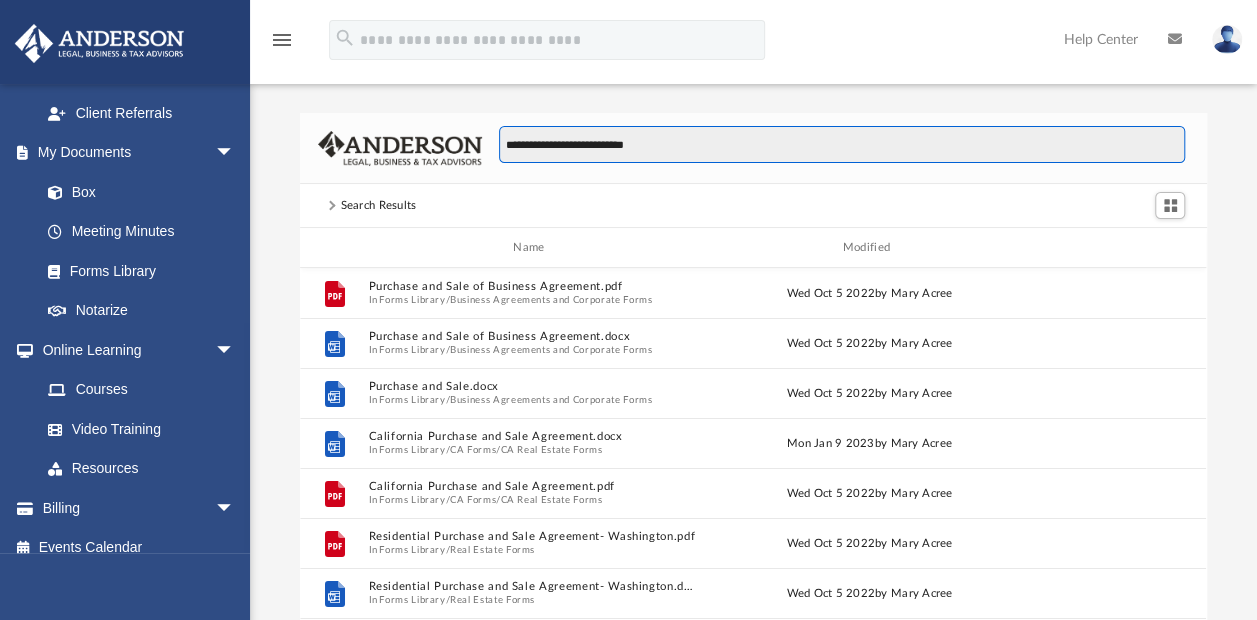 click on "**********" at bounding box center [842, 145] 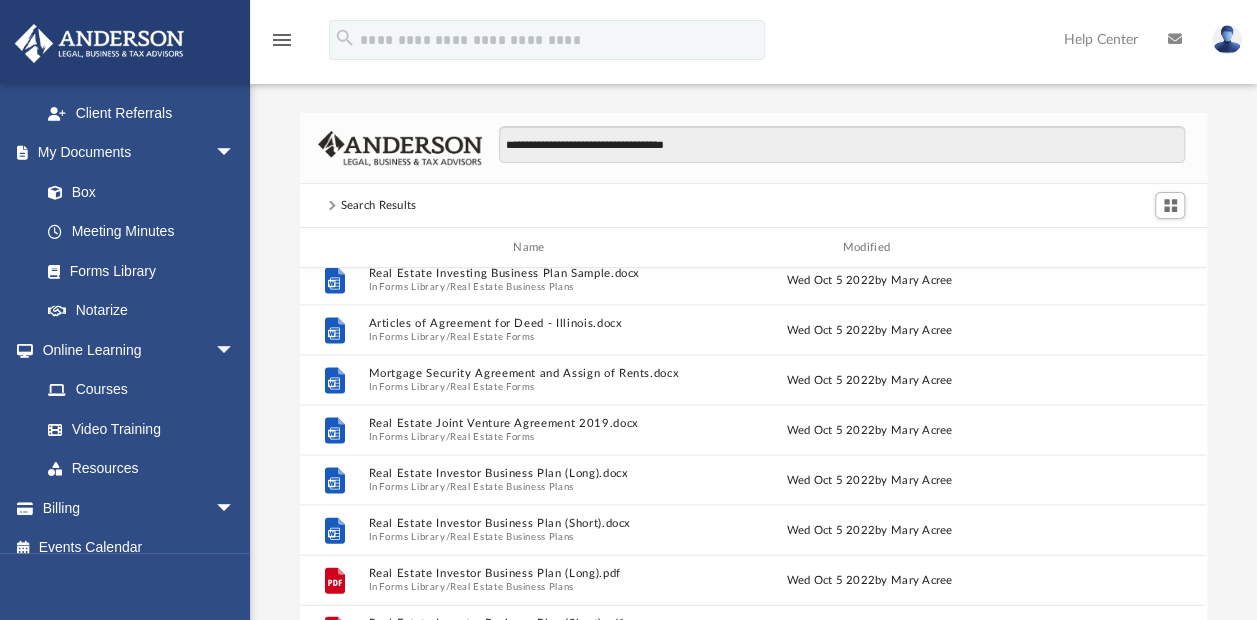 scroll, scrollTop: 2146, scrollLeft: 0, axis: vertical 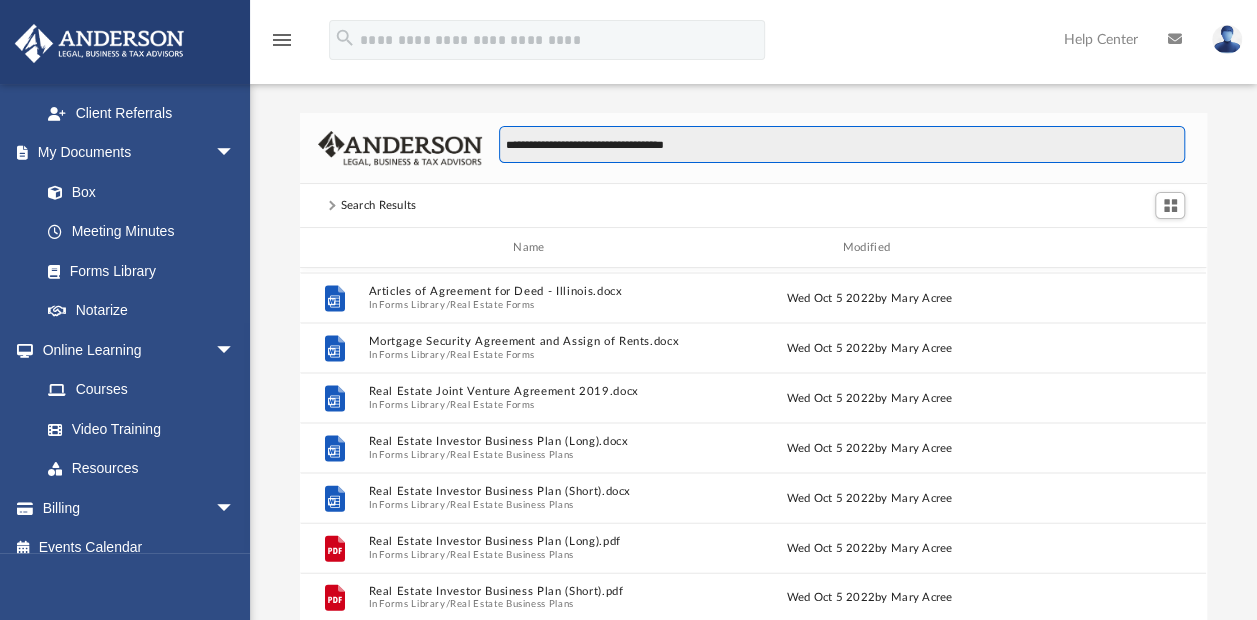 click on "**********" at bounding box center (842, 145) 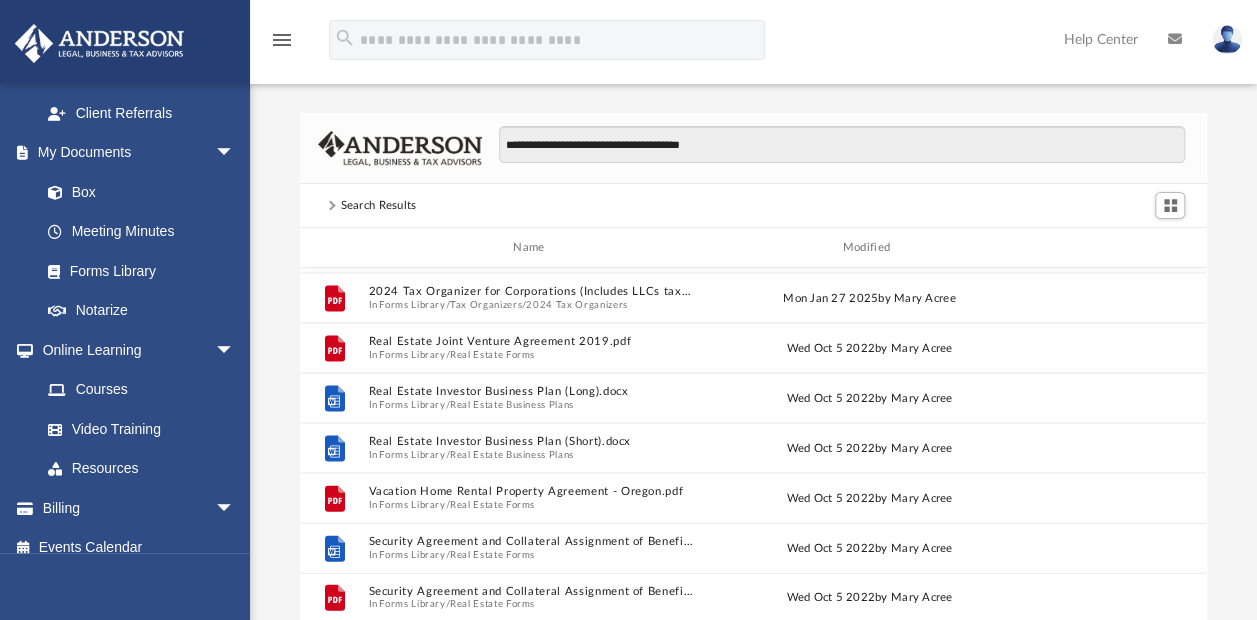 click on "**********" at bounding box center [753, 148] 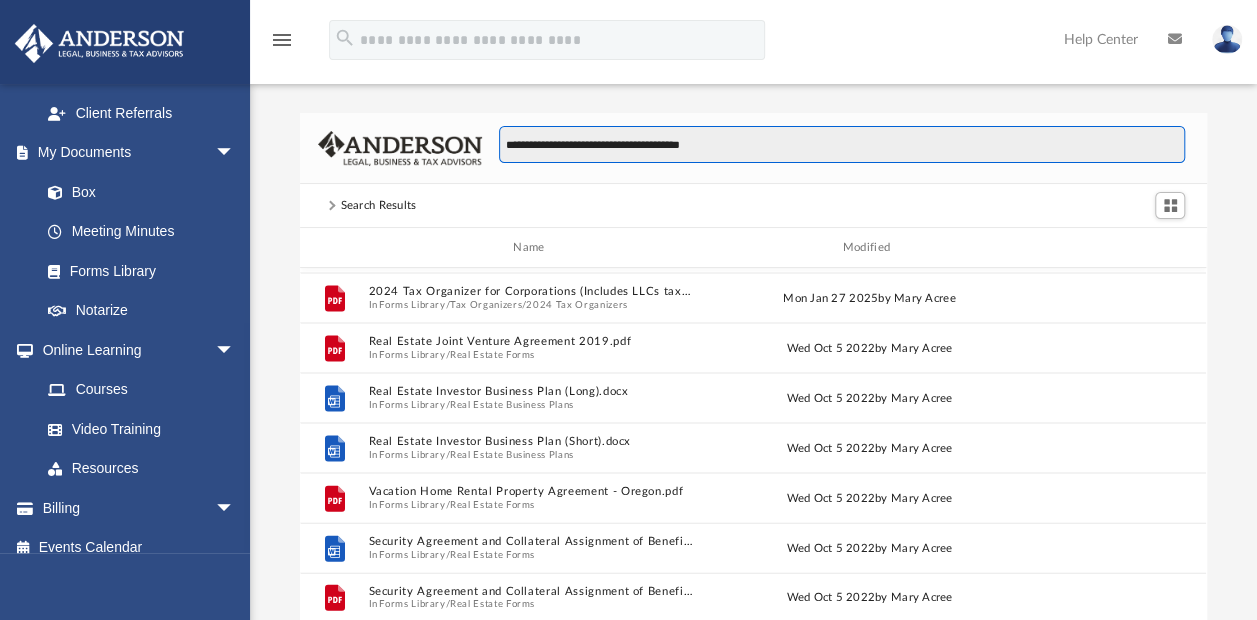 click on "**********" at bounding box center [842, 145] 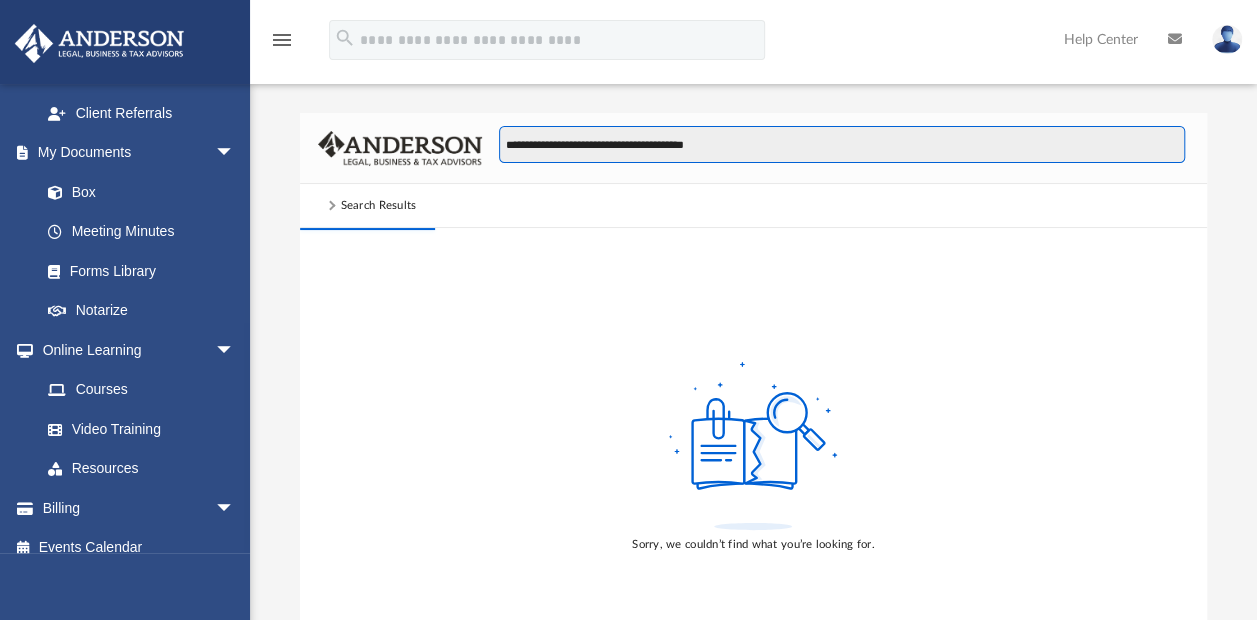 type on "**********" 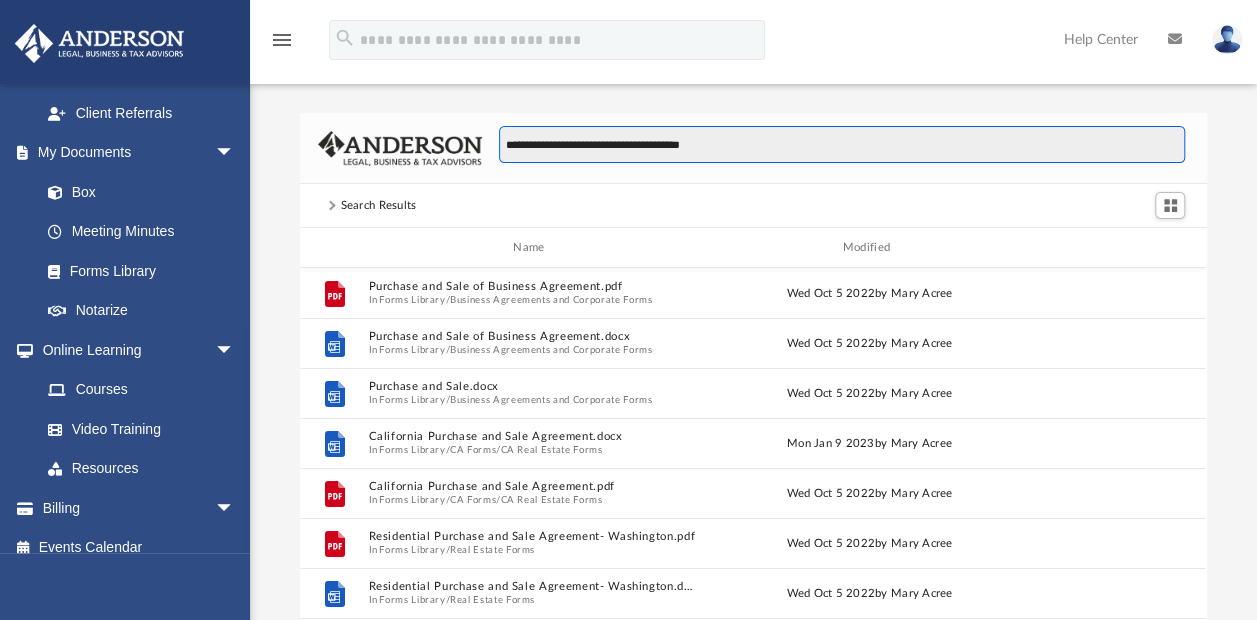 scroll, scrollTop: 16, scrollLeft: 16, axis: both 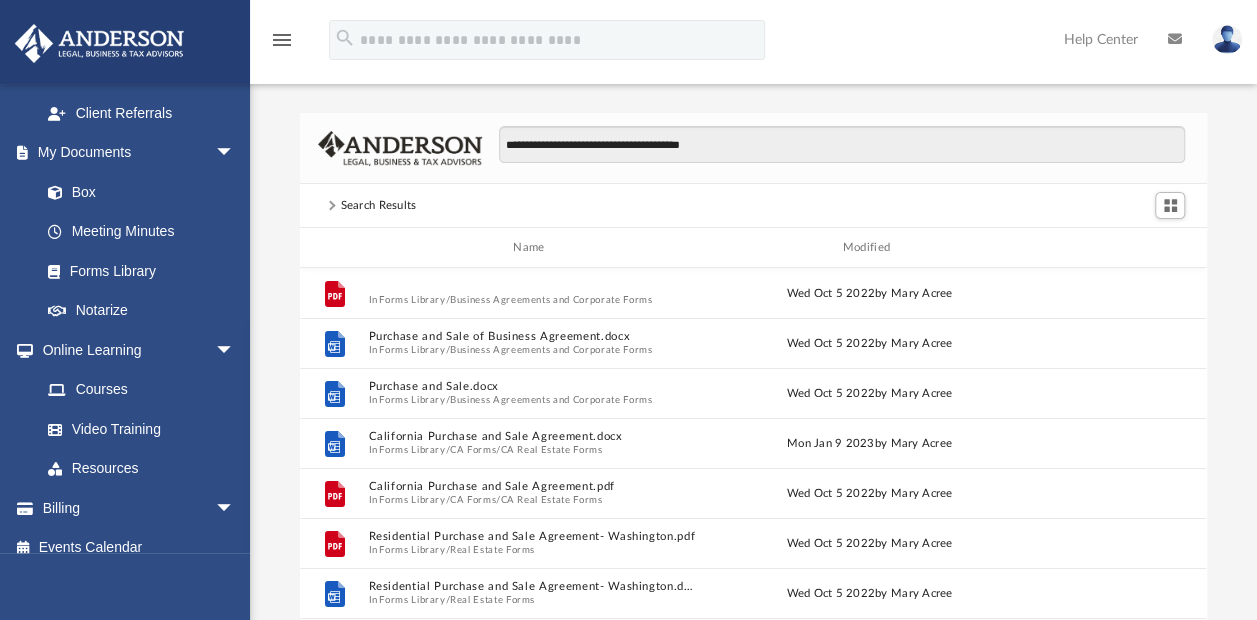 click on "Purchase and Sale of Business Agreement.pdf" at bounding box center (533, 286) 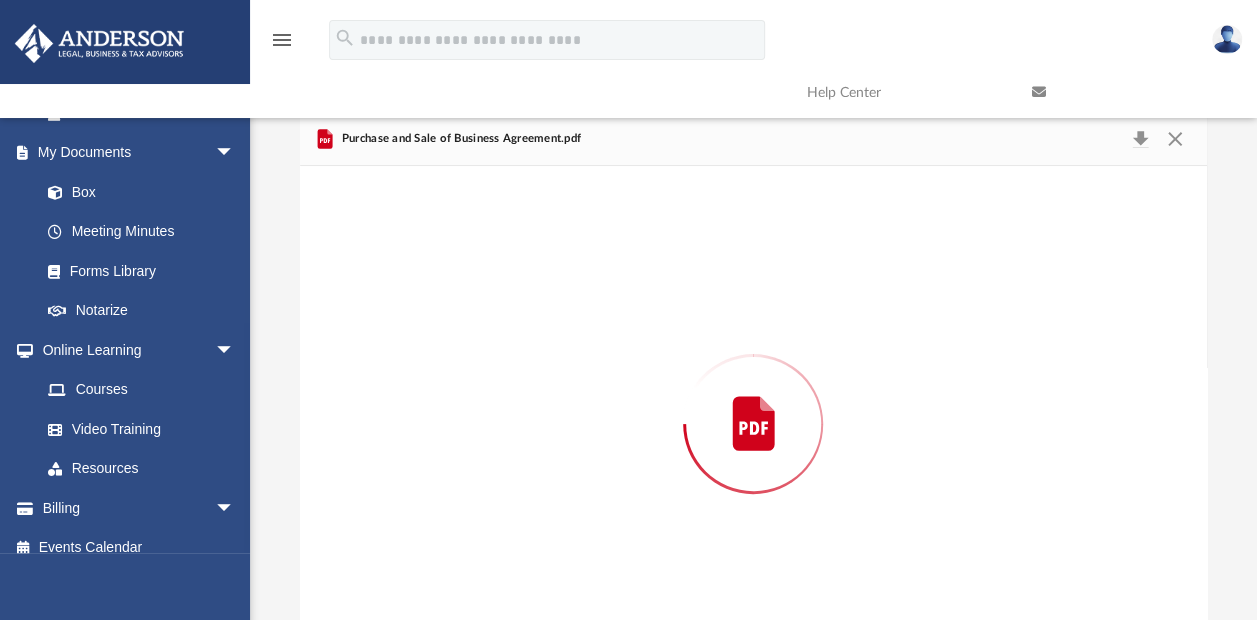 scroll, scrollTop: 62, scrollLeft: 0, axis: vertical 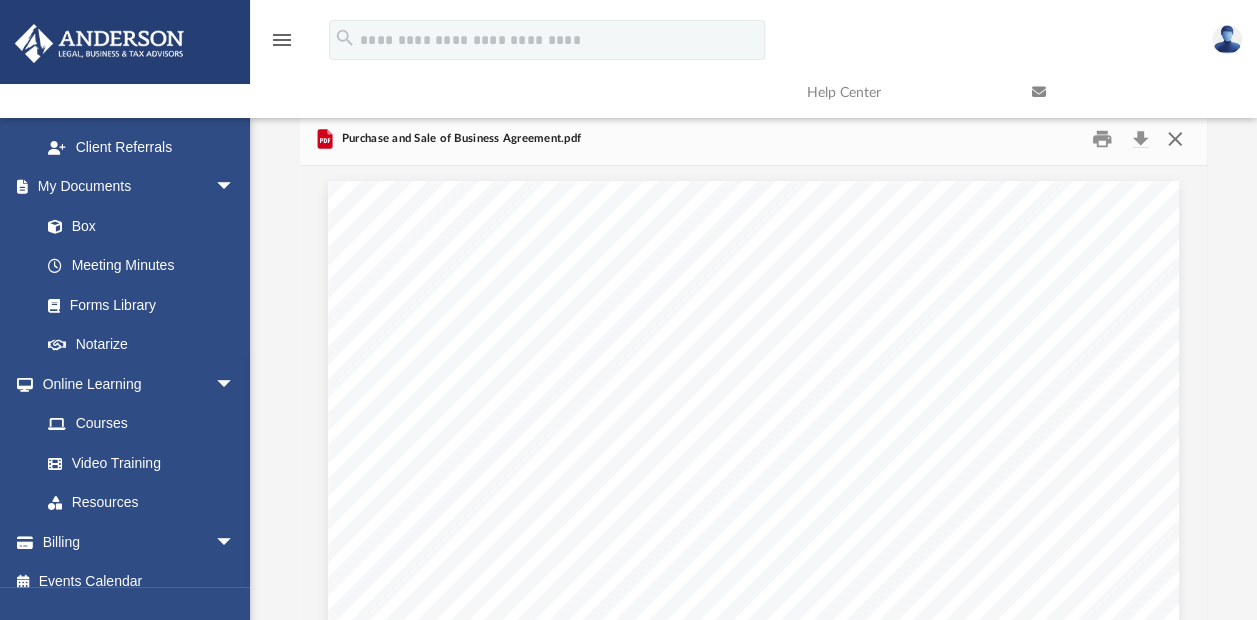 click at bounding box center [1175, 139] 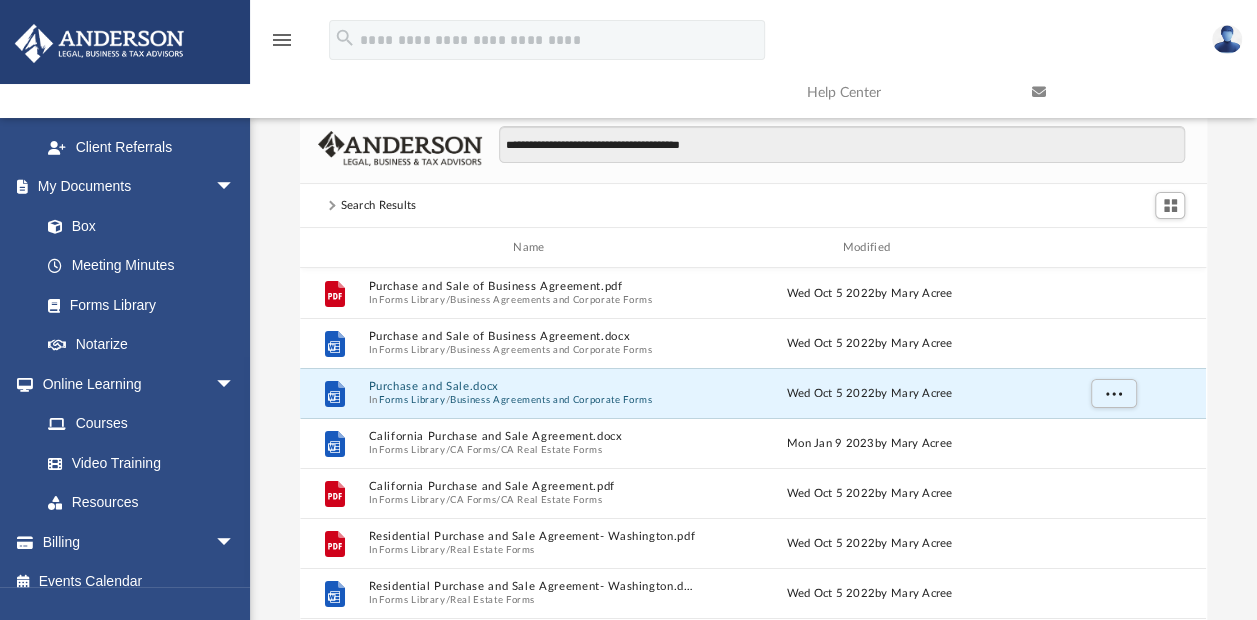 click on "Purchase and Sale.docx" at bounding box center (533, 386) 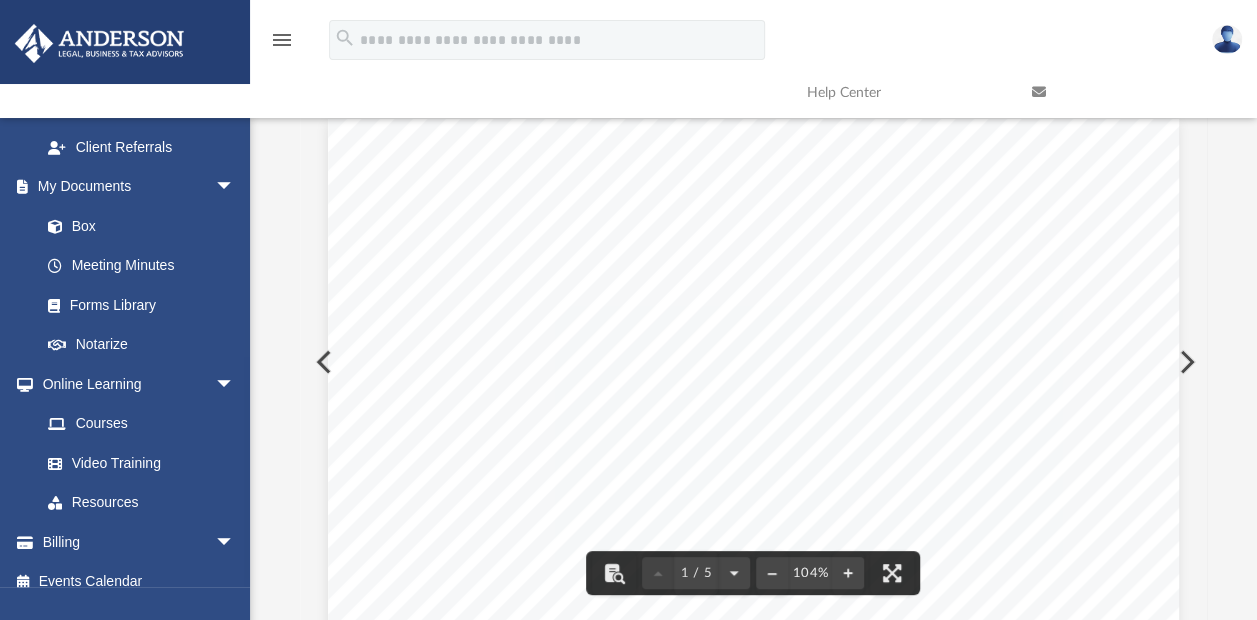 drag, startPoint x: 1194, startPoint y: 166, endPoint x: 1194, endPoint y: 184, distance: 18 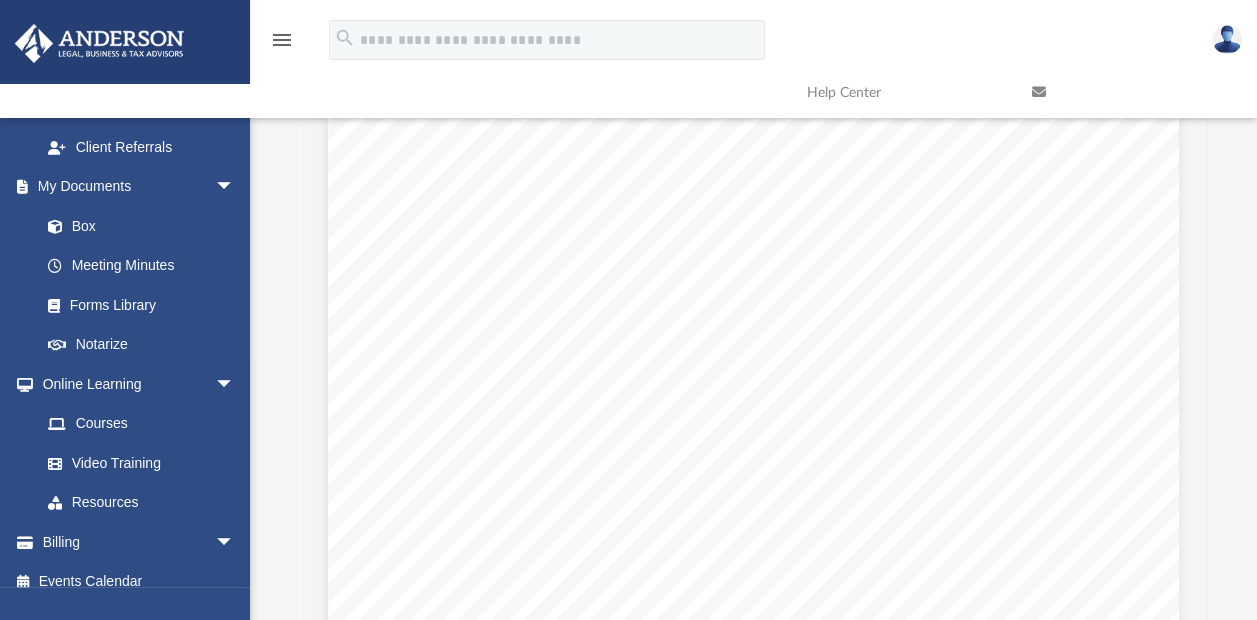 scroll, scrollTop: 0, scrollLeft: 0, axis: both 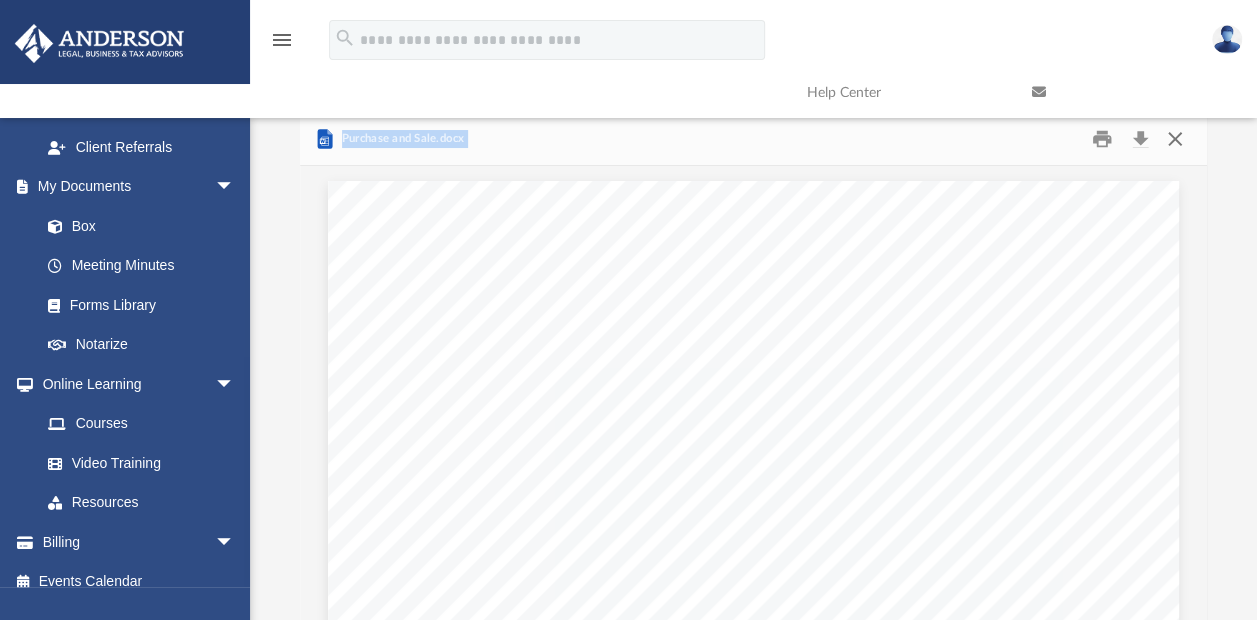 click at bounding box center [1175, 139] 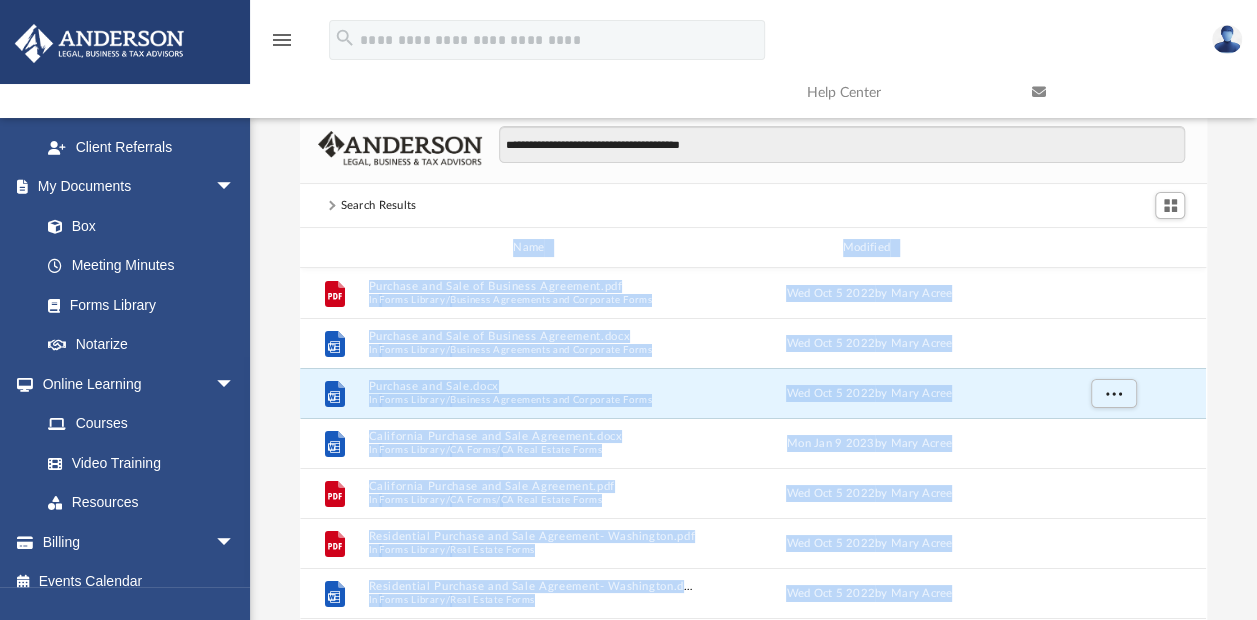 click on "**********" at bounding box center (753, 397) 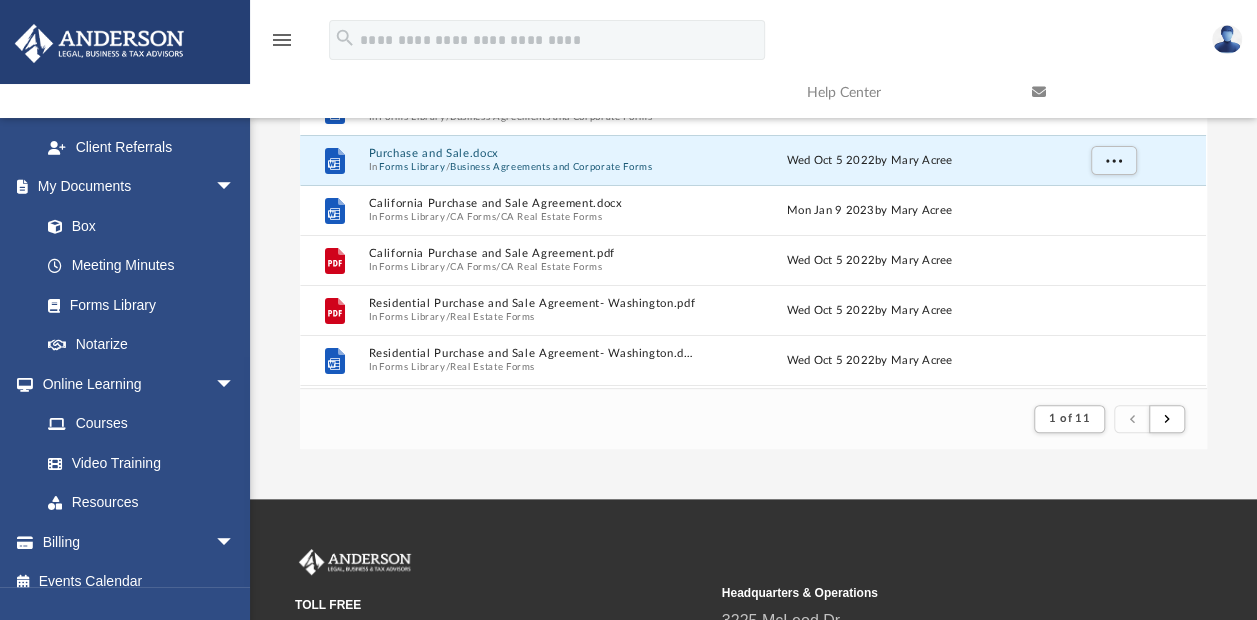 scroll, scrollTop: 238, scrollLeft: 0, axis: vertical 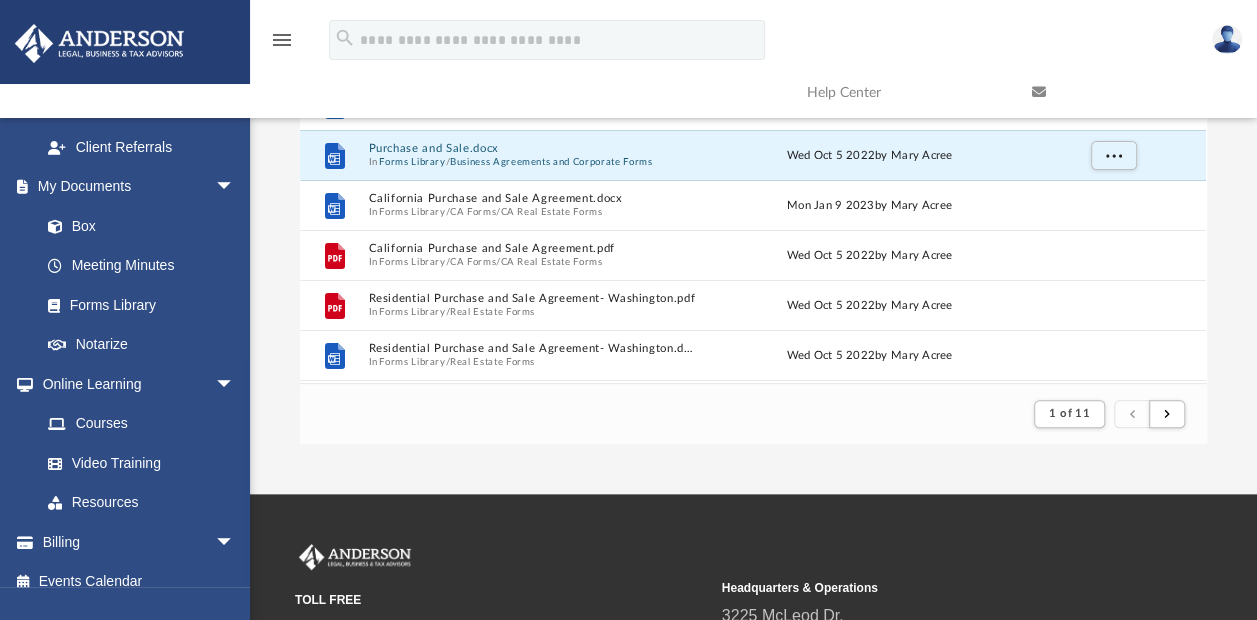 click on "Next Page" at bounding box center (1167, 376) 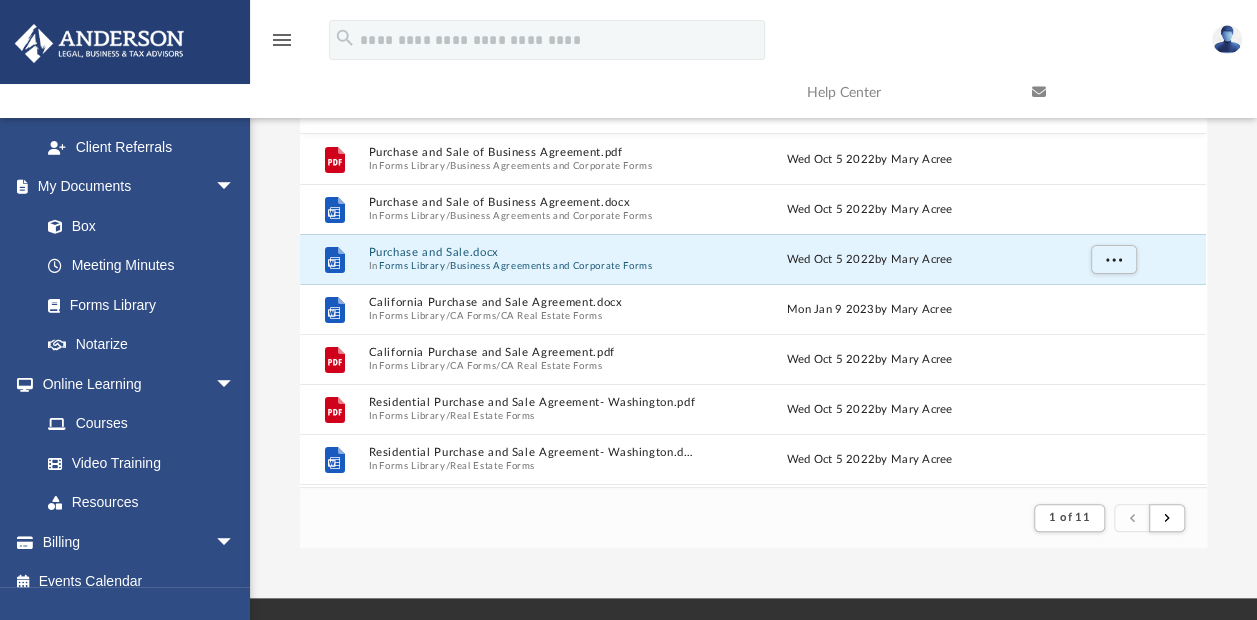 scroll, scrollTop: 133, scrollLeft: 0, axis: vertical 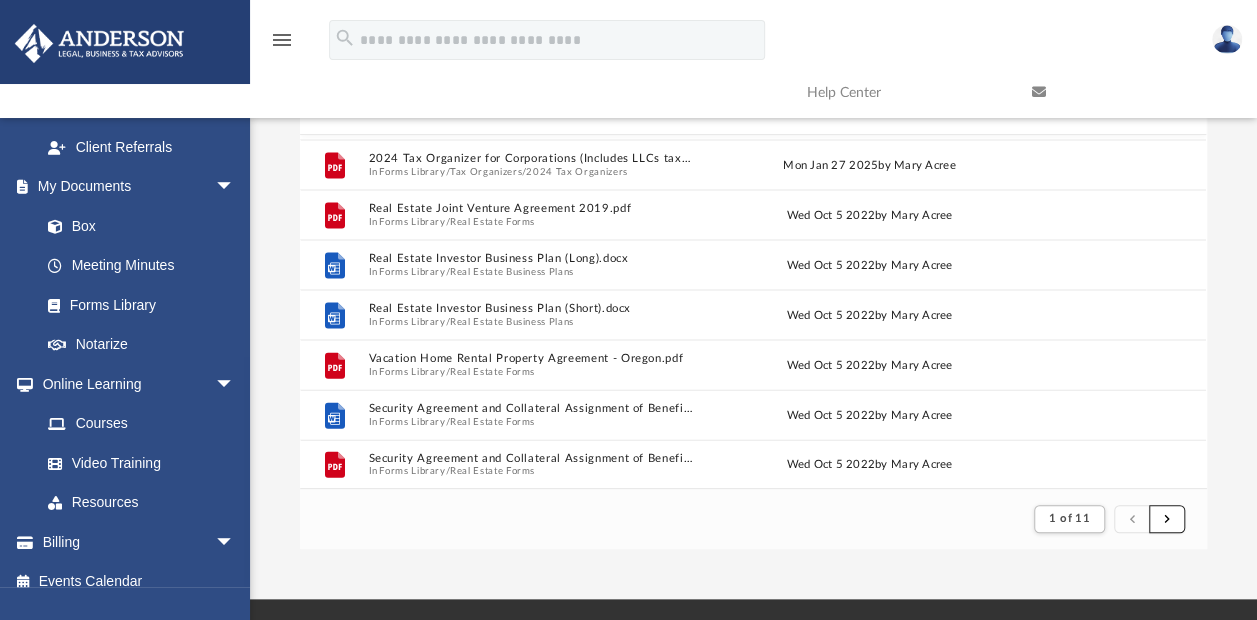 click at bounding box center [1167, 519] 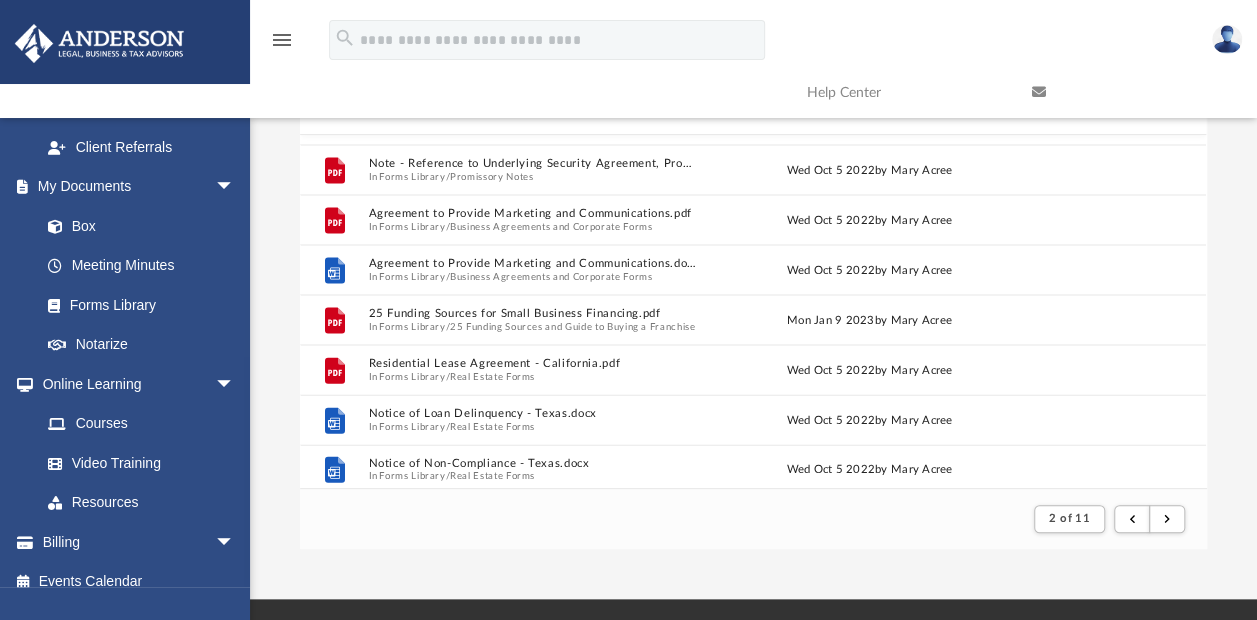 scroll, scrollTop: 2146, scrollLeft: 0, axis: vertical 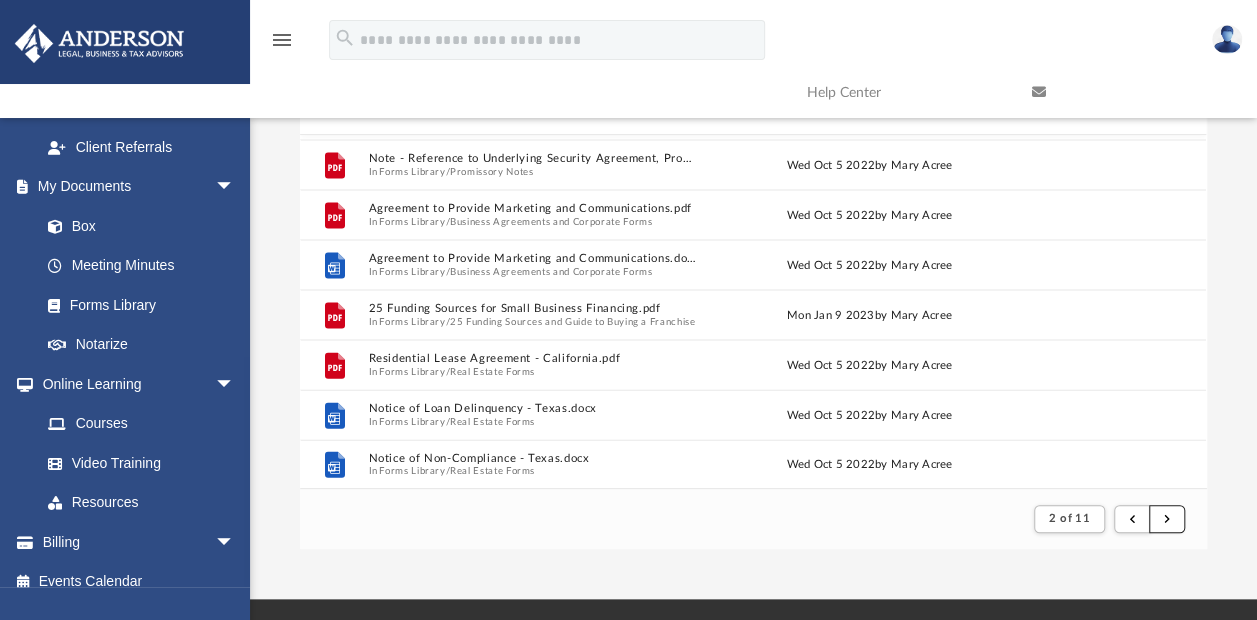 click at bounding box center [1167, 518] 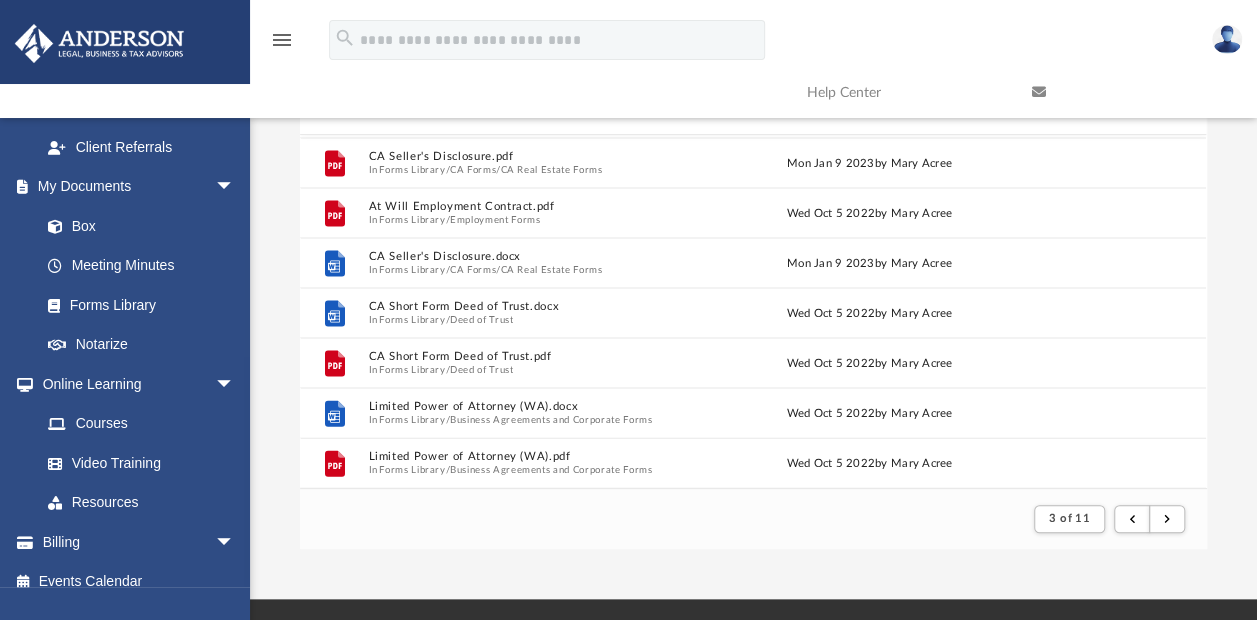 scroll, scrollTop: 2146, scrollLeft: 0, axis: vertical 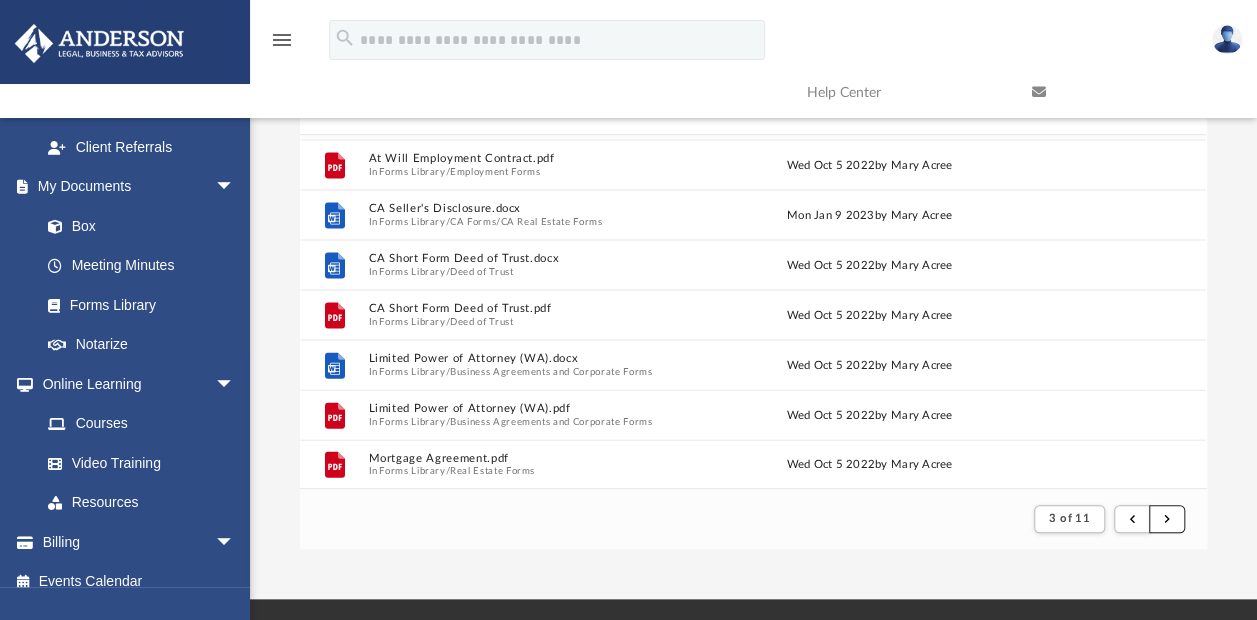 click at bounding box center [1167, 518] 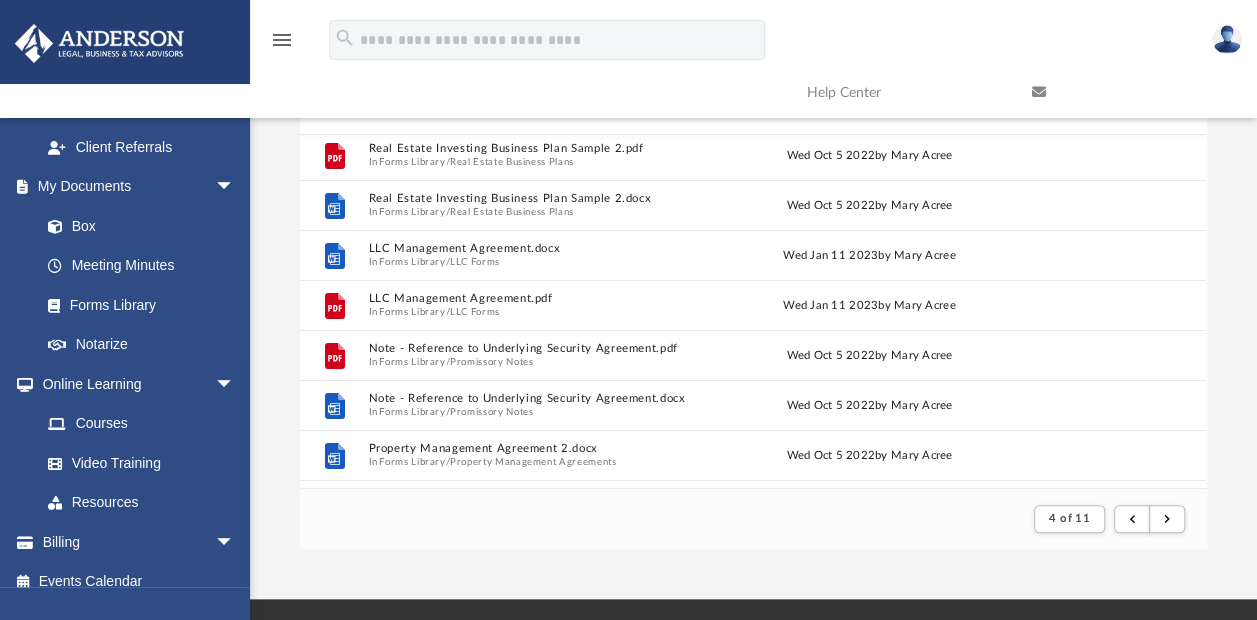 scroll, scrollTop: 0, scrollLeft: 0, axis: both 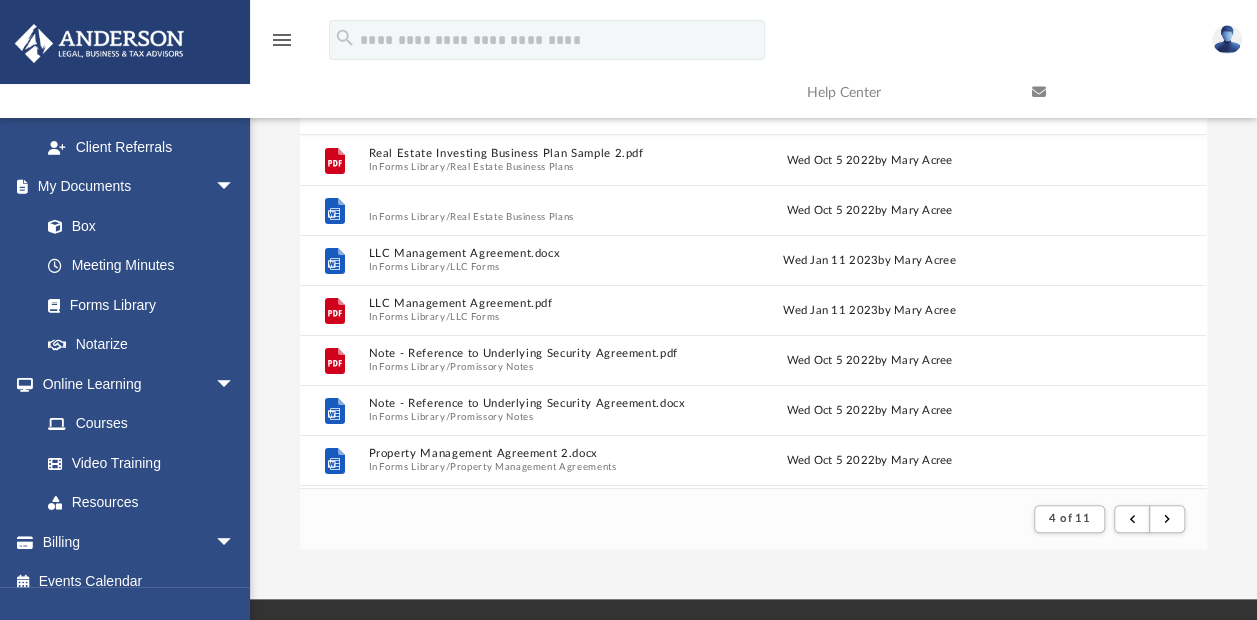 click on "Real Estate Investing Business Plan Sample 2.docx" at bounding box center [533, 203] 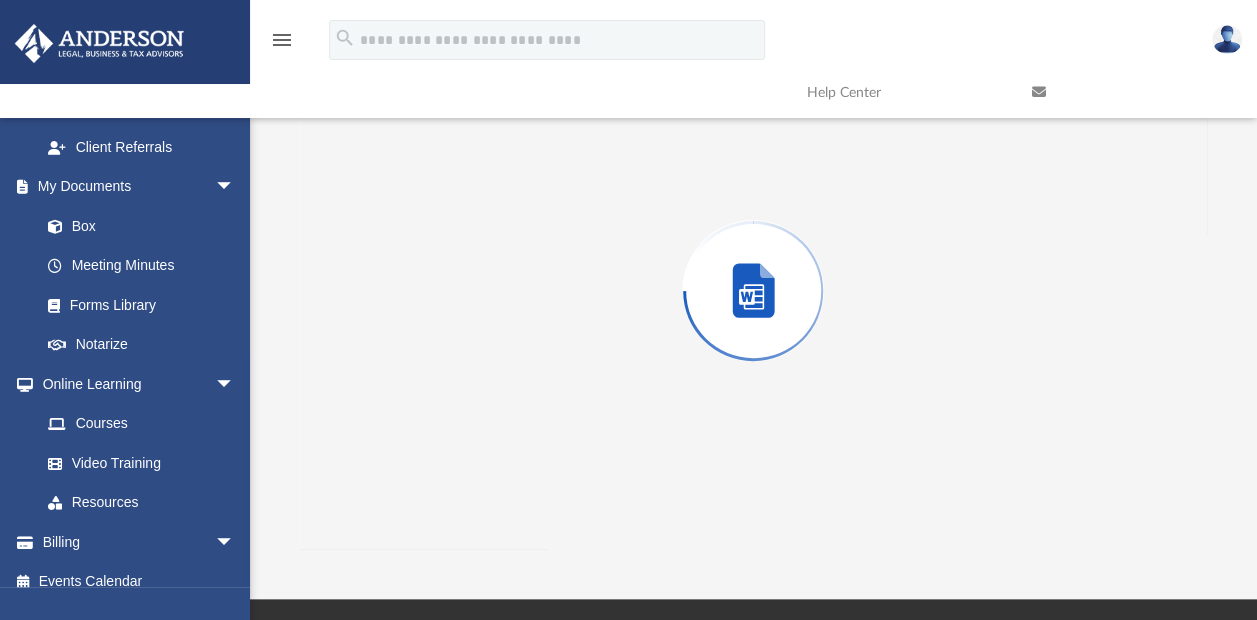scroll, scrollTop: 113, scrollLeft: 0, axis: vertical 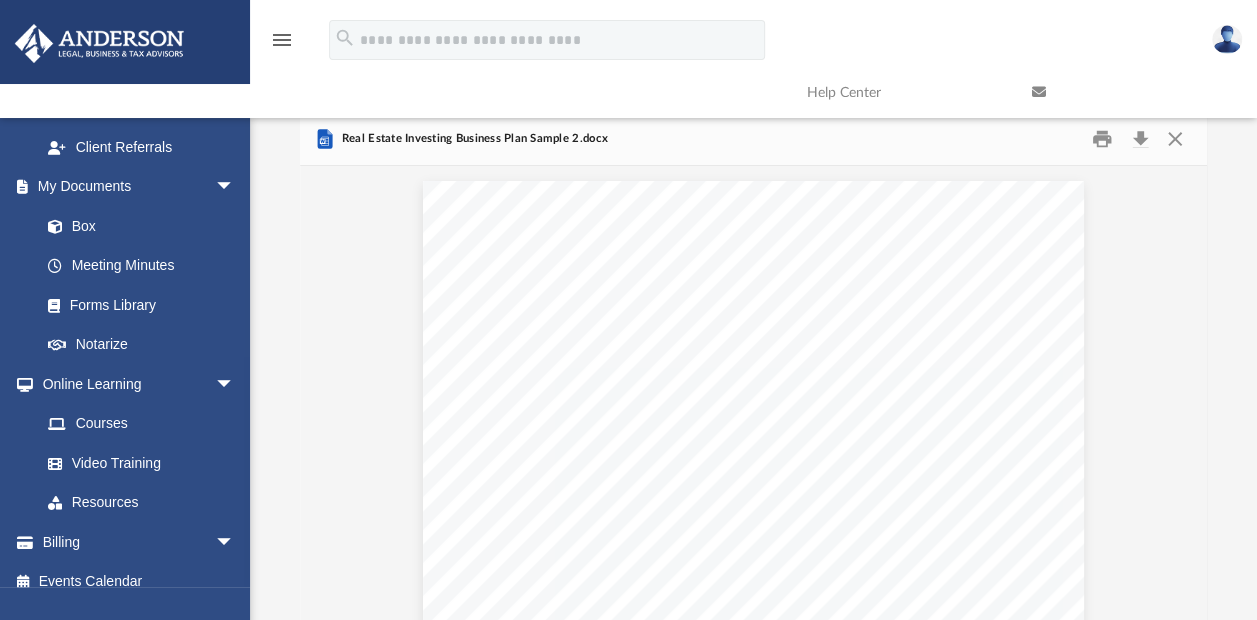 click on "Appendix Pro   Forma   Personnel   Plan   12 - month   detail Jan   Feb   Ma r Apr   Ma y Jun   Jul   Au g Sep   Oct   No v De c Year 1 Office   Manager   $0   $0   $0   $0   $0   $0   $0   $0   $0   $0   $0   $0   $0 Acquisition   Manager   $0   $0   $0   $0   $0   $0   $0   $0   $0   $0   $0   $0   $0 Owner   #1   $0   $0   $0   $0   $0   $0   $0   $0   $0   $0   $0   $0   $0 Owner   #2   $0   $0   $0   $0   $0   $0   $0   $0   $0   $0   $0   $0   $0 Total   Payroll   $0   $0   $0   $0   $0   $0   $0   $0   $0   $0   $0   $0   $0 Appendix Pro   Forma   Sales   Forecast 12 - month   detail Jan   Feb   Mar   Apr   May   Jun   Jul   Aug   Sep   Oct   Nov   Dec   Year   1 Sales $0   $0   $28,000   $0   $0   $0   $0   $0   $0   $0   $0   $0   $28,000 Sale   of   Property   #1 Sale   of   Property   #2   $0   $0   $0   $0   $0   $28,000   $0   $0   $0   $0   $0   $0   $28,000 Sale   of   Property   #3   $0   $0   $0   $0   $0   $0   $0   $0   $28,000   $0   $0   $0   $28,000 Sale   of   Property   #4   $0   $0" at bounding box center (753, 2600) 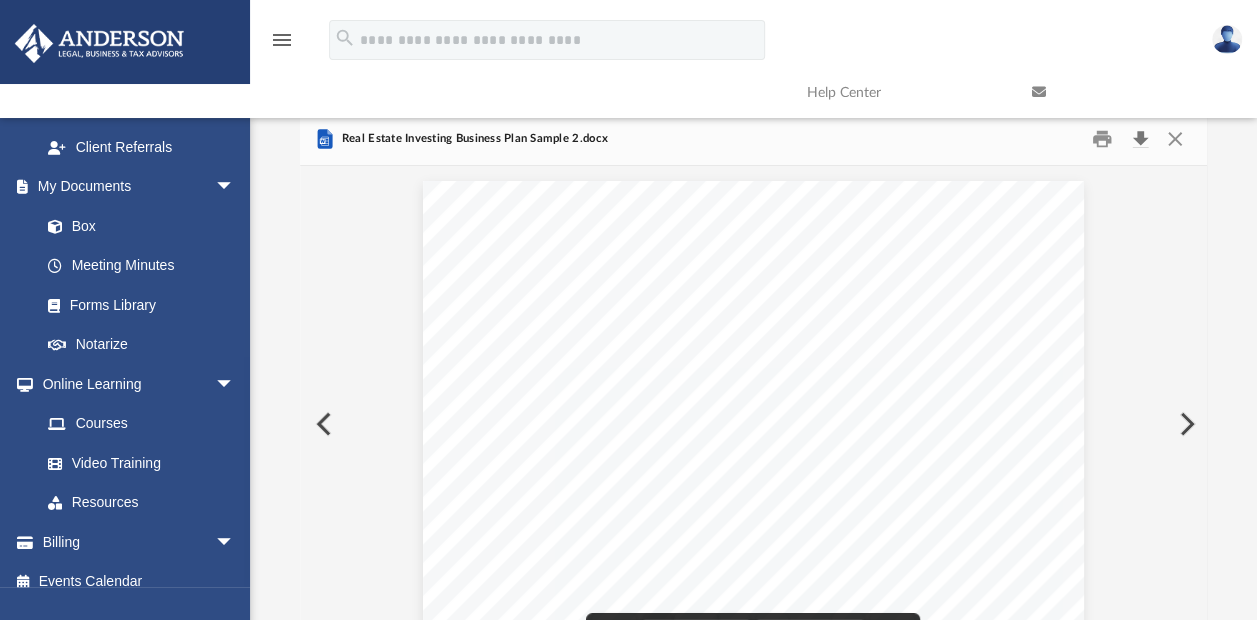click at bounding box center [1140, 139] 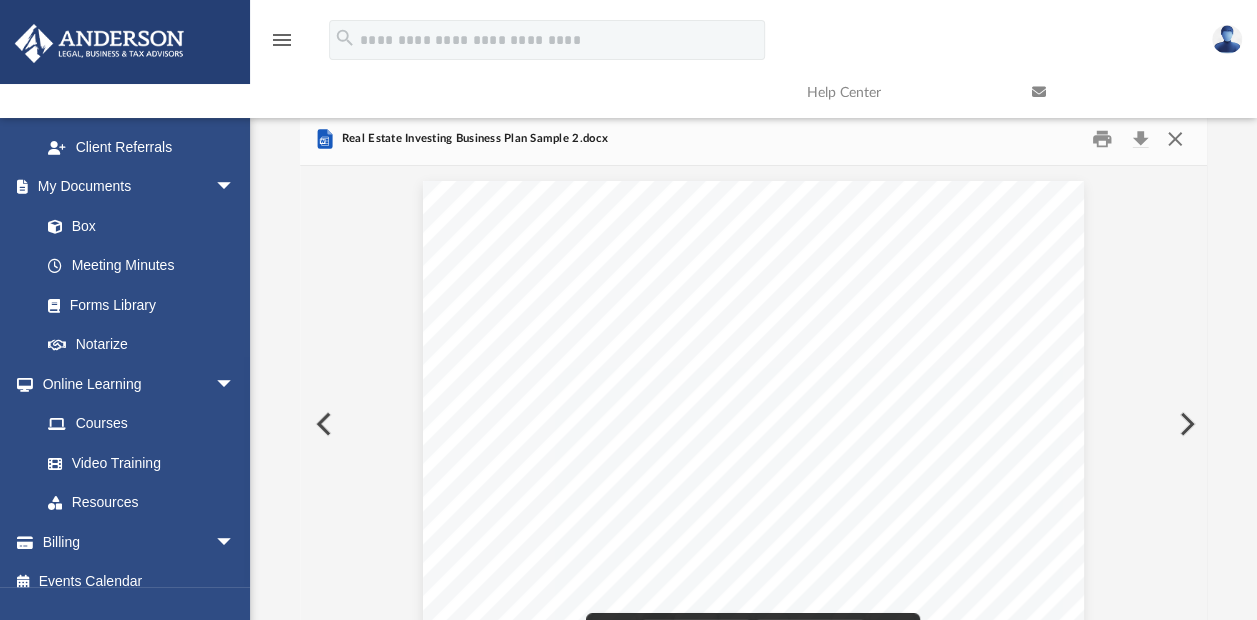 click at bounding box center [1175, 139] 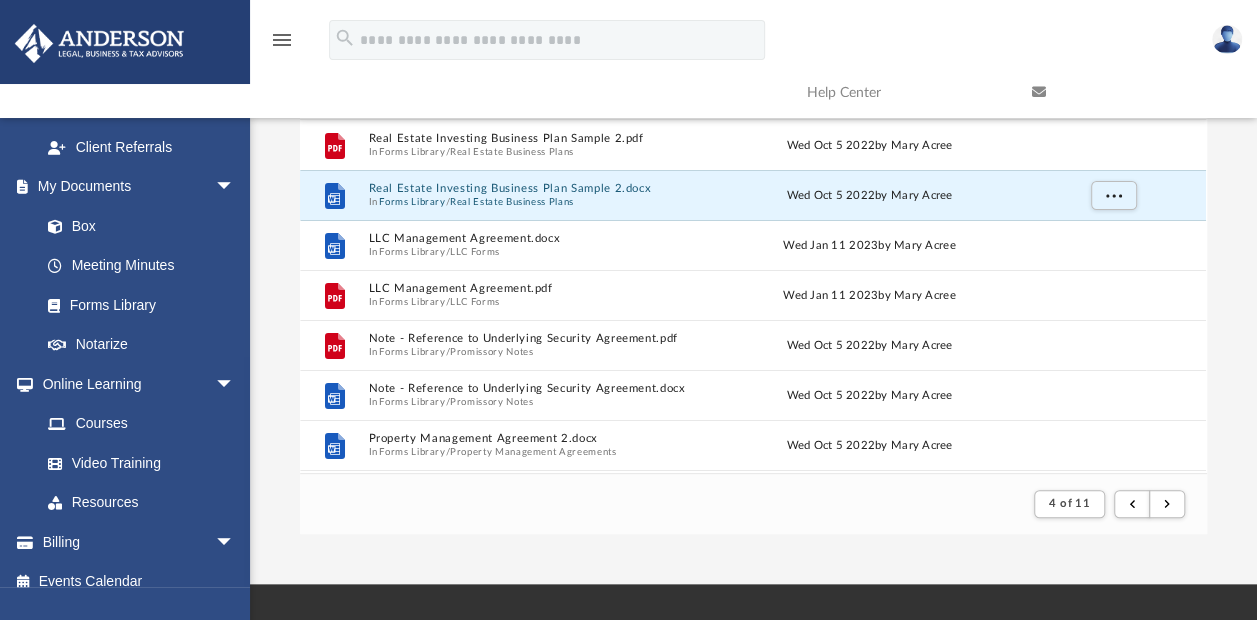 scroll, scrollTop: 150, scrollLeft: 0, axis: vertical 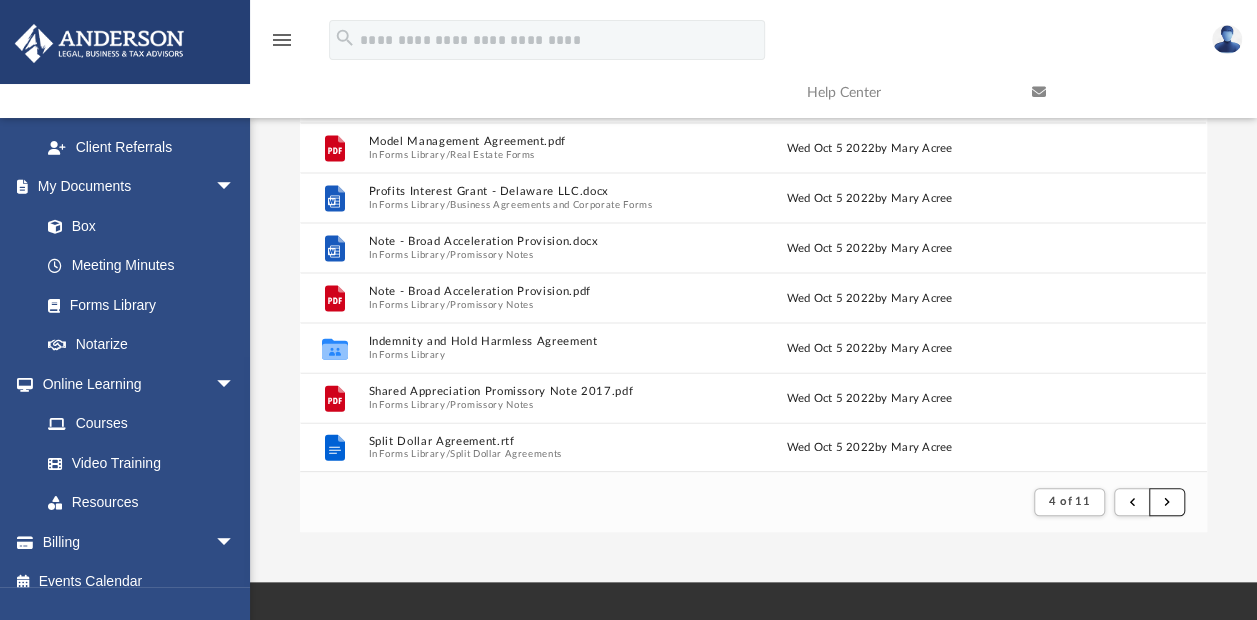 click at bounding box center [1167, 501] 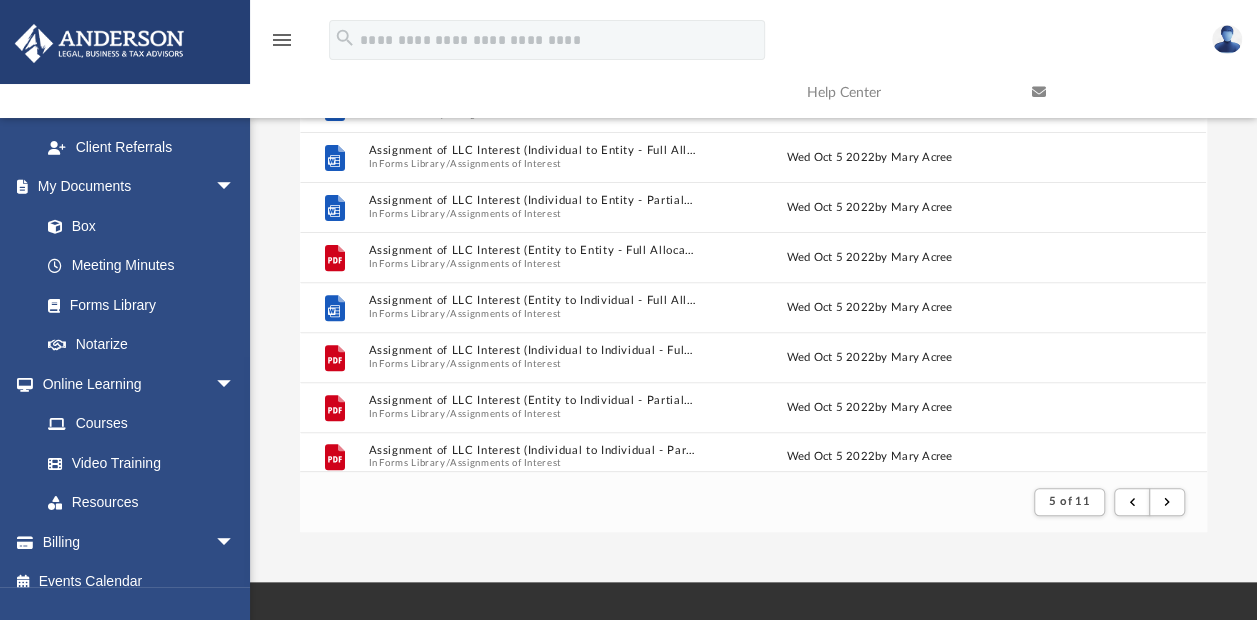 scroll, scrollTop: 0, scrollLeft: 0, axis: both 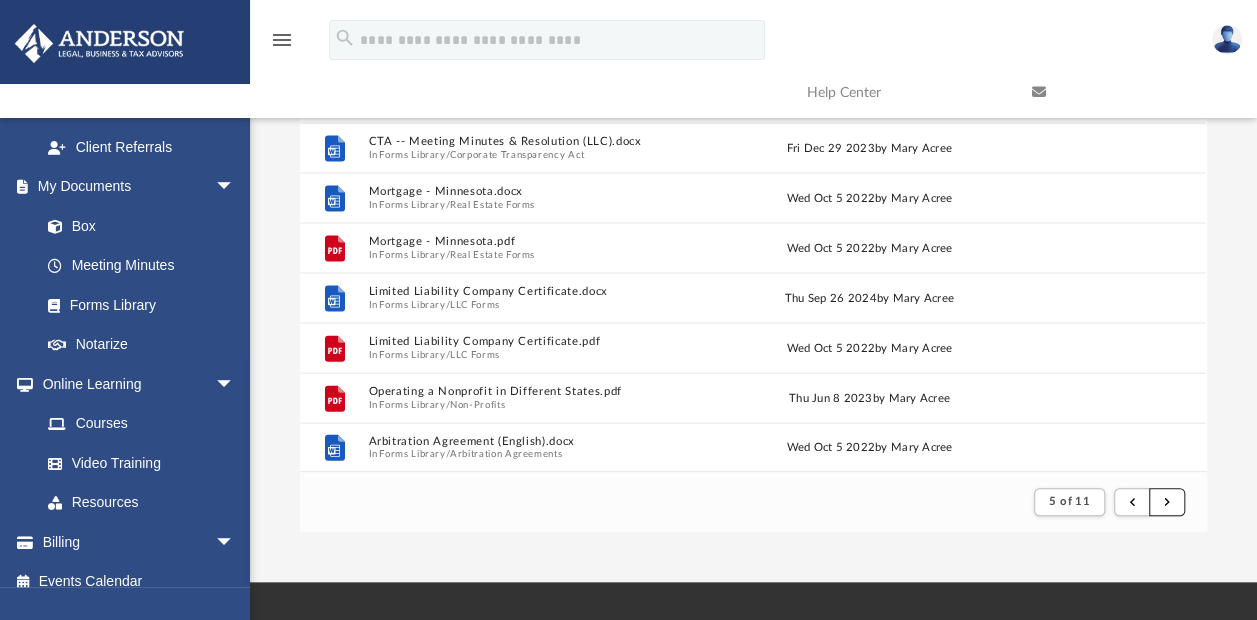 click at bounding box center [1167, 501] 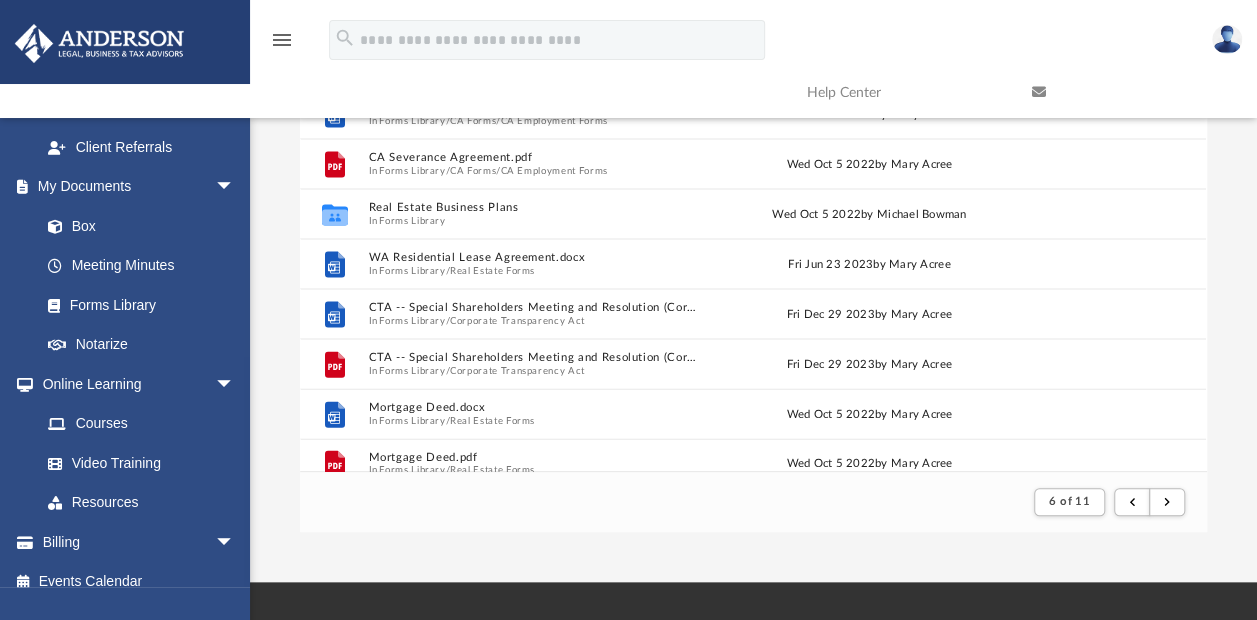 scroll, scrollTop: 2146, scrollLeft: 0, axis: vertical 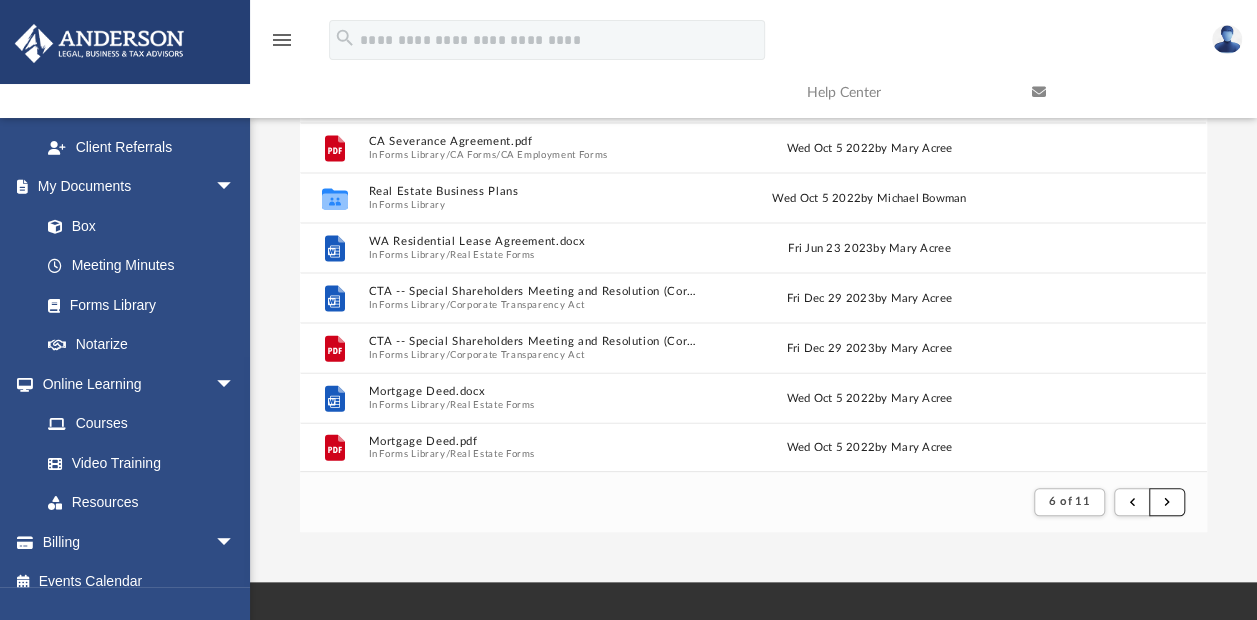 click at bounding box center (1167, 501) 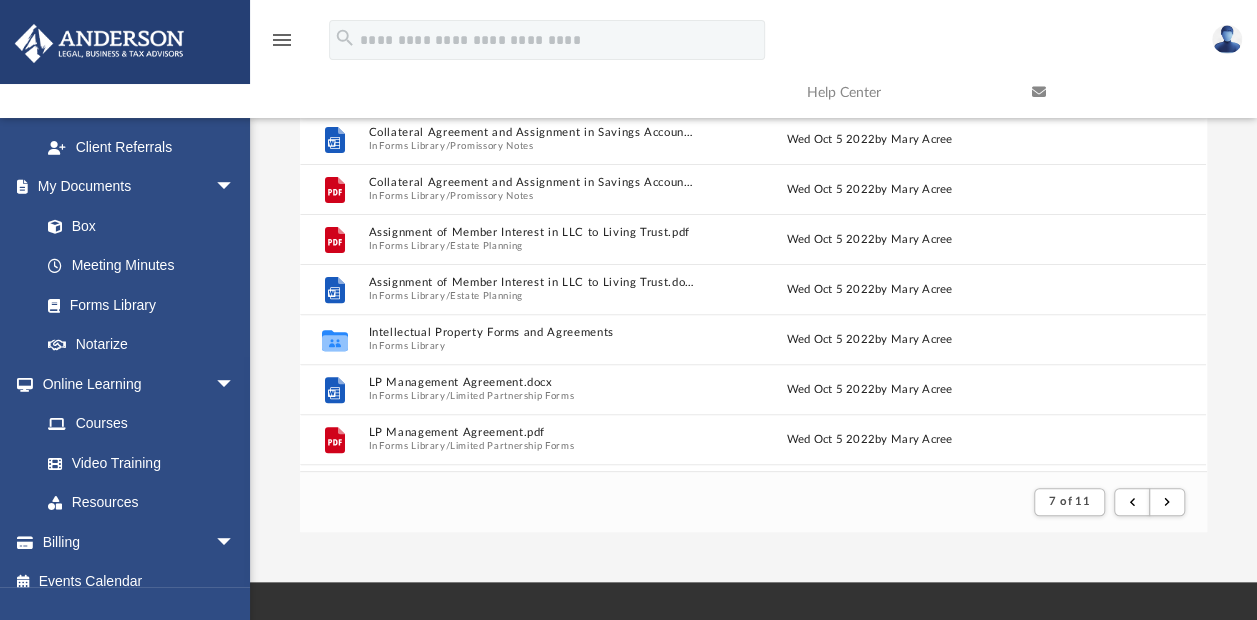 scroll, scrollTop: 0, scrollLeft: 0, axis: both 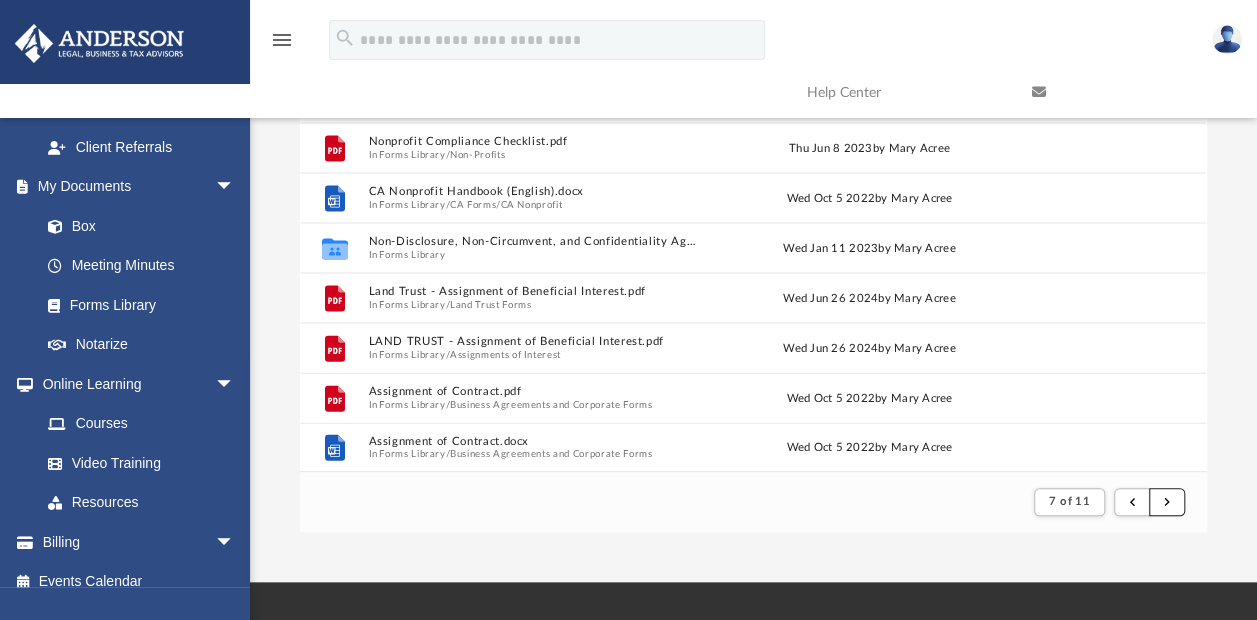 click at bounding box center (1167, 501) 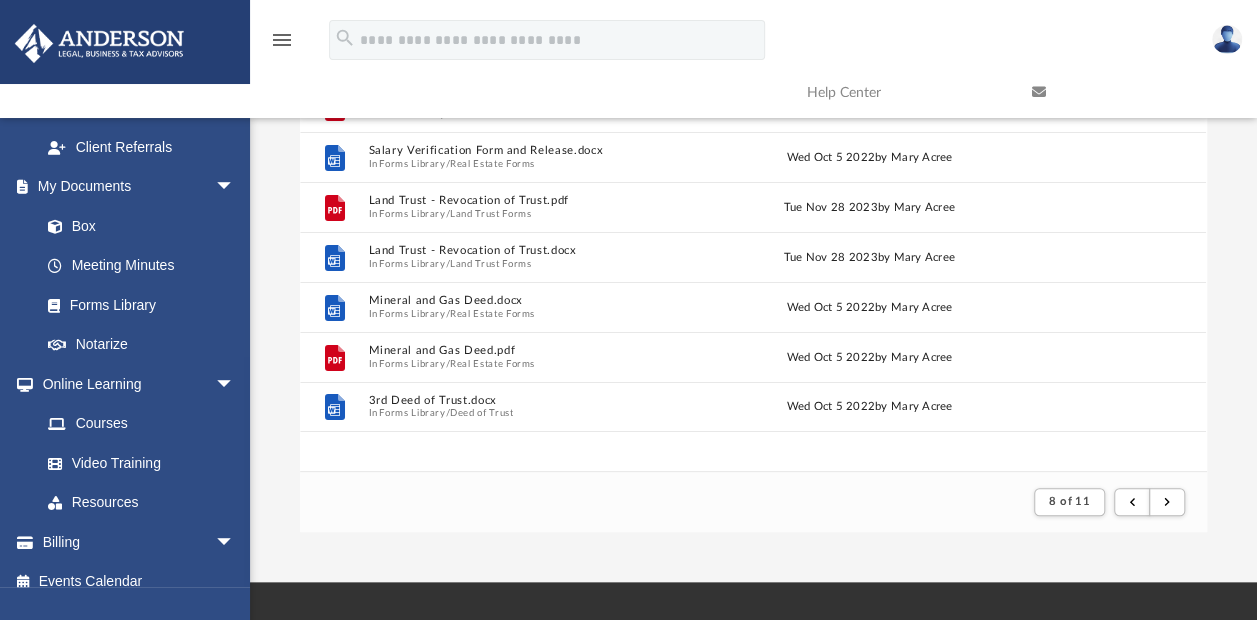scroll, scrollTop: 0, scrollLeft: 0, axis: both 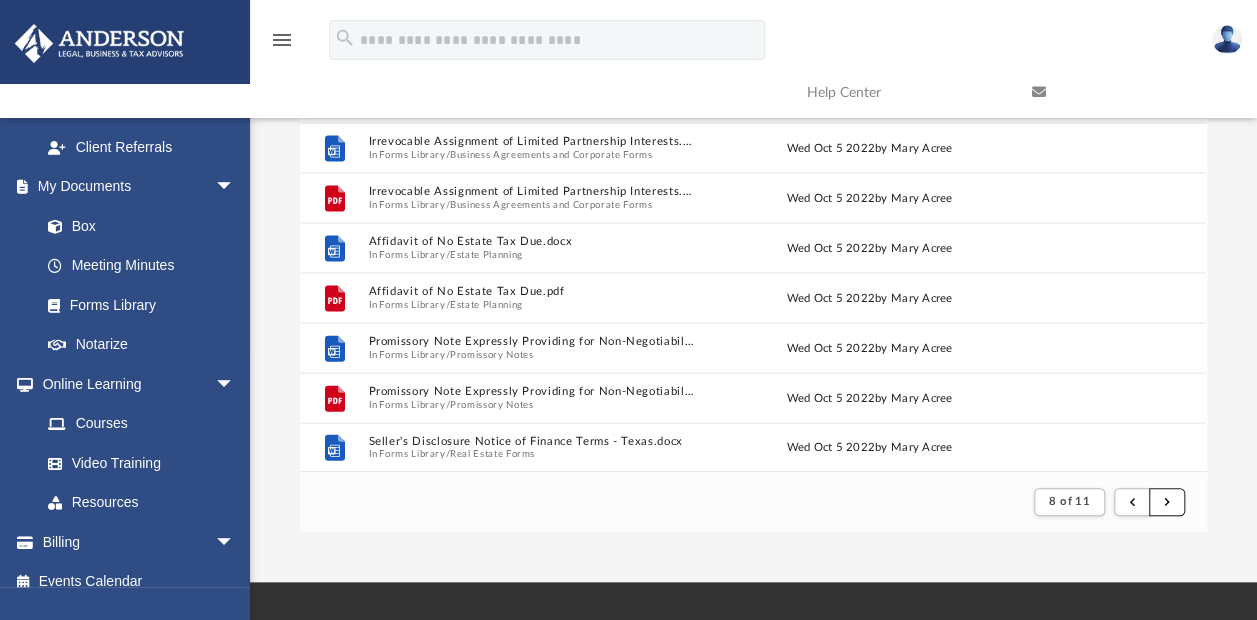 click at bounding box center [1167, 501] 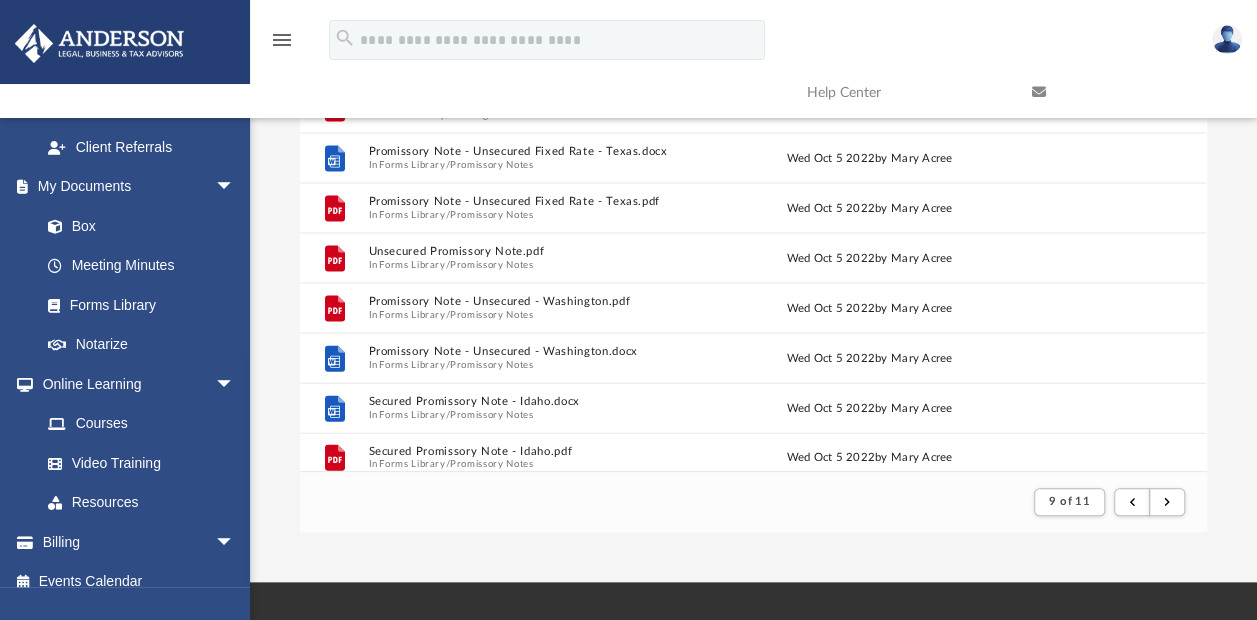 scroll, scrollTop: 2146, scrollLeft: 0, axis: vertical 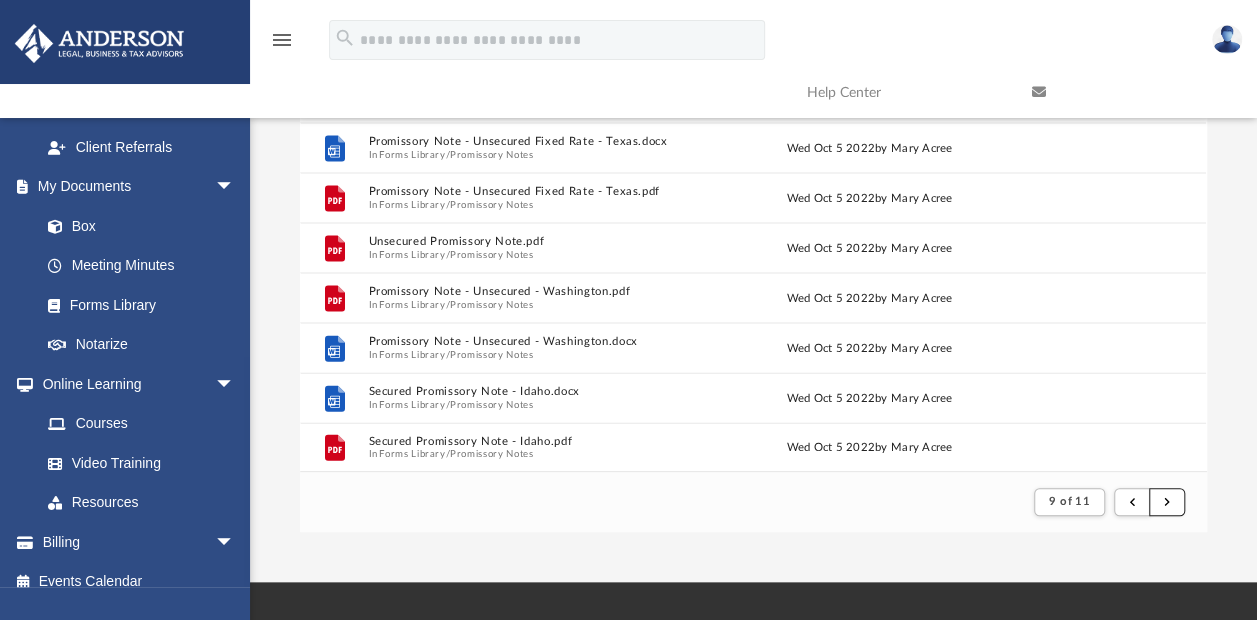 click at bounding box center [1167, 501] 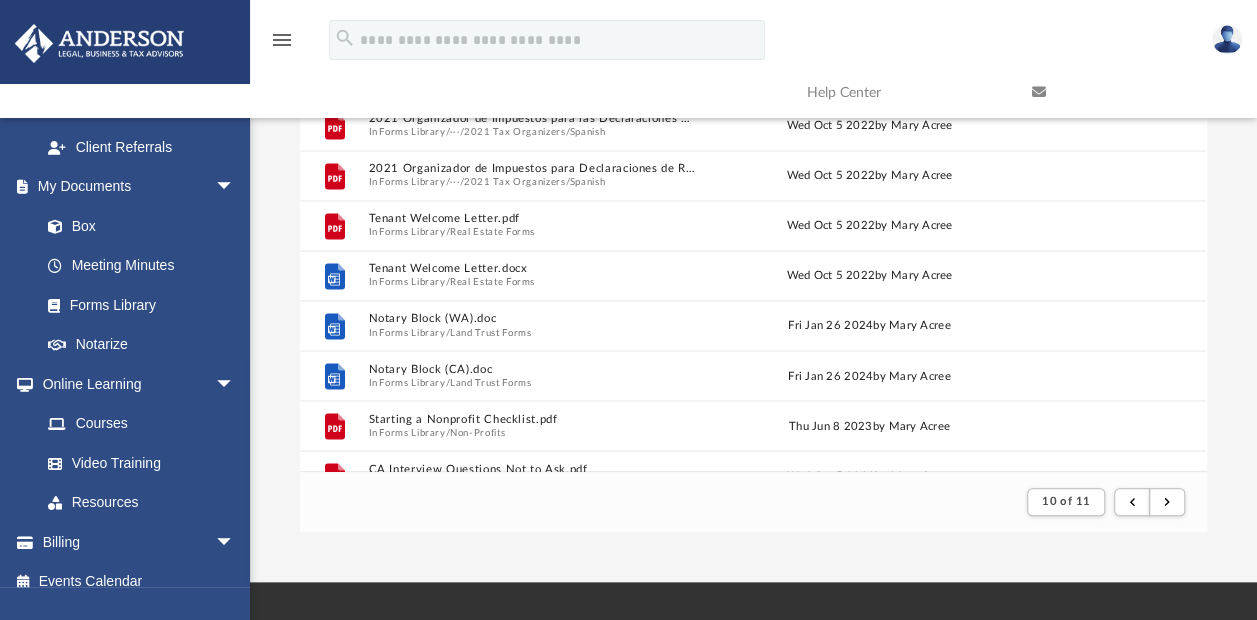 scroll, scrollTop: 1652, scrollLeft: 0, axis: vertical 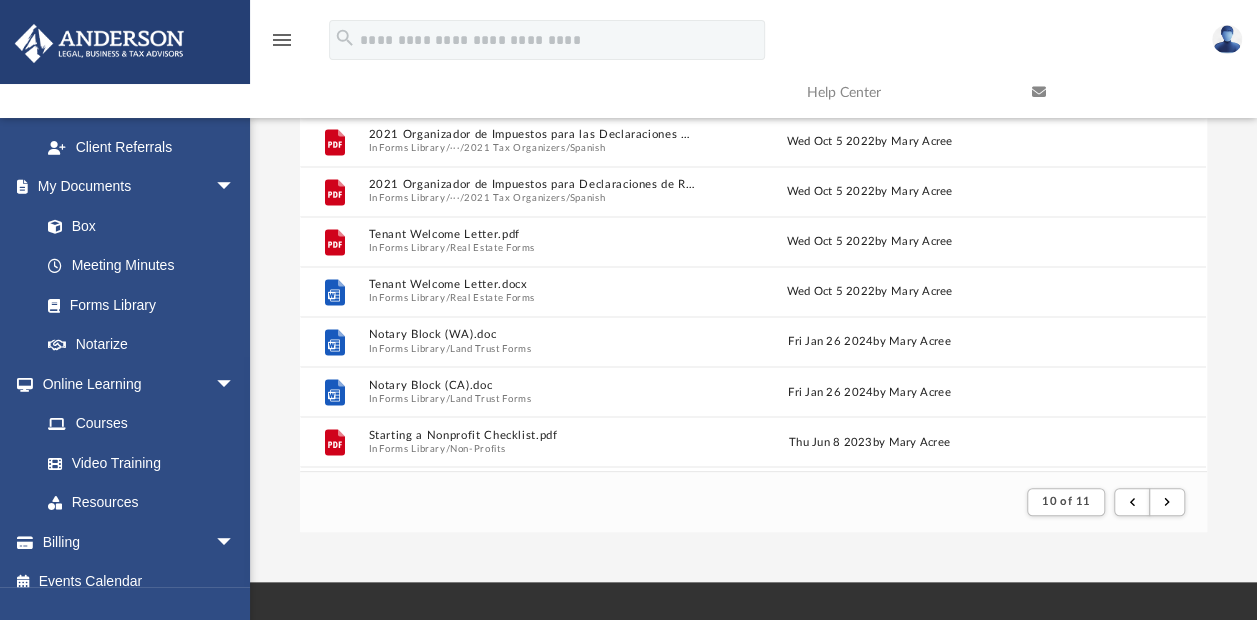 click at bounding box center [1114, 290] 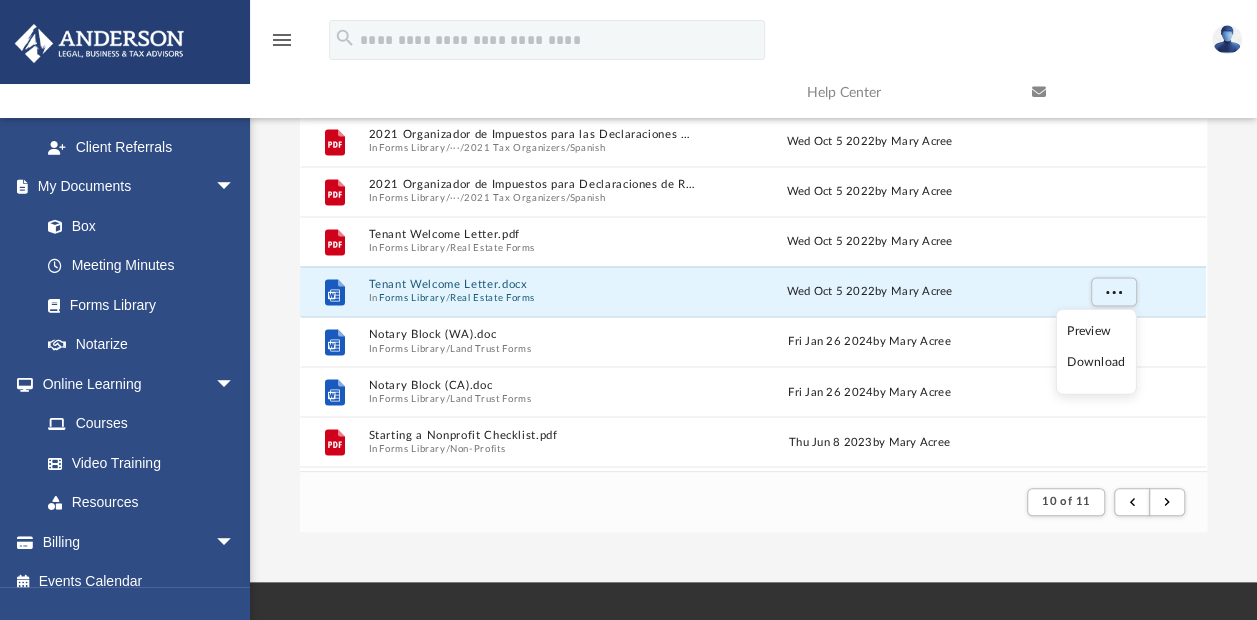 click on "Download" at bounding box center (1096, 362) 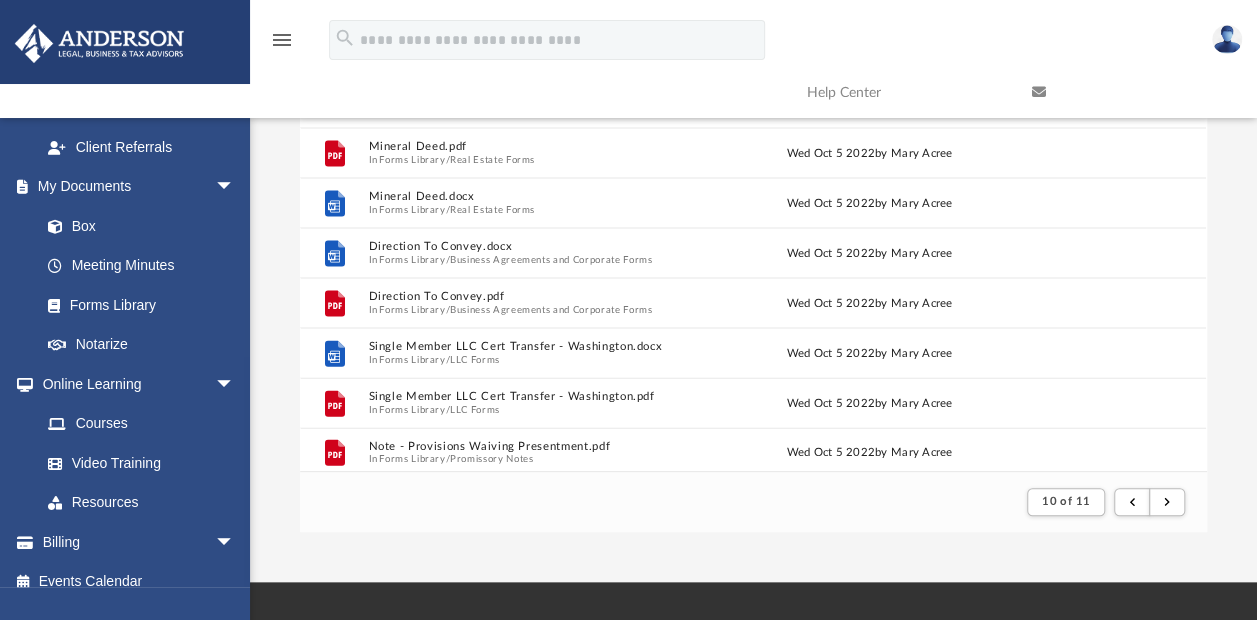scroll, scrollTop: 2146, scrollLeft: 0, axis: vertical 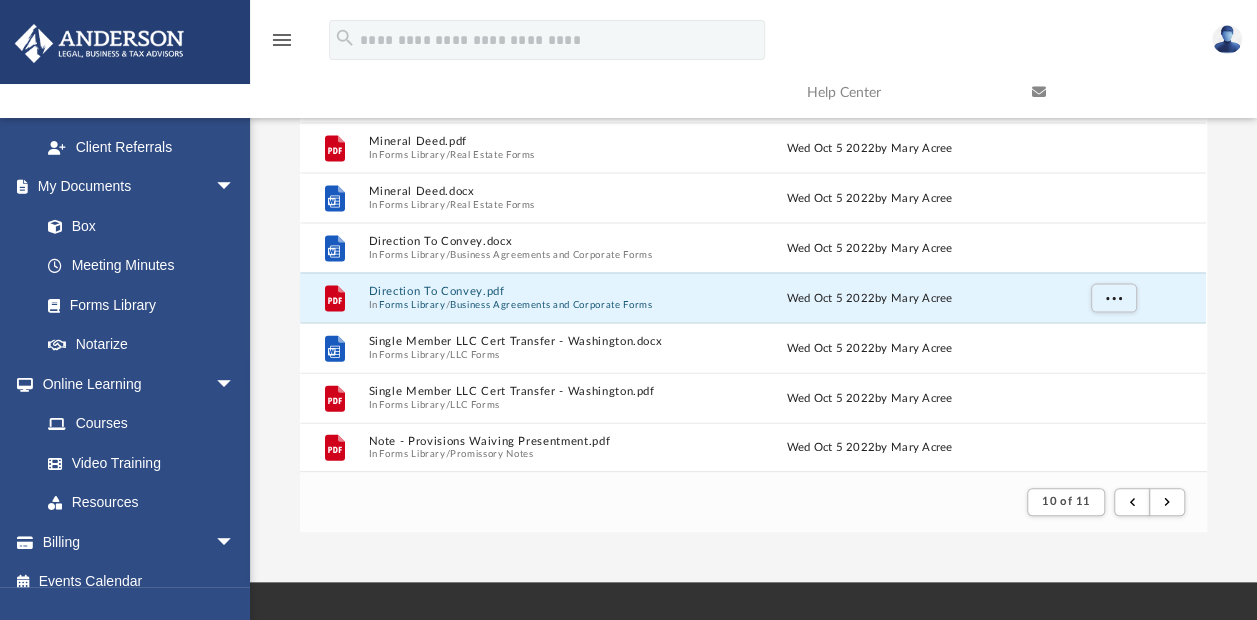 click on "Direction To Convey.pdf" at bounding box center [533, 290] 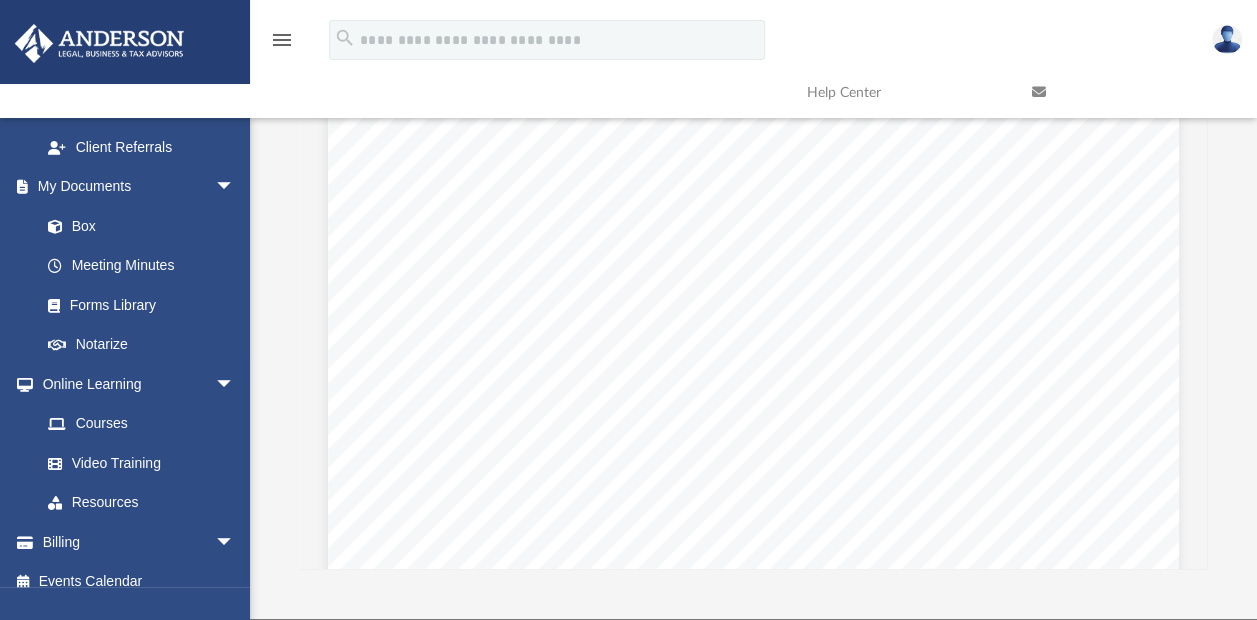scroll, scrollTop: 0, scrollLeft: 0, axis: both 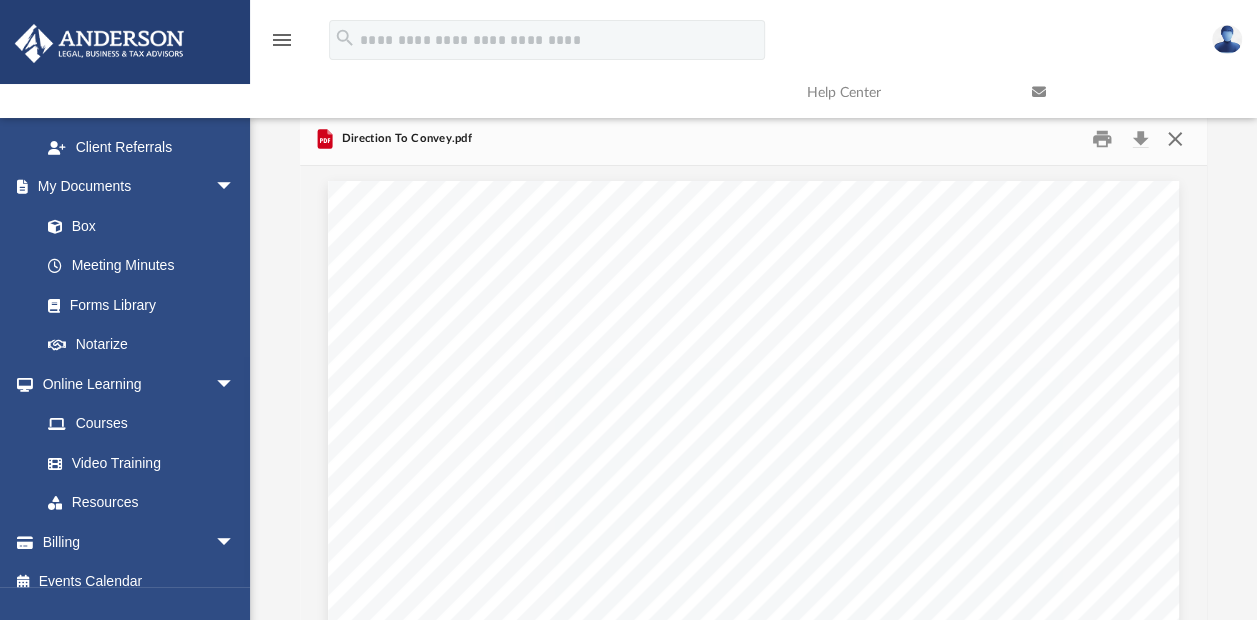 click at bounding box center [1175, 139] 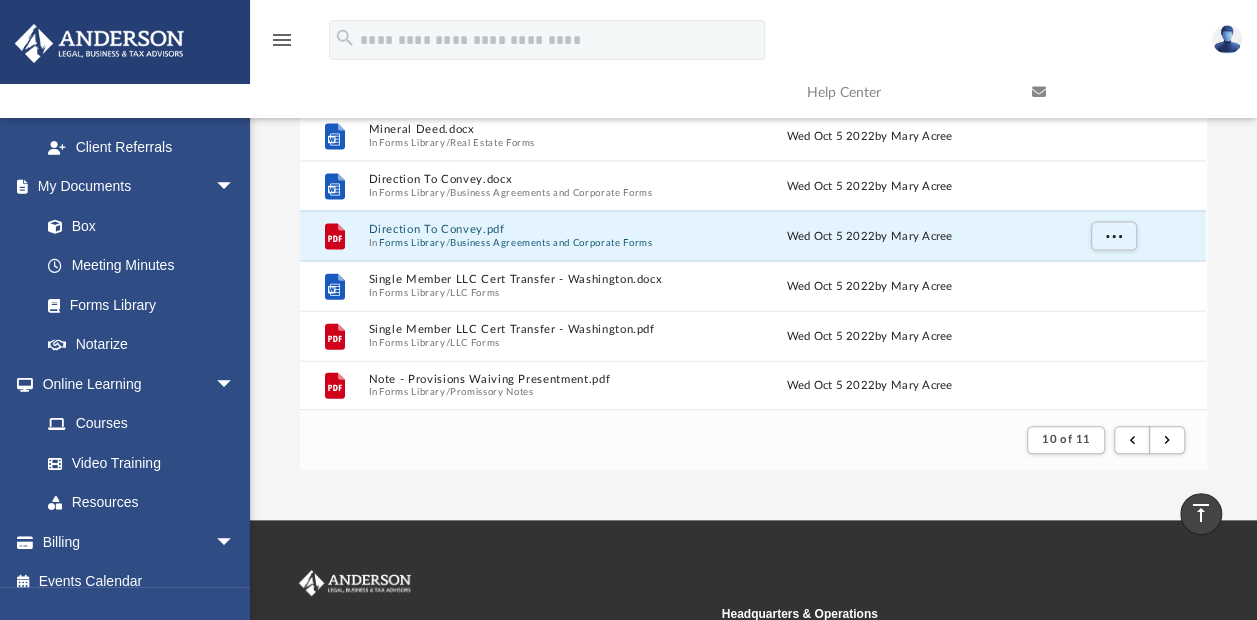 scroll, scrollTop: 210, scrollLeft: 0, axis: vertical 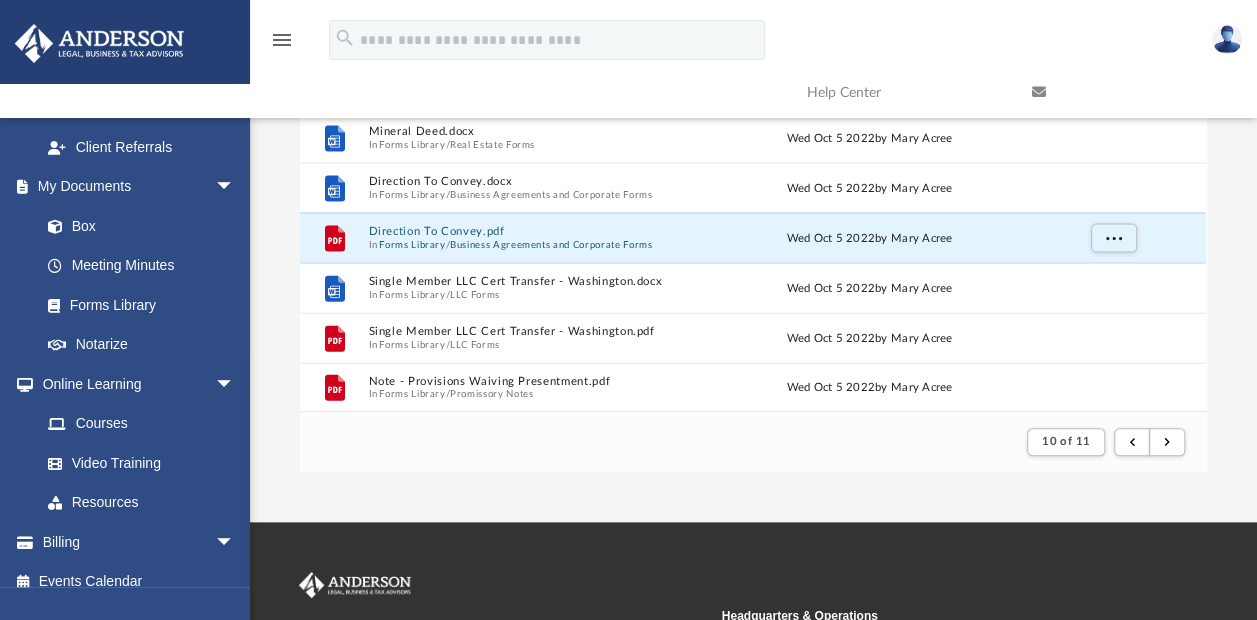 click on "Business Agreements and Corporate Forms" at bounding box center [551, 243] 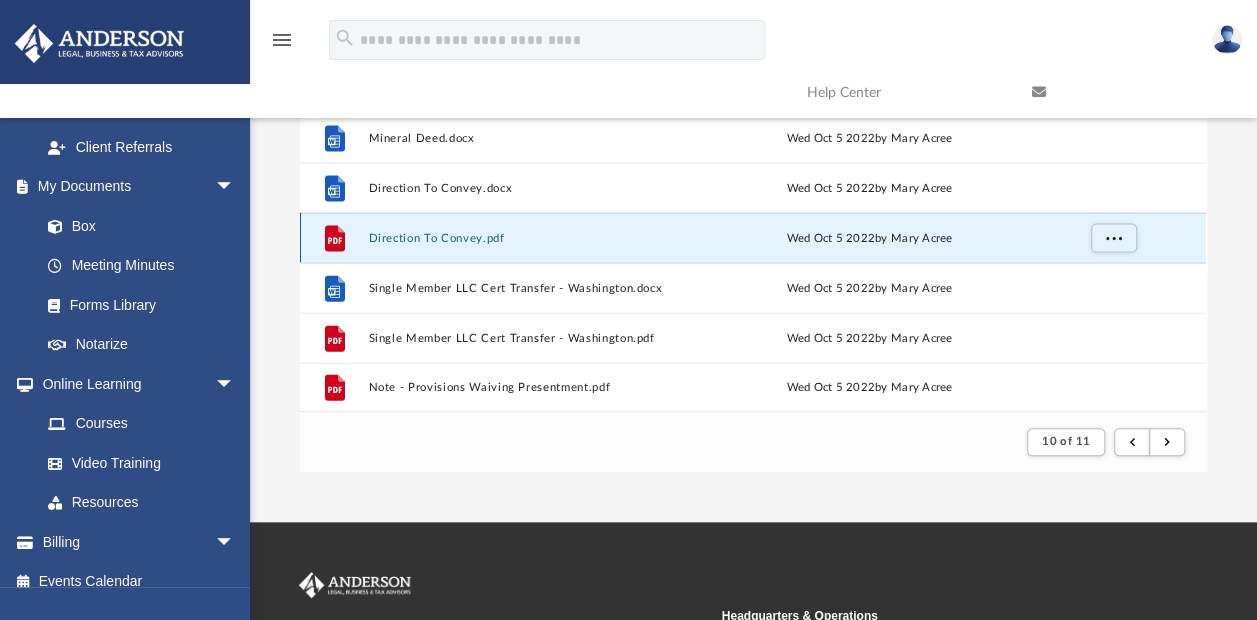 click on "File Direction To Convey.pdf Wed Oct 5 2022  by Mary Acree" at bounding box center [753, 237] 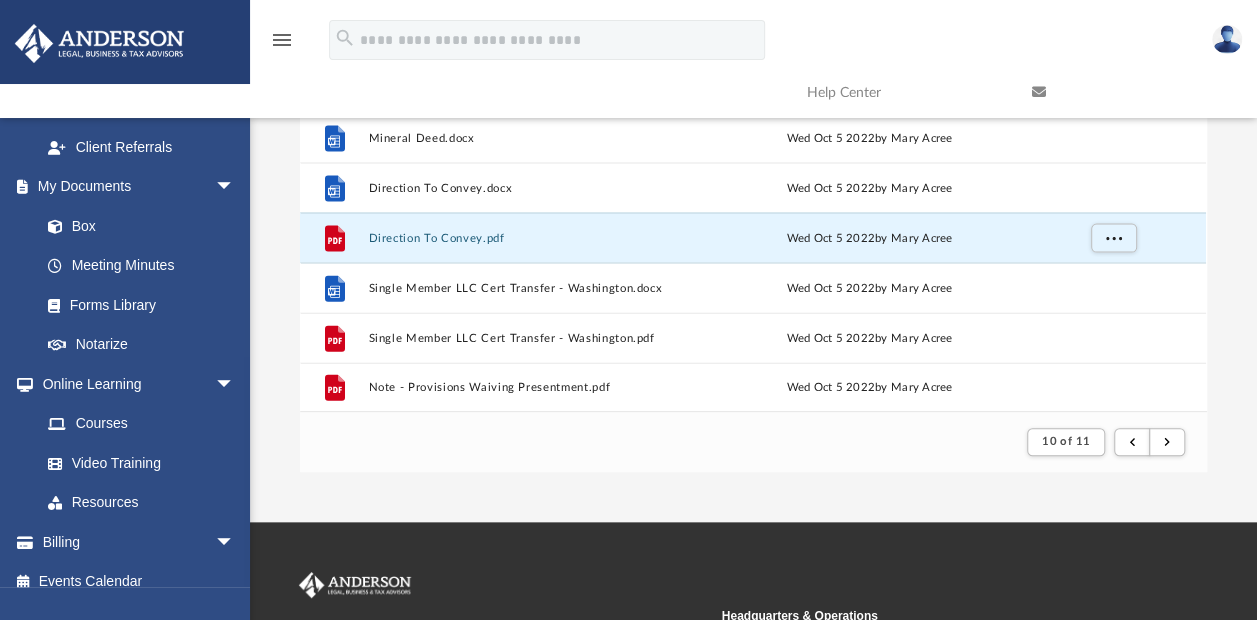 click on "Direction To Convey.pdf" at bounding box center [533, 237] 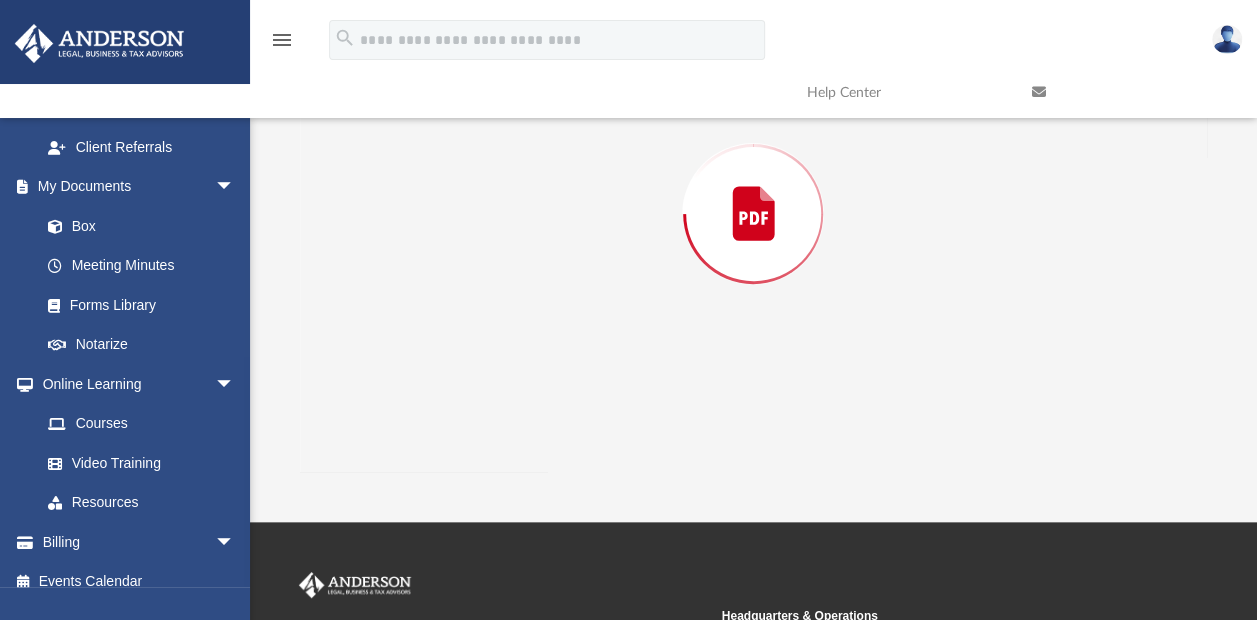 scroll, scrollTop: 113, scrollLeft: 0, axis: vertical 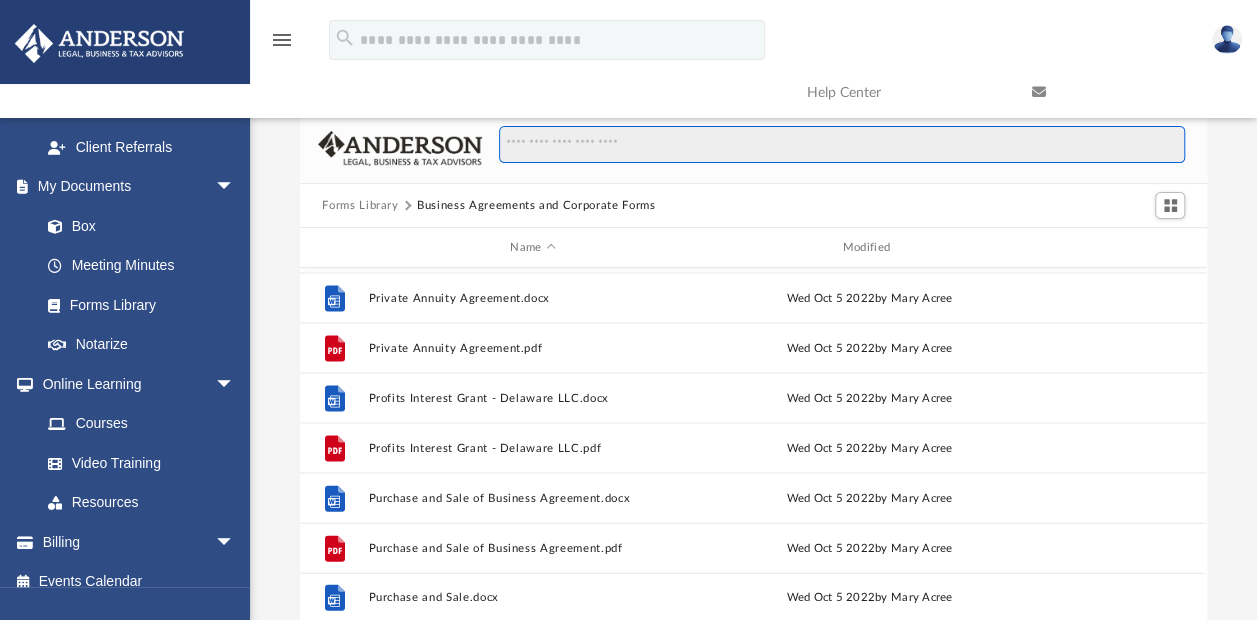 click at bounding box center (842, 145) 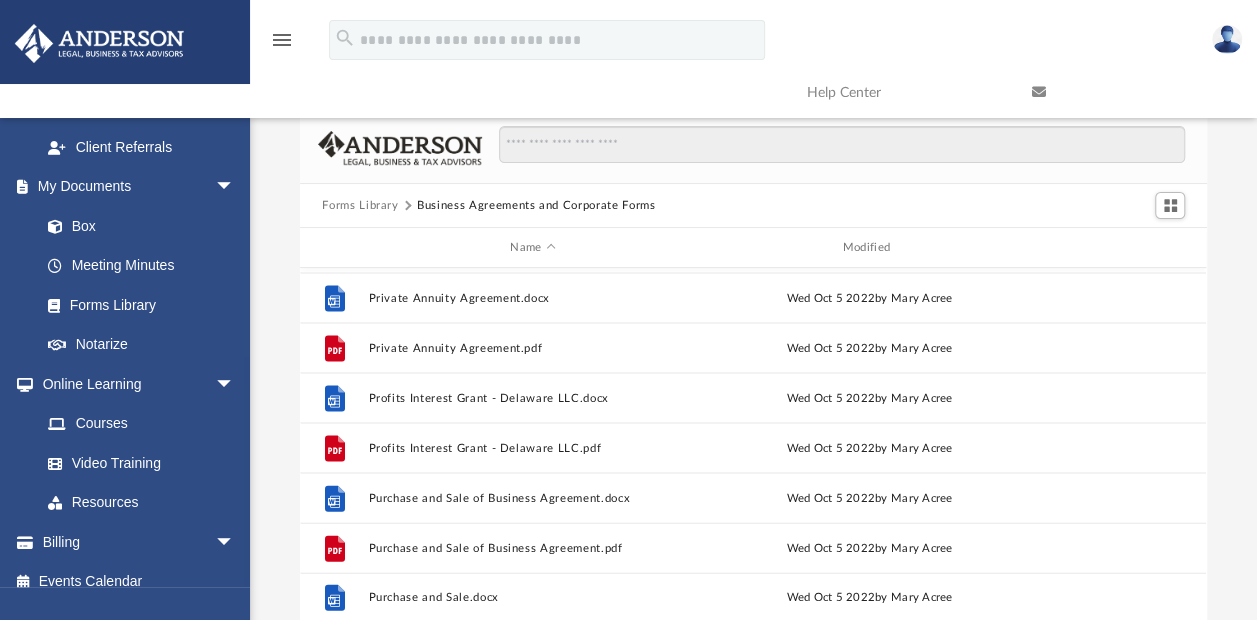 drag, startPoint x: 1240, startPoint y: 0, endPoint x: 370, endPoint y: 108, distance: 876.6778 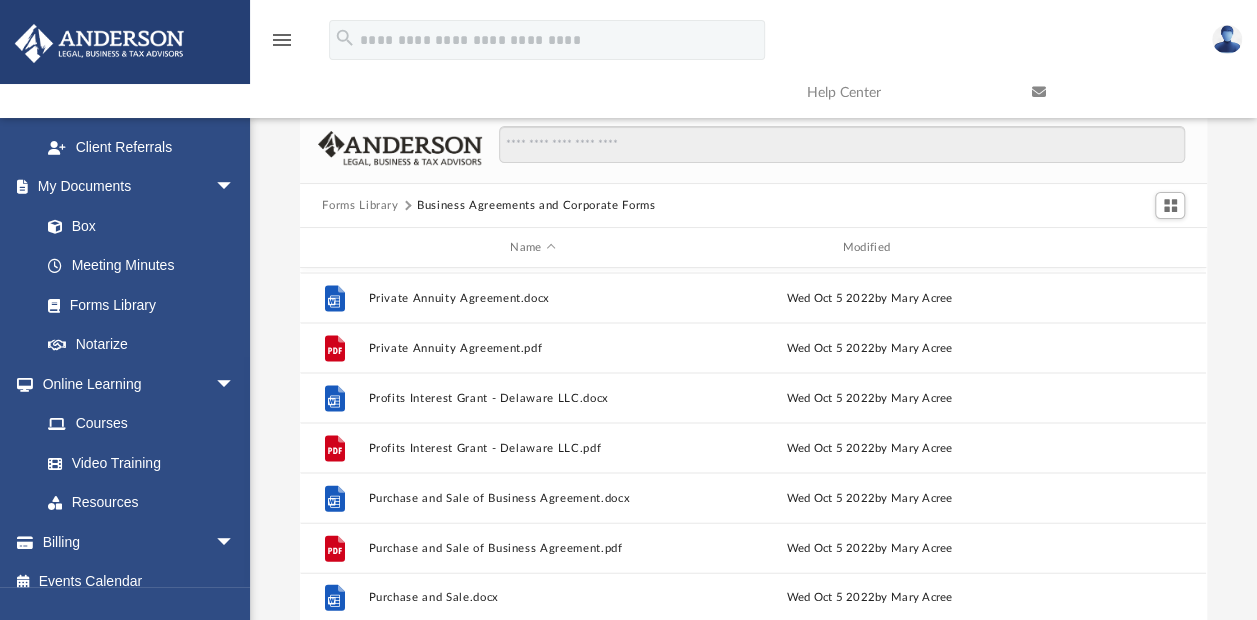 click on "menu
search
Site Menu		            	 add
ondricks@verizon.net
My Profile
Reset Password
Logout
Help Center" at bounding box center [628, 66] 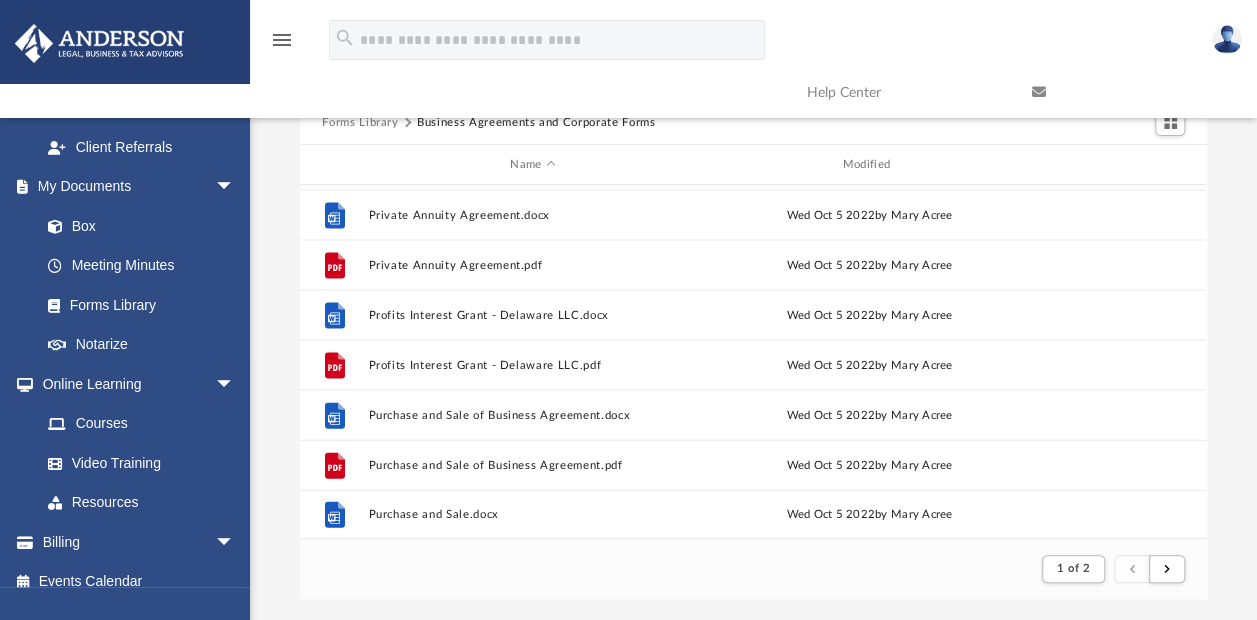 scroll, scrollTop: 84, scrollLeft: 0, axis: vertical 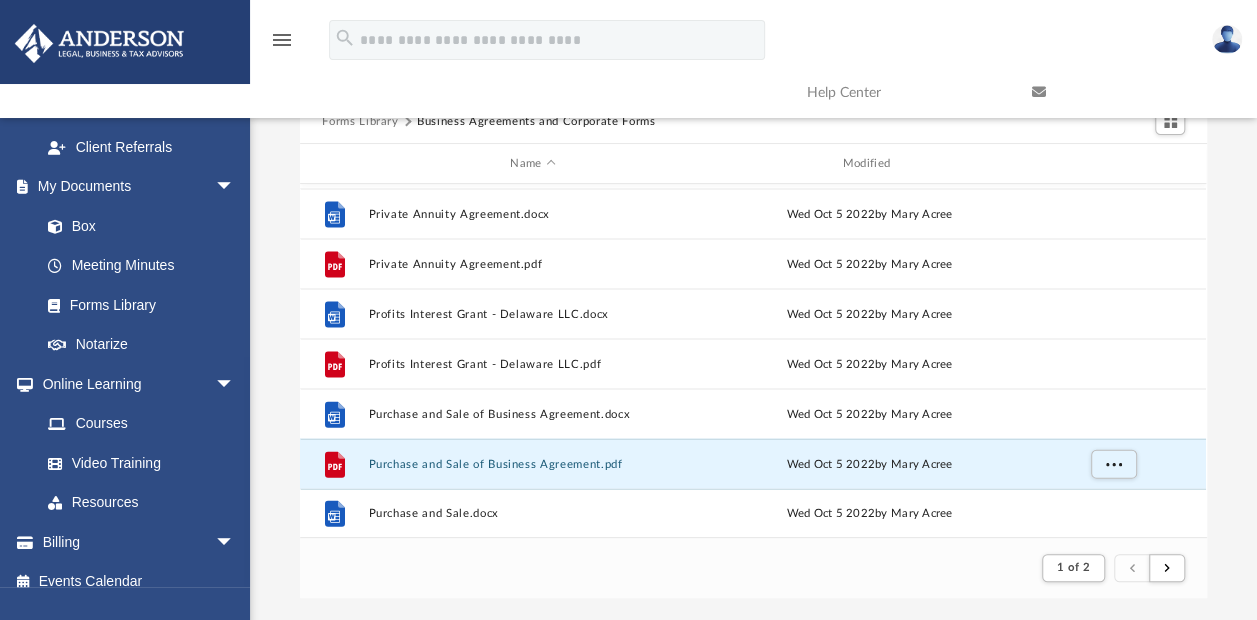 click on "Purchase and Sale of Business Agreement.pdf" at bounding box center [533, 463] 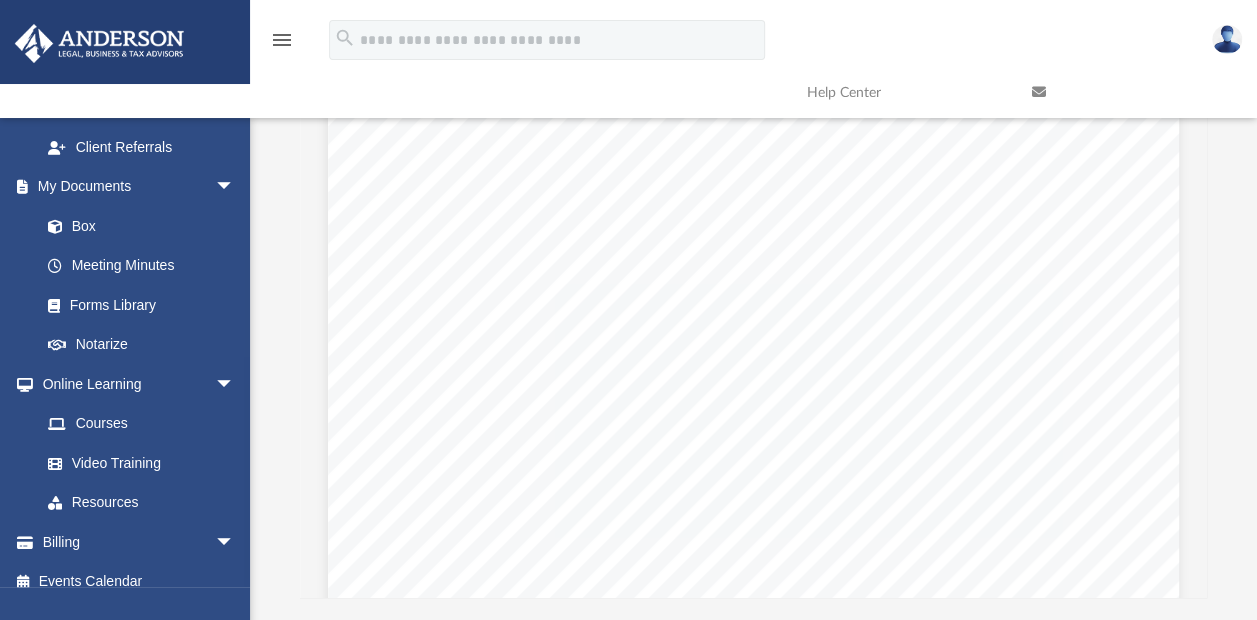 scroll, scrollTop: 0, scrollLeft: 0, axis: both 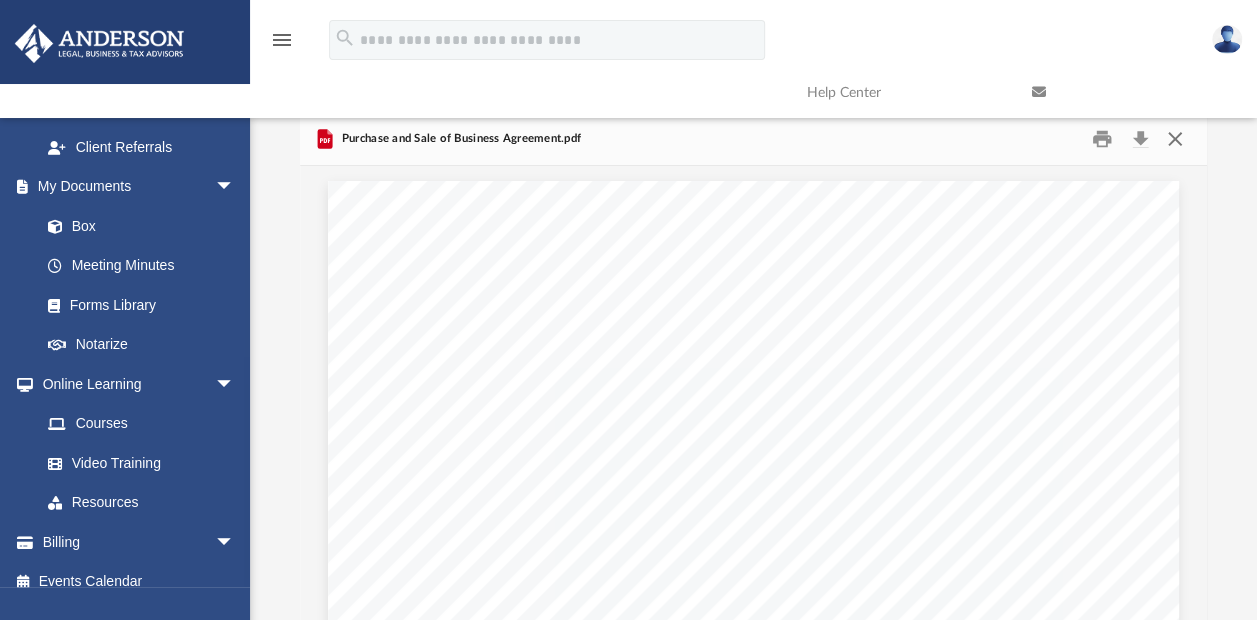 click at bounding box center (1175, 139) 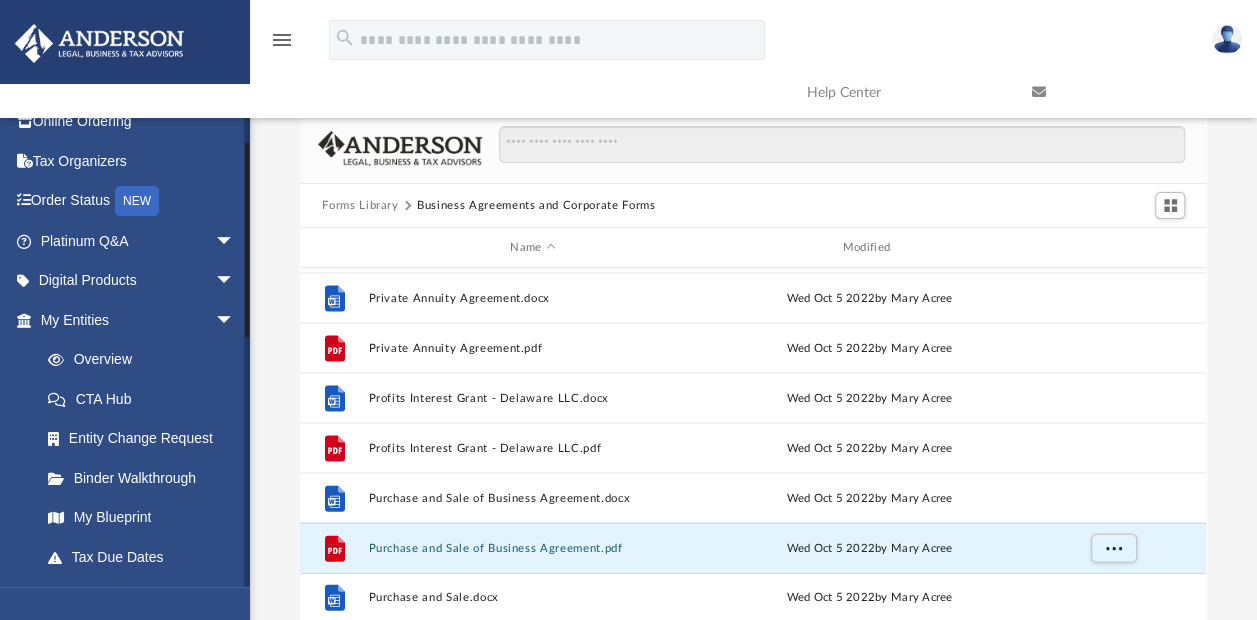 scroll, scrollTop: 0, scrollLeft: 0, axis: both 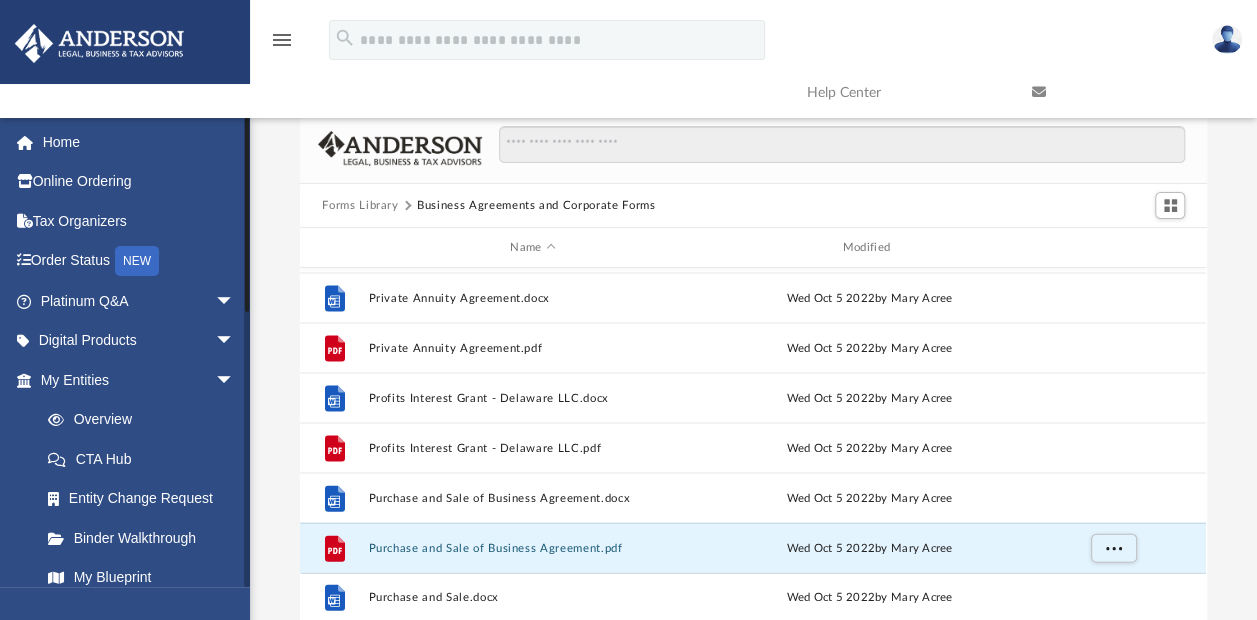 drag, startPoint x: 245, startPoint y: 240, endPoint x: 253, endPoint y: 162, distance: 78.40918 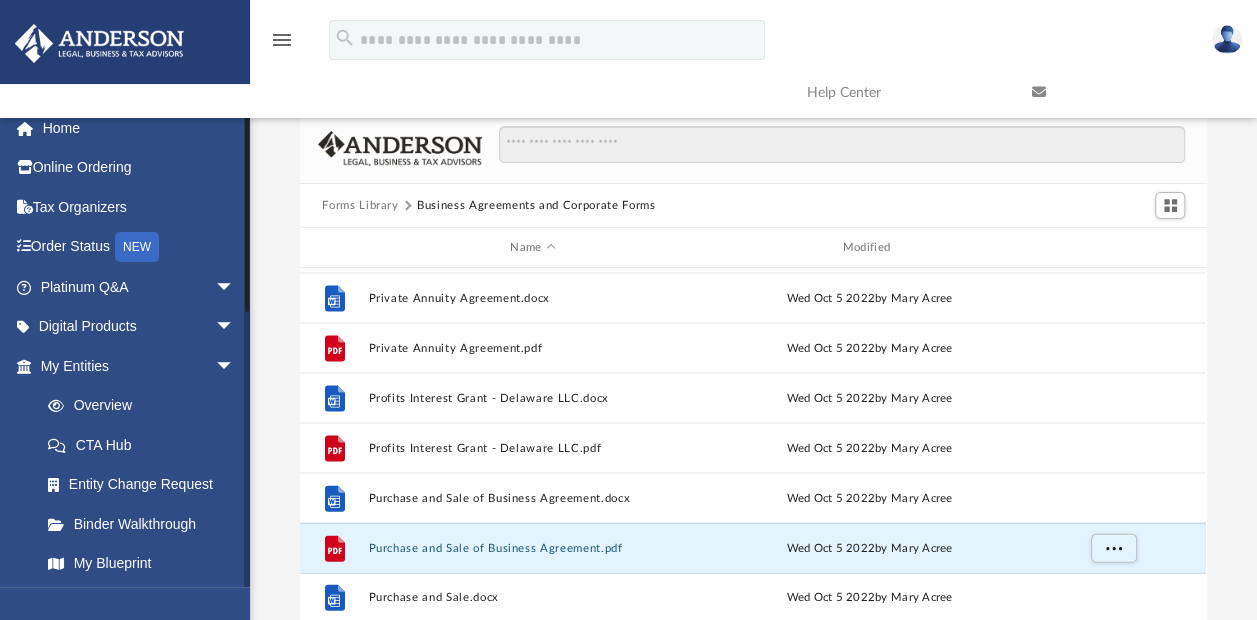 scroll, scrollTop: 0, scrollLeft: 0, axis: both 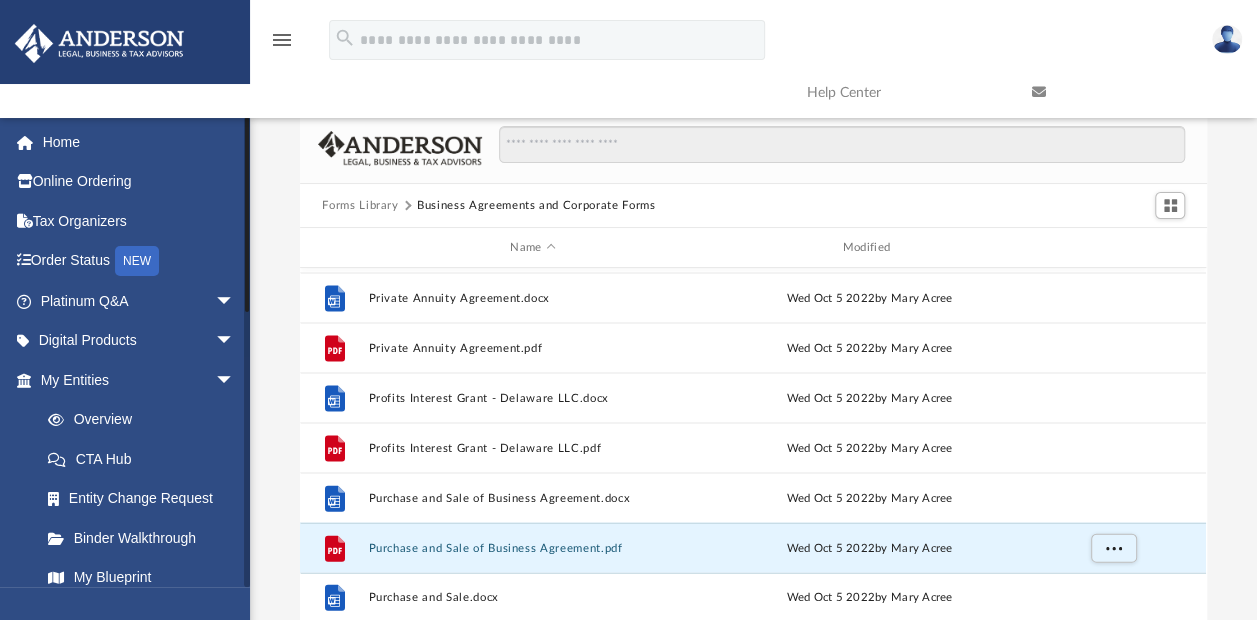 drag, startPoint x: 246, startPoint y: 198, endPoint x: 235, endPoint y: 178, distance: 22.825424 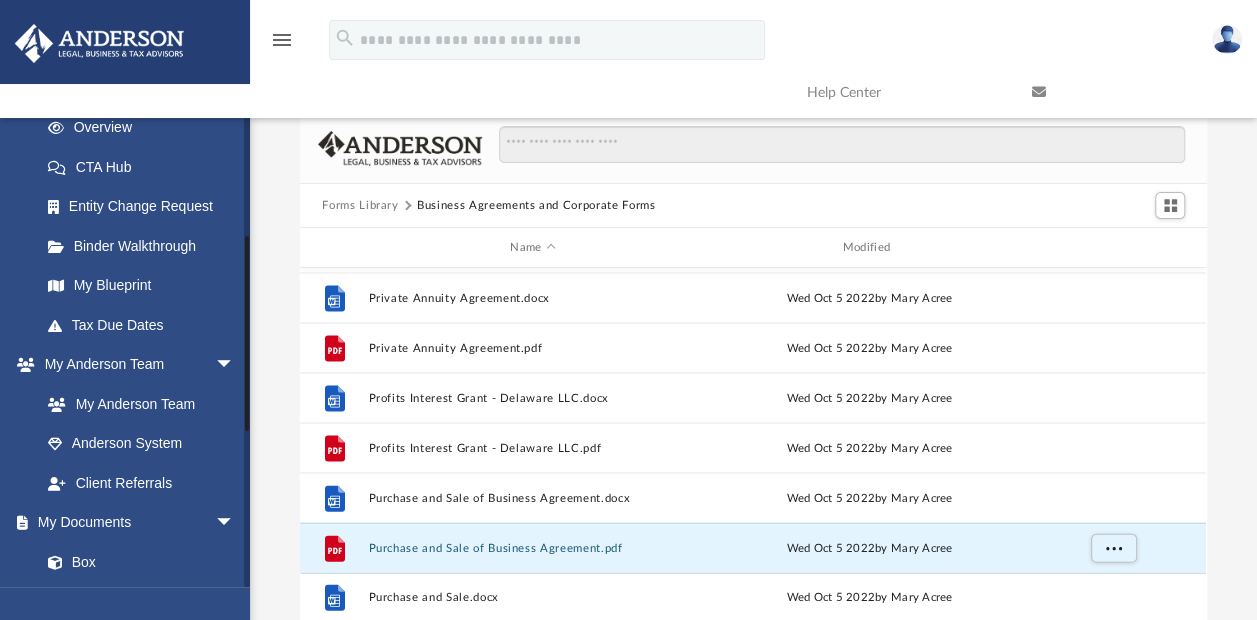 scroll, scrollTop: 0, scrollLeft: 0, axis: both 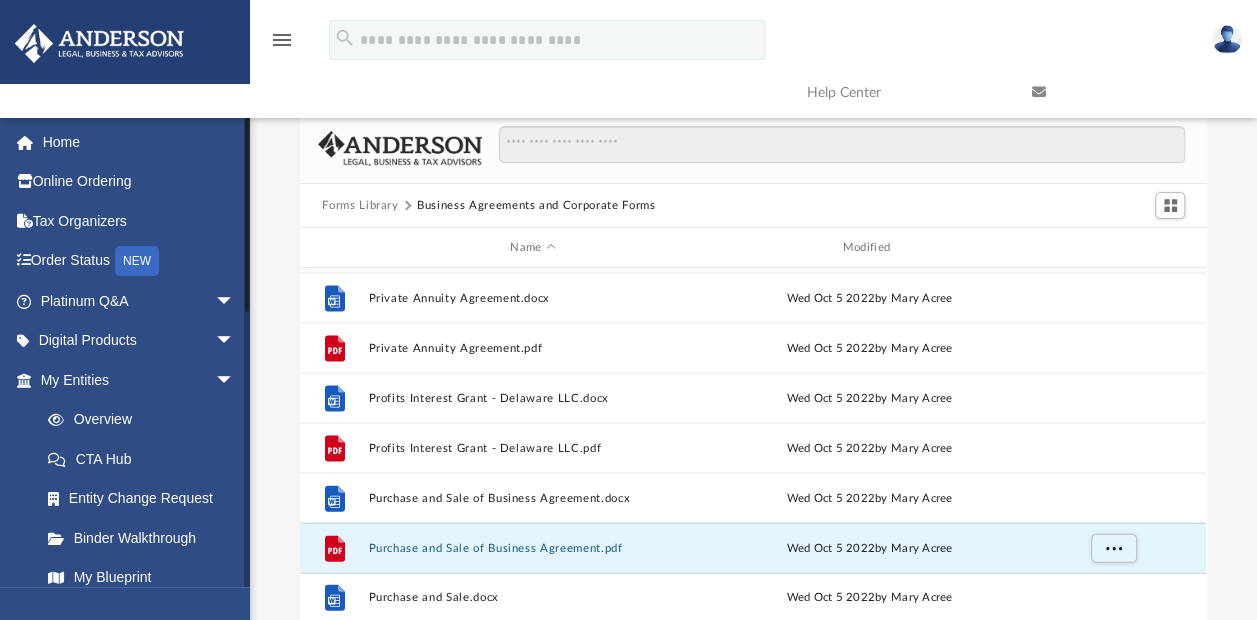 drag, startPoint x: 245, startPoint y: 240, endPoint x: 242, endPoint y: 166, distance: 74.06078 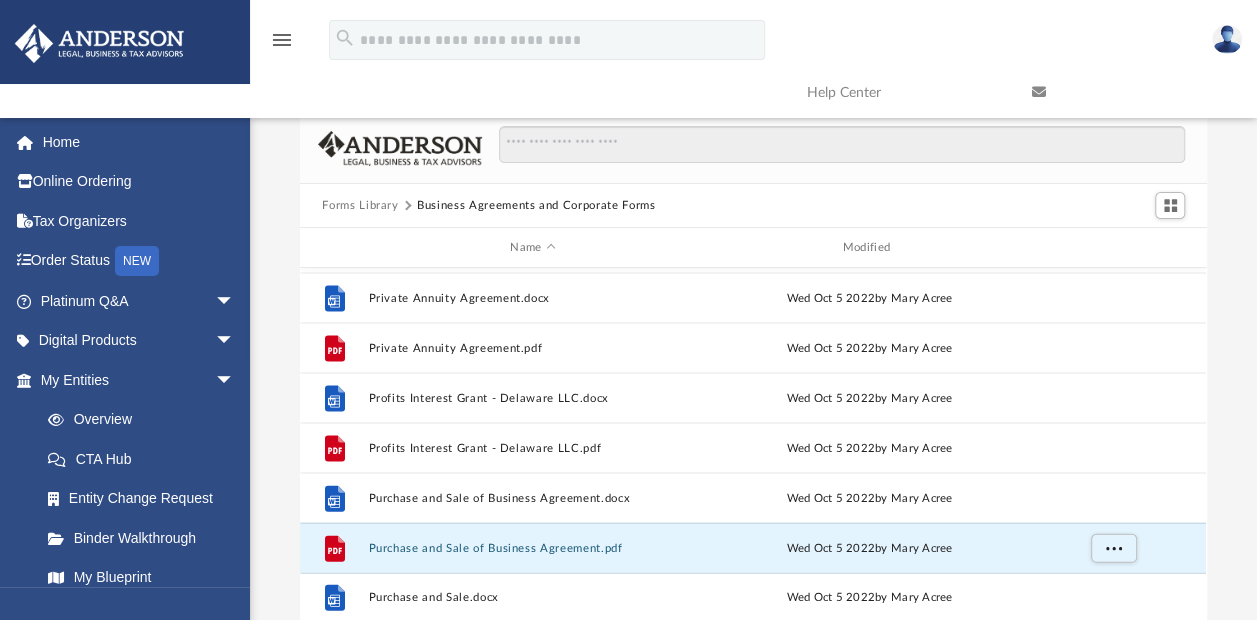 click on "arrow_drop_down" at bounding box center [235, 301] 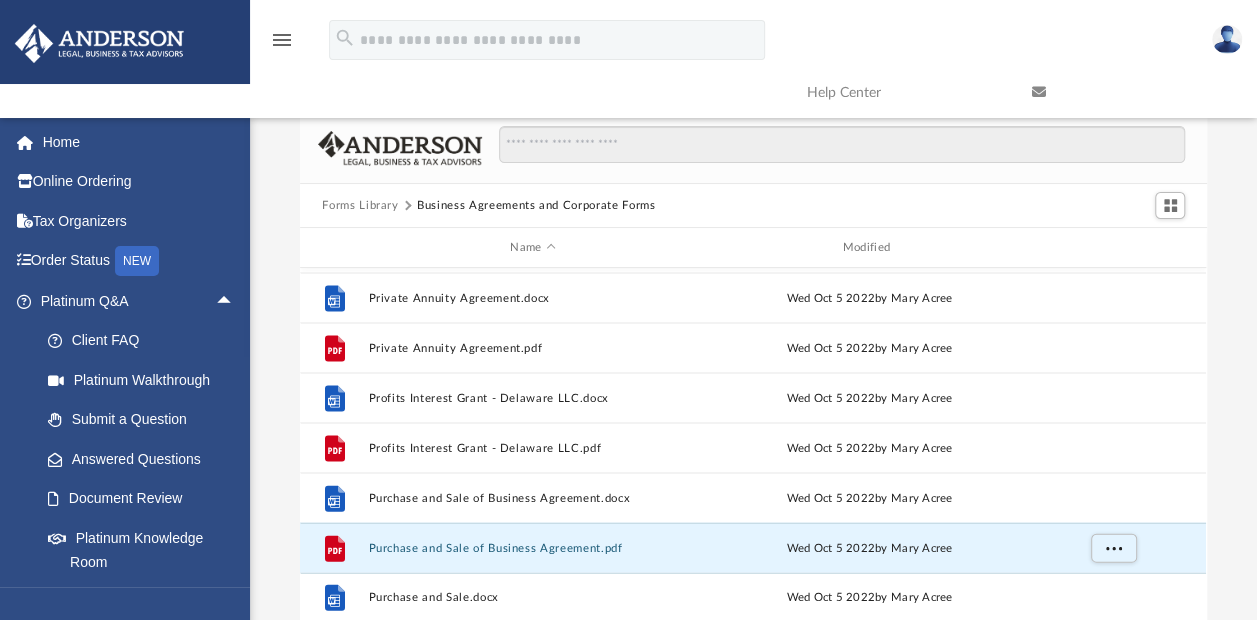 click on "Document Review" at bounding box center (146, 499) 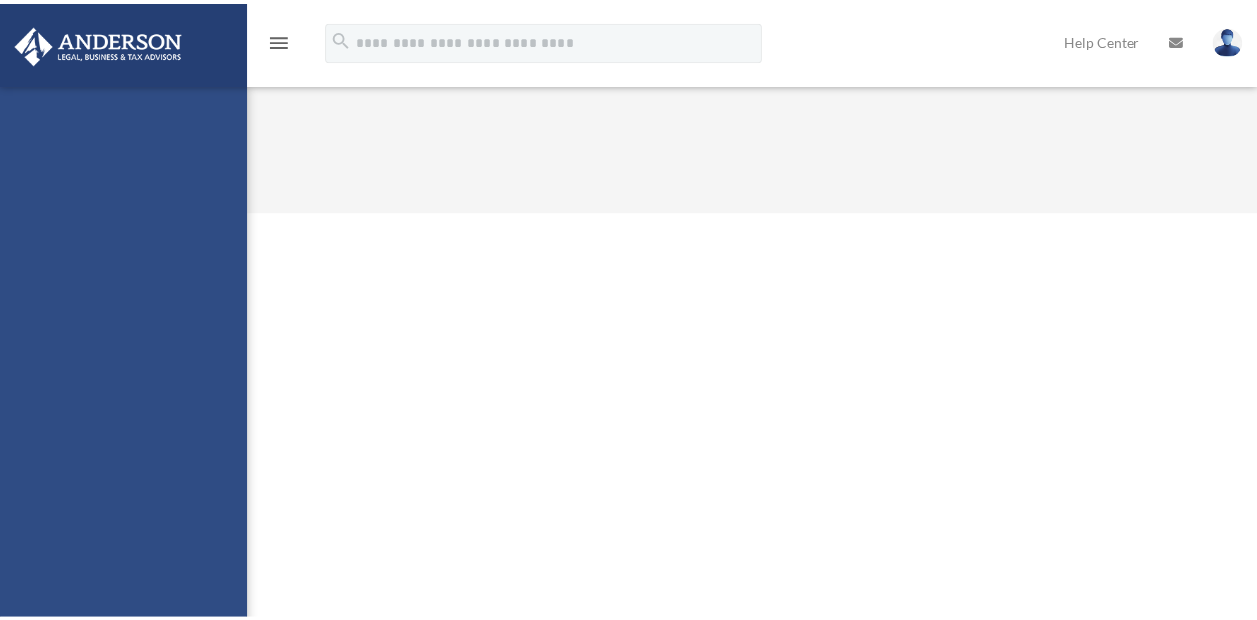 scroll, scrollTop: 0, scrollLeft: 0, axis: both 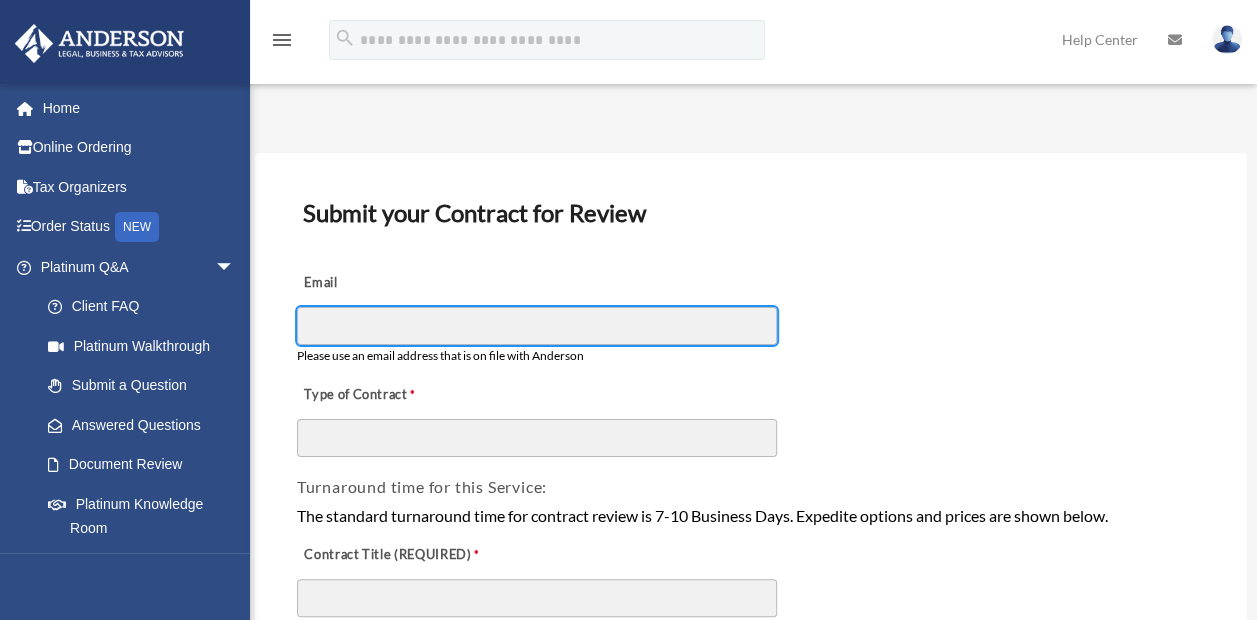 click on "Email" at bounding box center [537, 326] 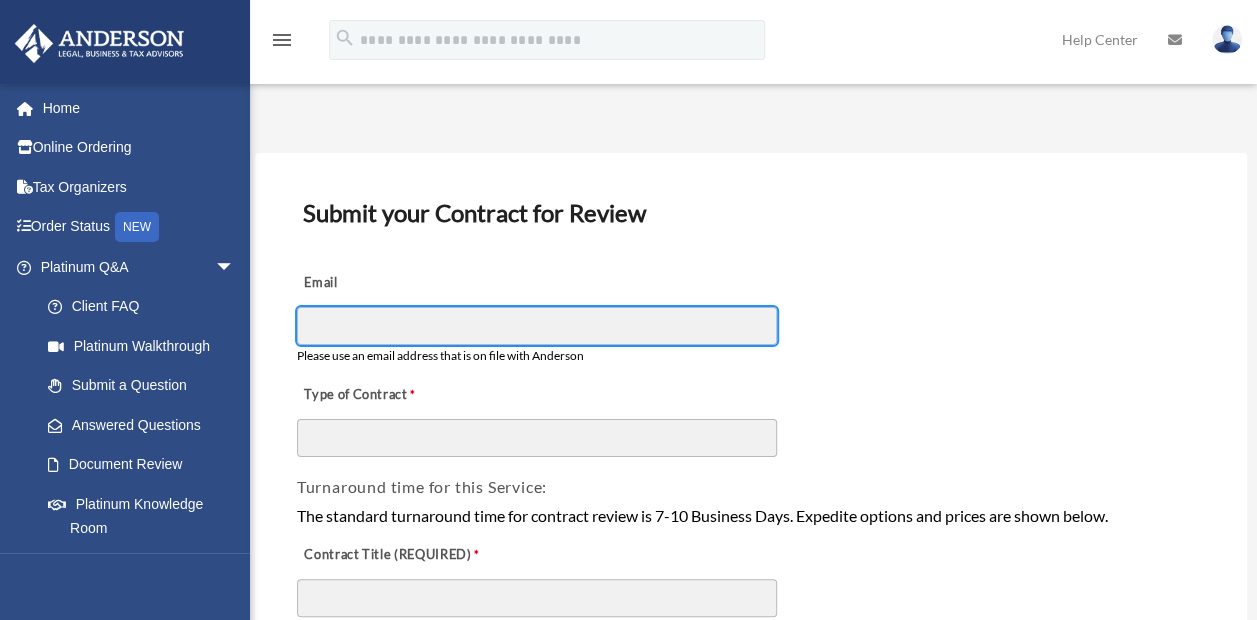 type on "**********" 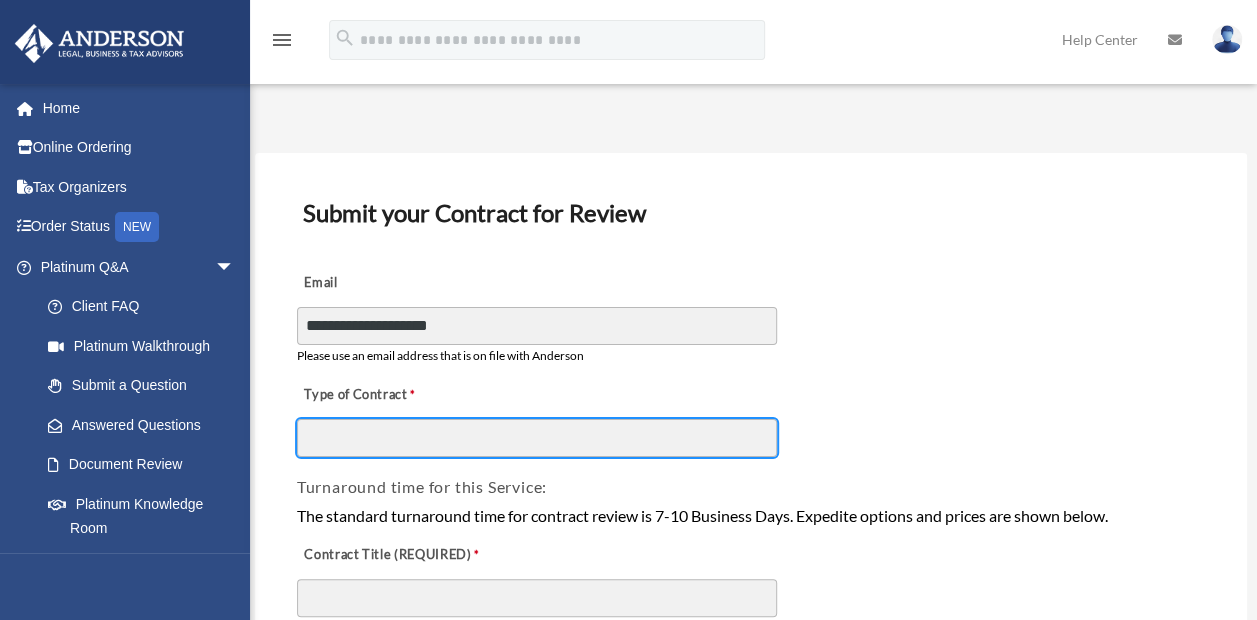 click on "Type of Contract" at bounding box center (537, 438) 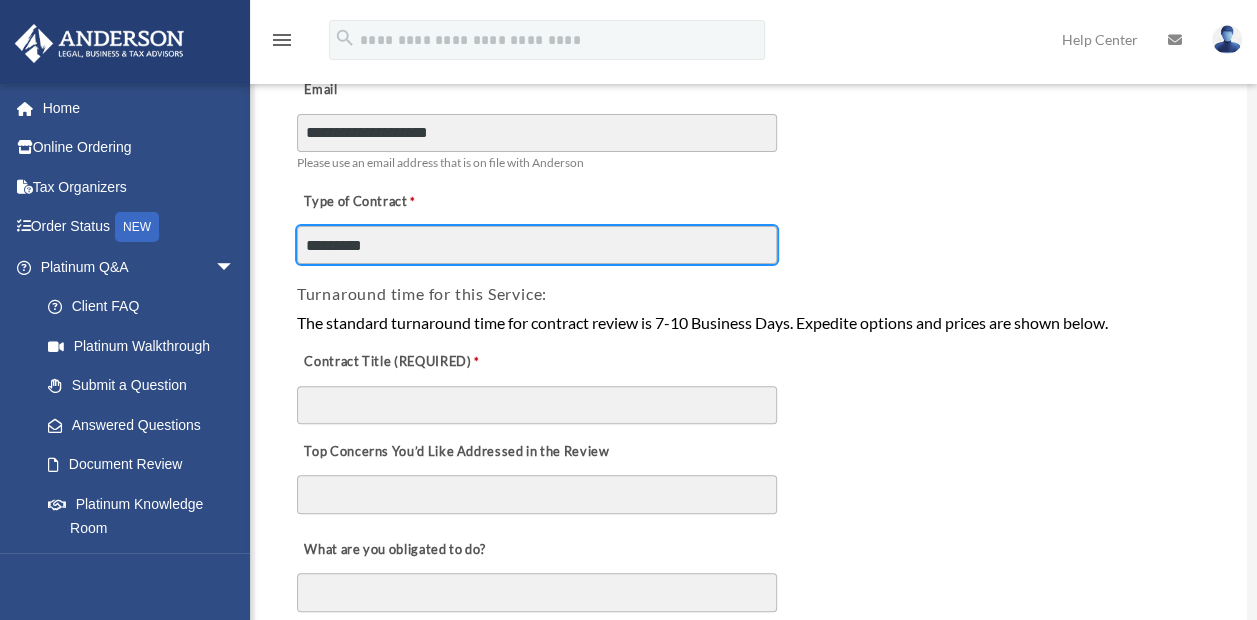 scroll, scrollTop: 200, scrollLeft: 0, axis: vertical 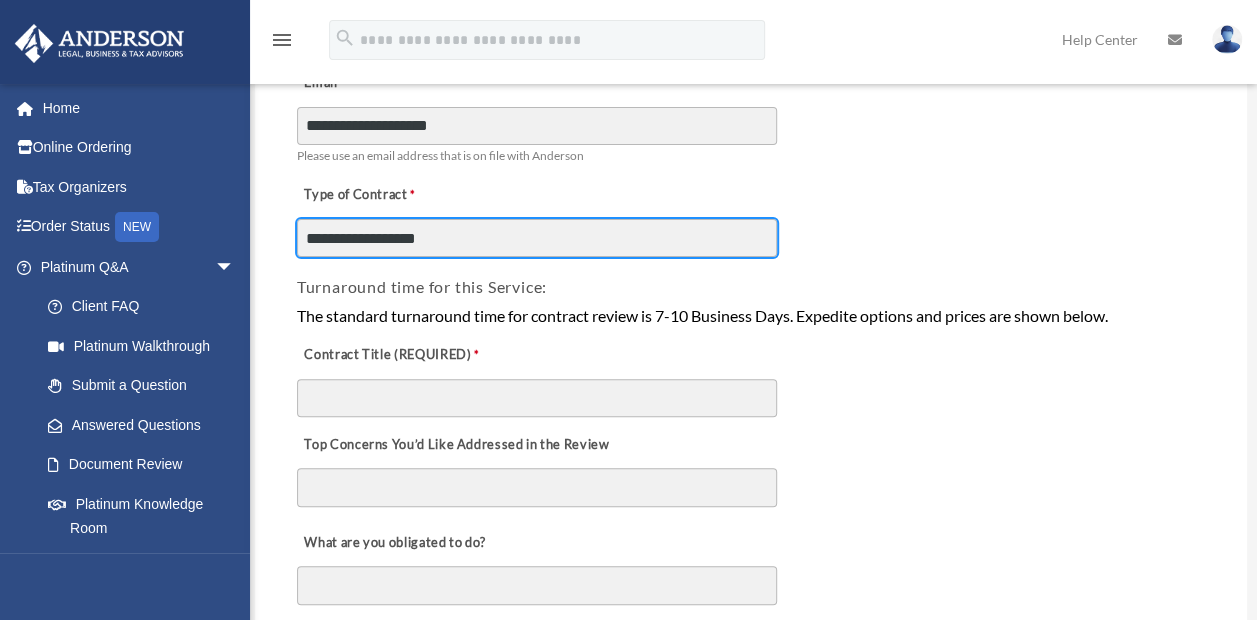 click on "**********" at bounding box center (537, 238) 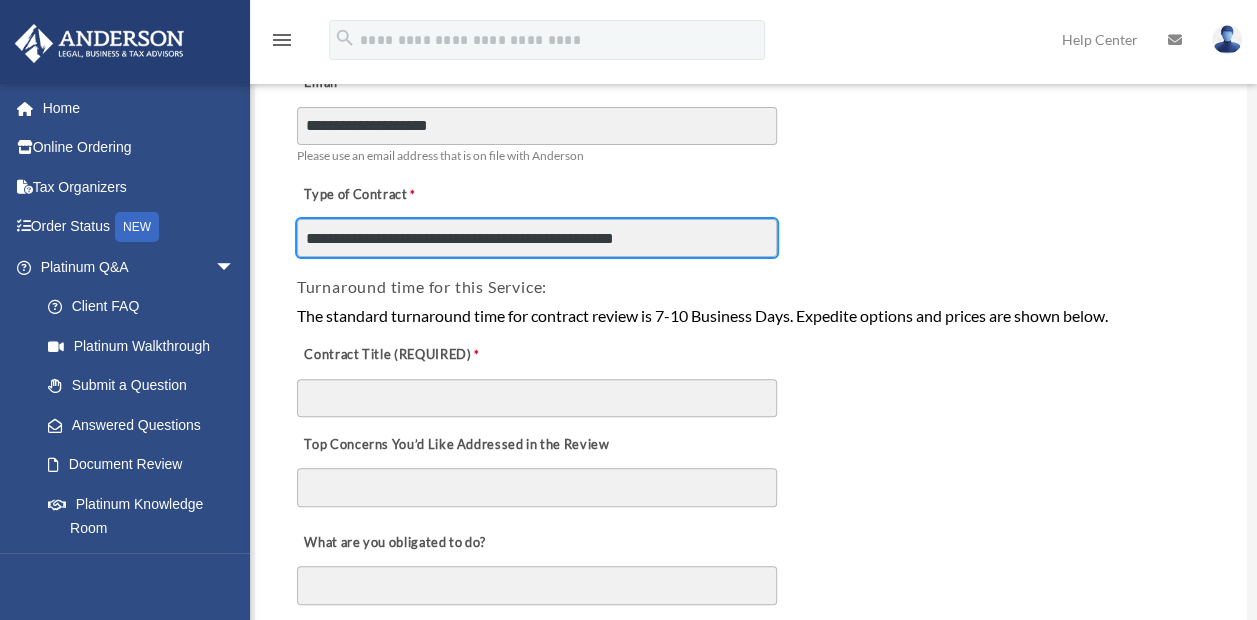 drag, startPoint x: 730, startPoint y: 248, endPoint x: 222, endPoint y: 276, distance: 508.77106 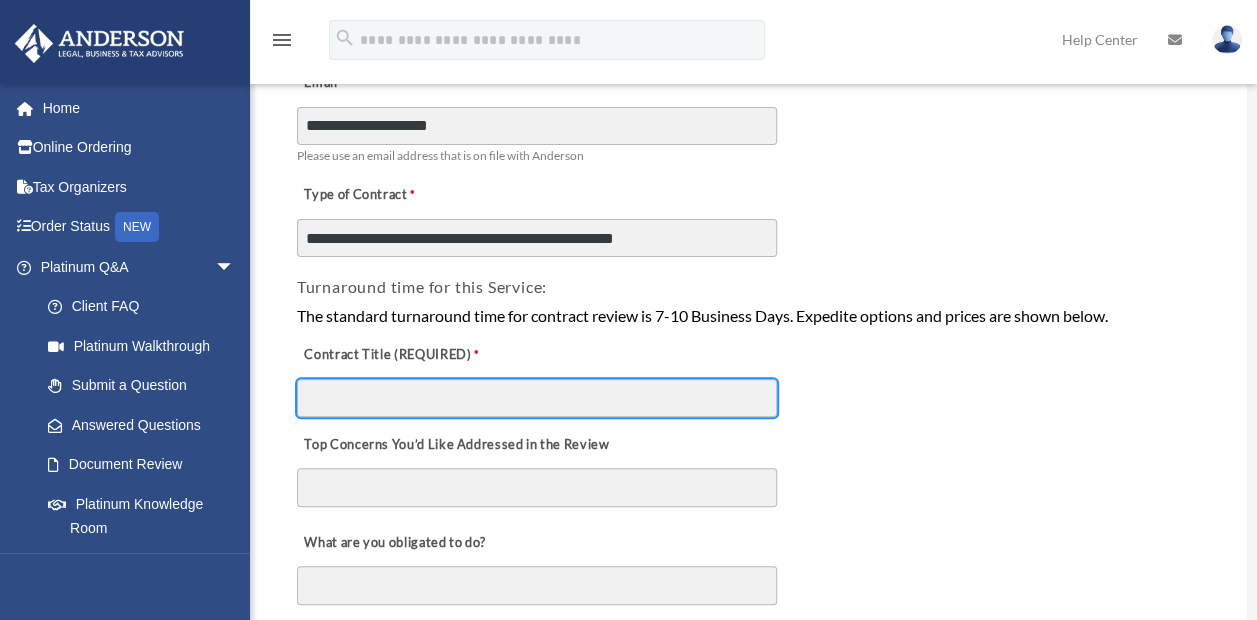 click on "Contract Title (REQUIRED)" at bounding box center (537, 398) 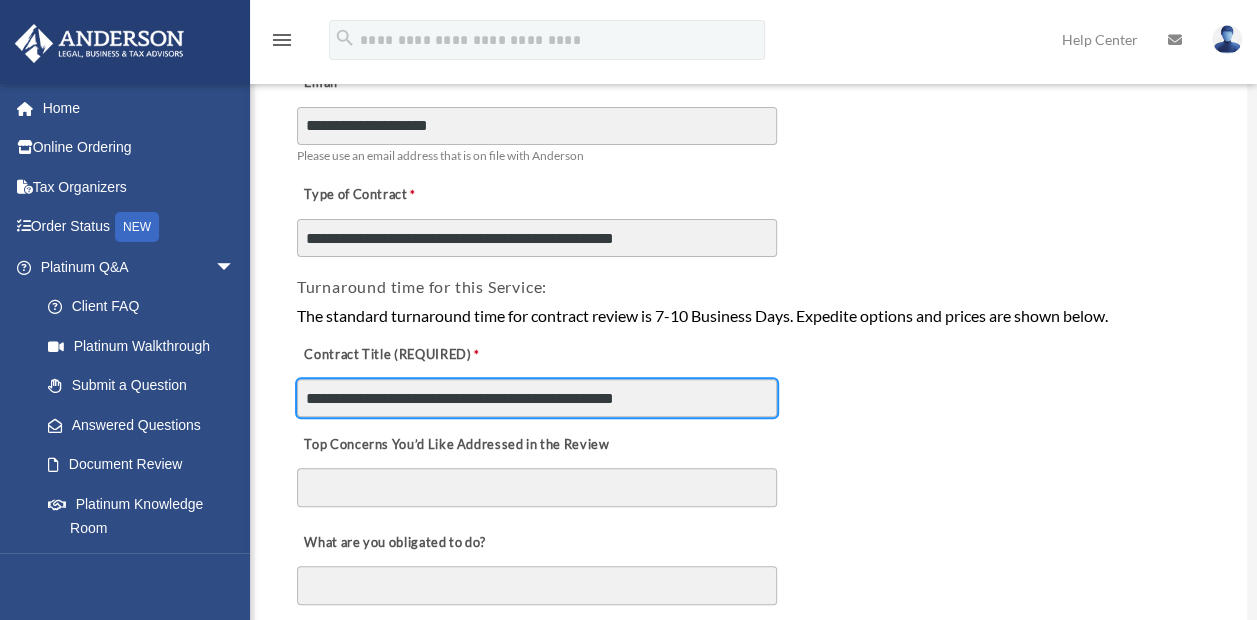 type on "**********" 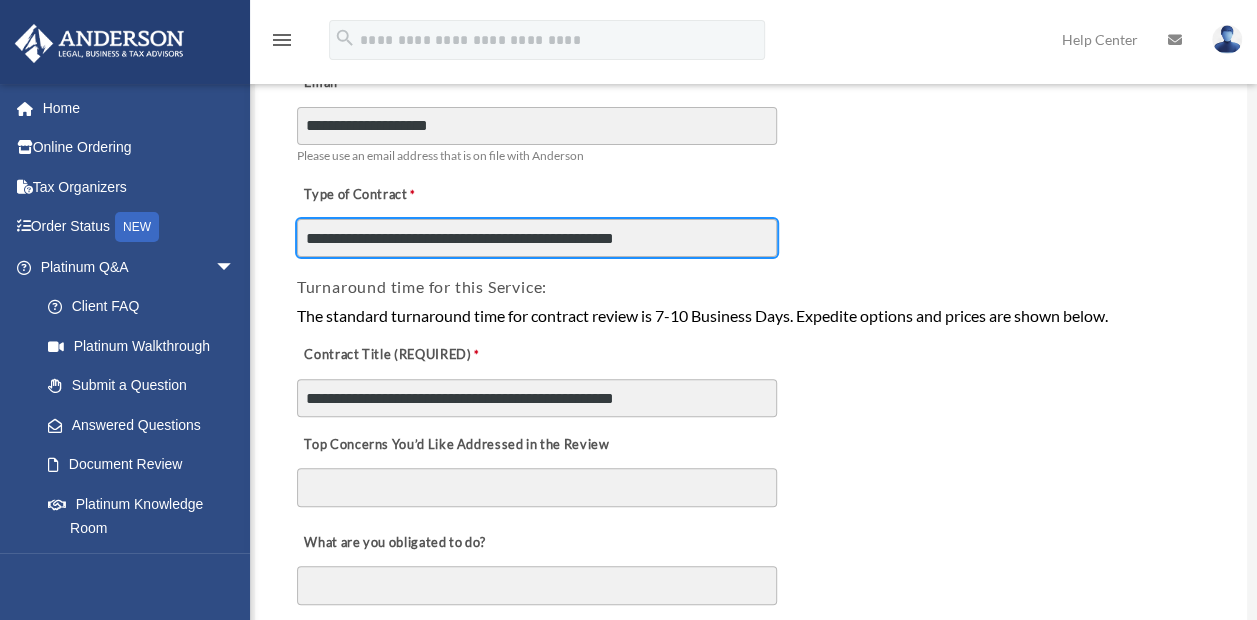 click on "**********" at bounding box center (537, 238) 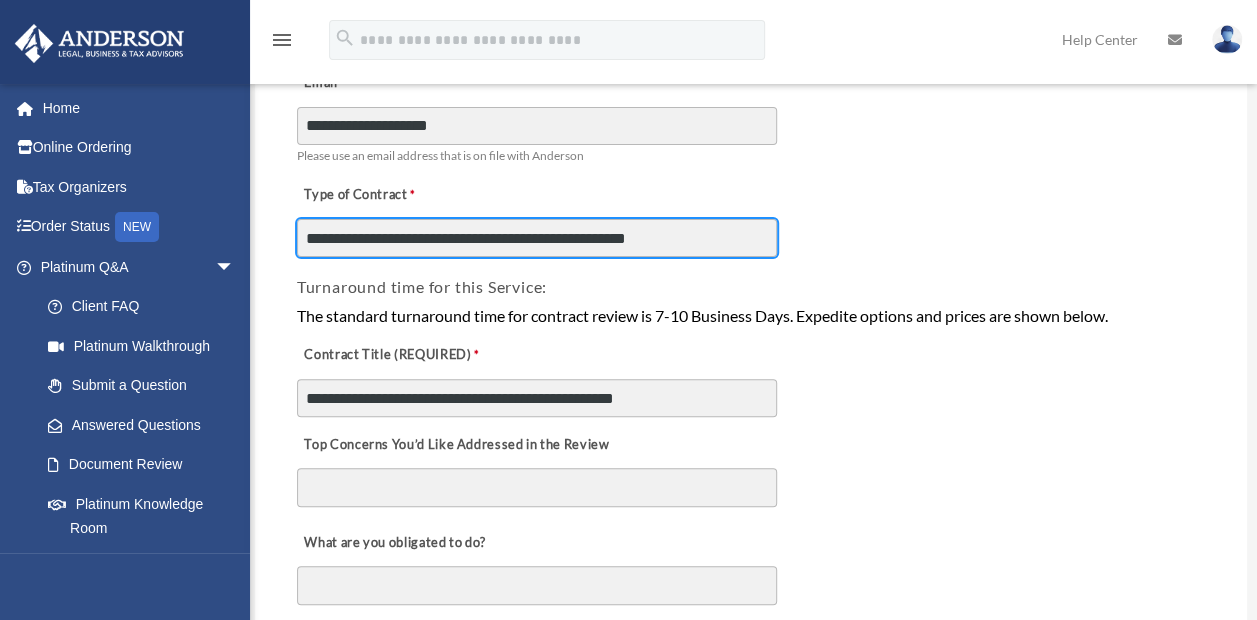 type on "**********" 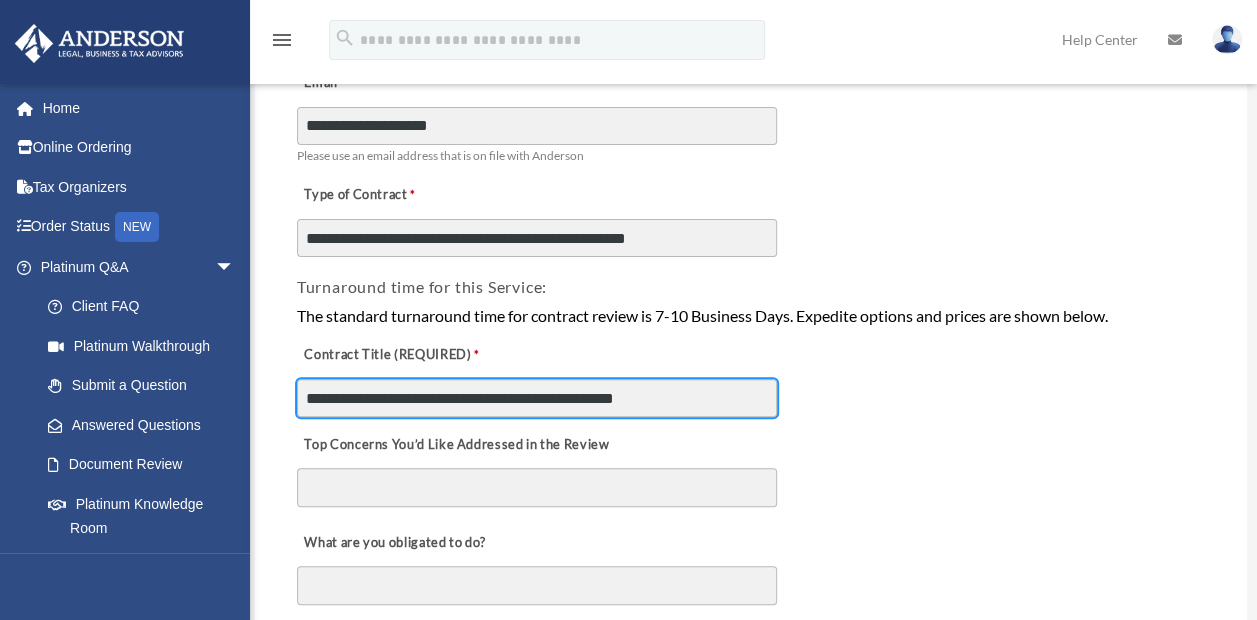 click on "**********" at bounding box center [537, 398] 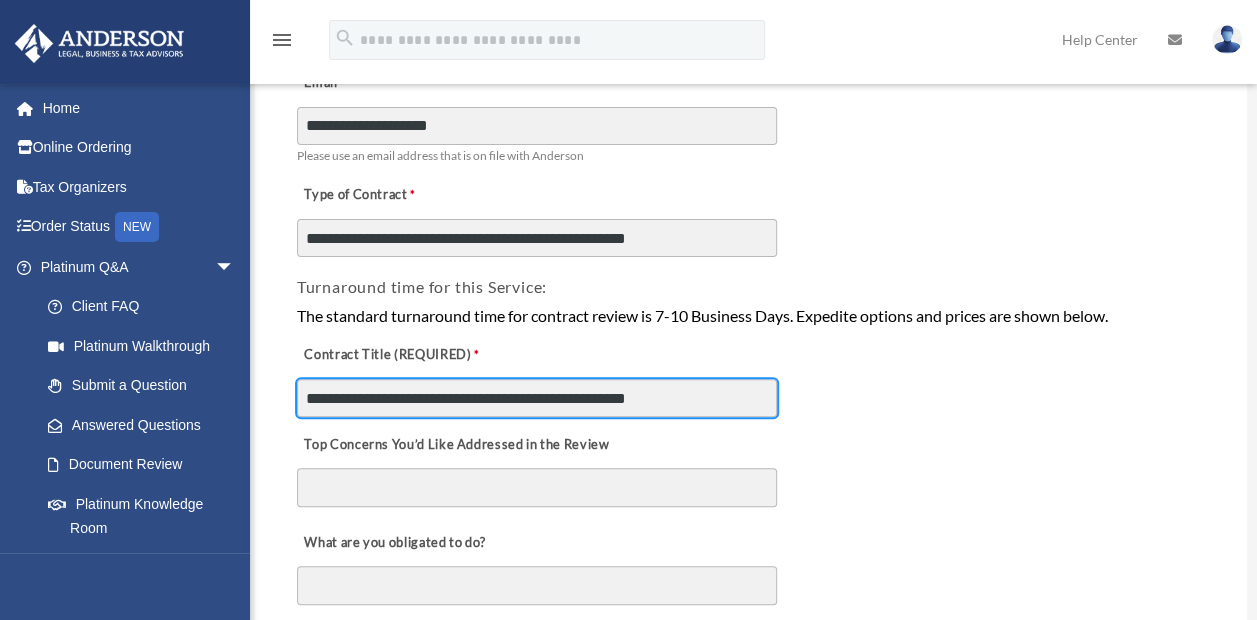 type on "**********" 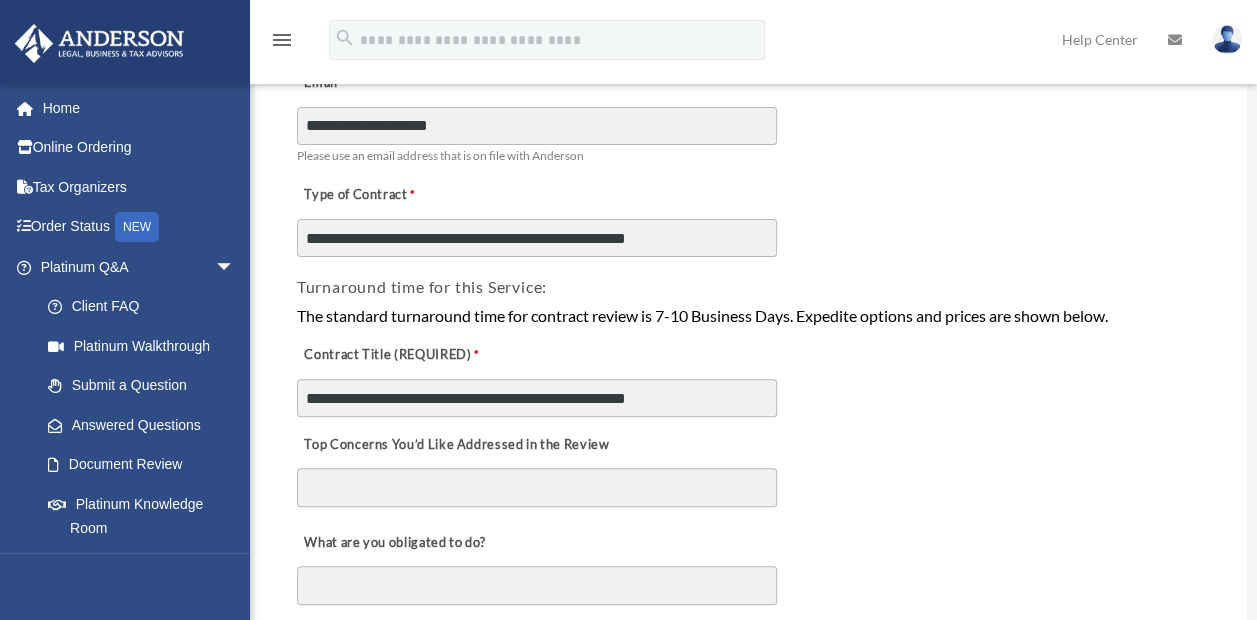 click on "Top Concerns You’d Like Addressed in the Review" at bounding box center [537, 487] 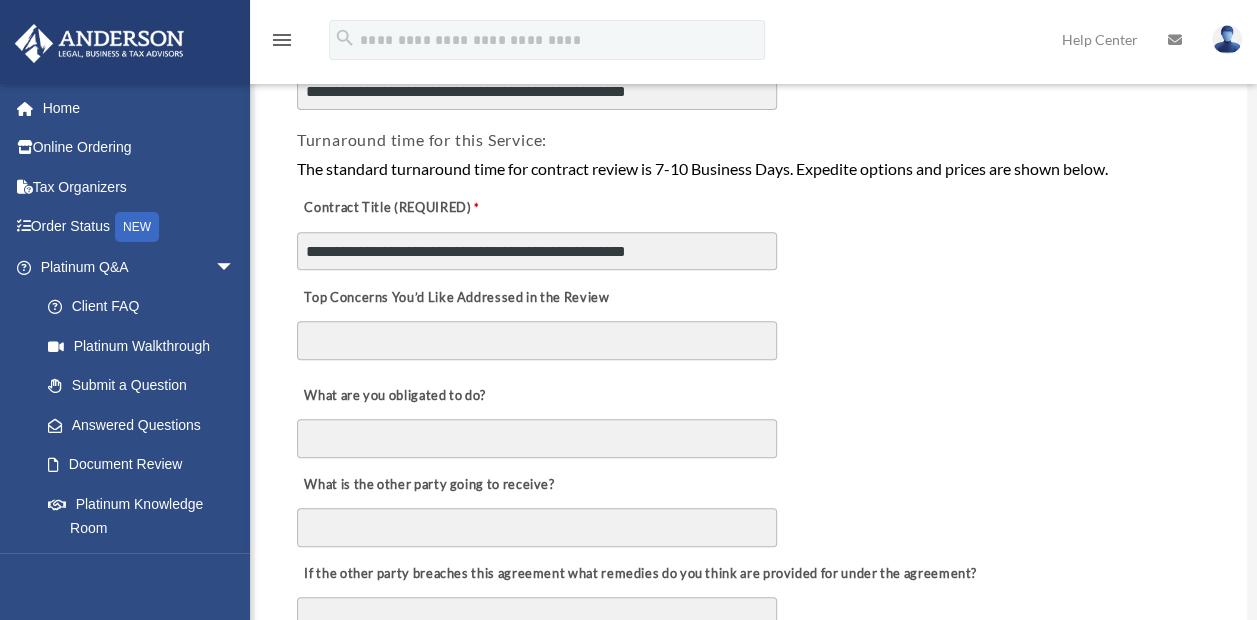 scroll, scrollTop: 350, scrollLeft: 0, axis: vertical 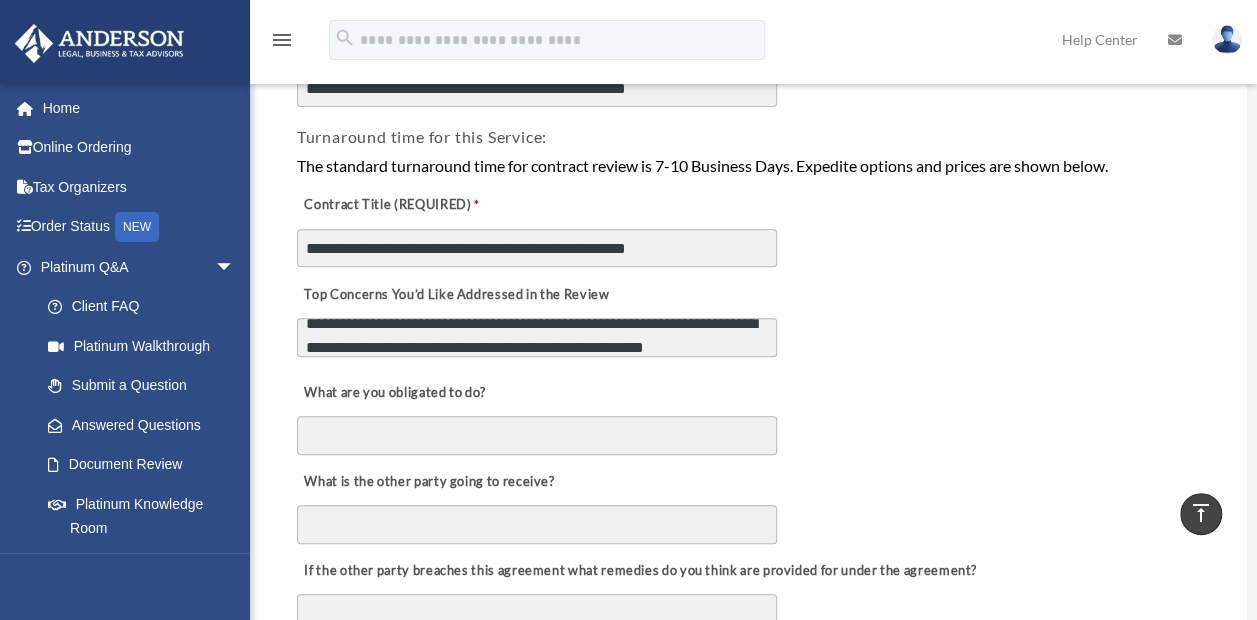 type on "**********" 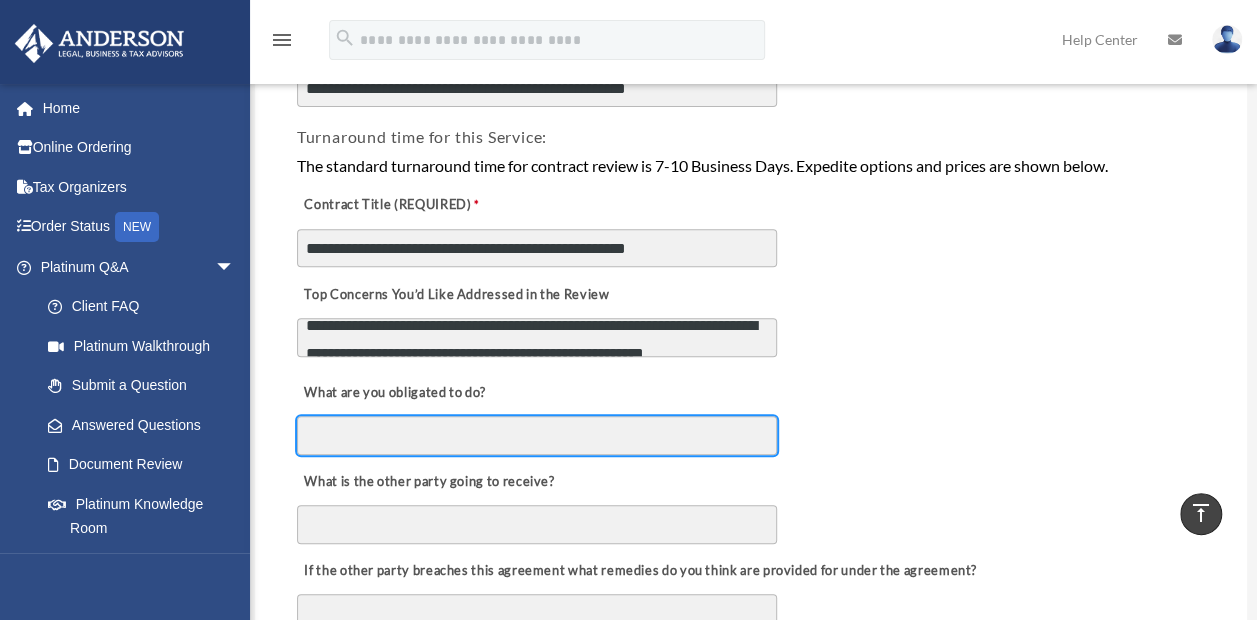 click on "What are you obligated to do?" at bounding box center (537, 435) 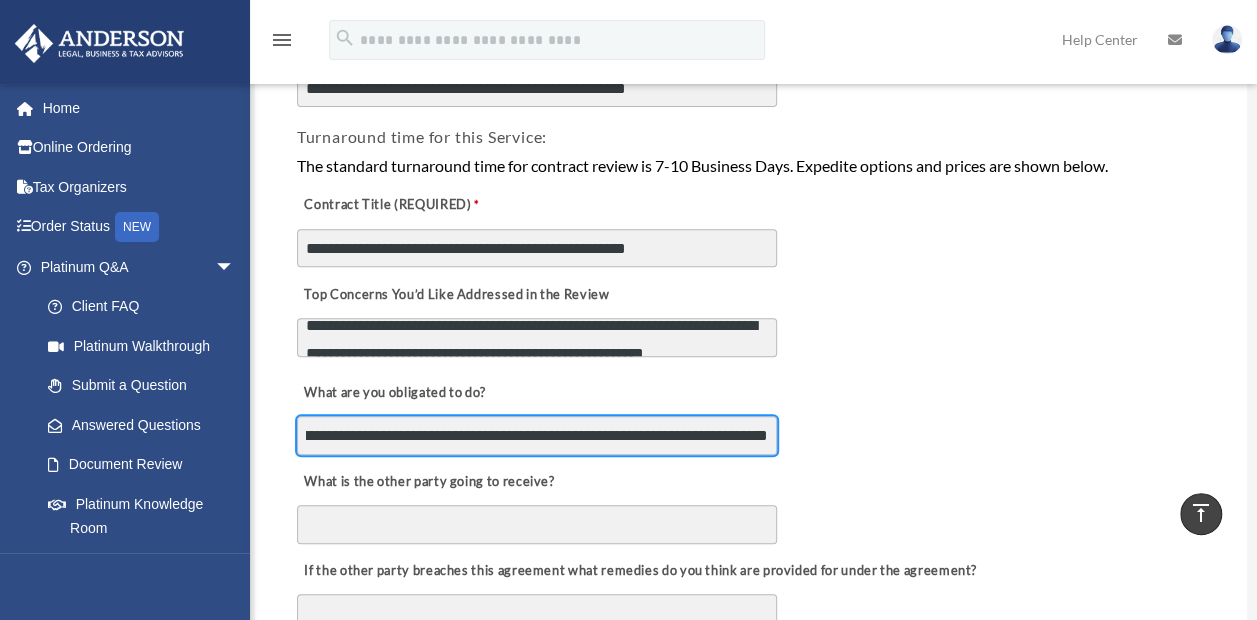 scroll, scrollTop: 0, scrollLeft: 311, axis: horizontal 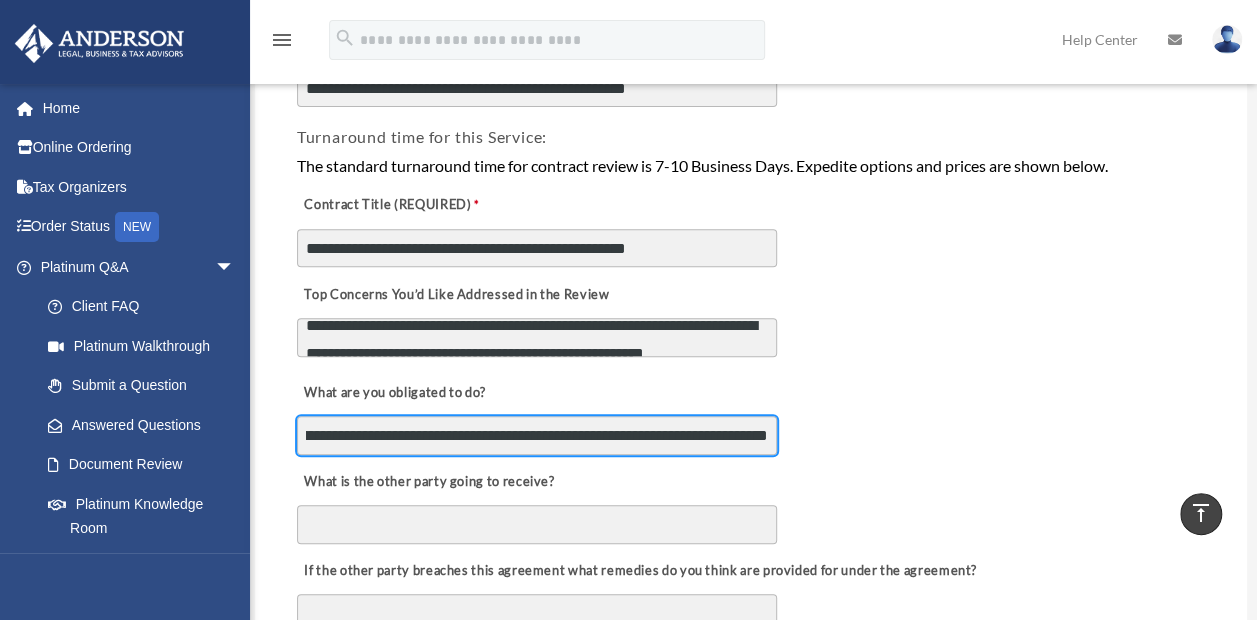 type on "**********" 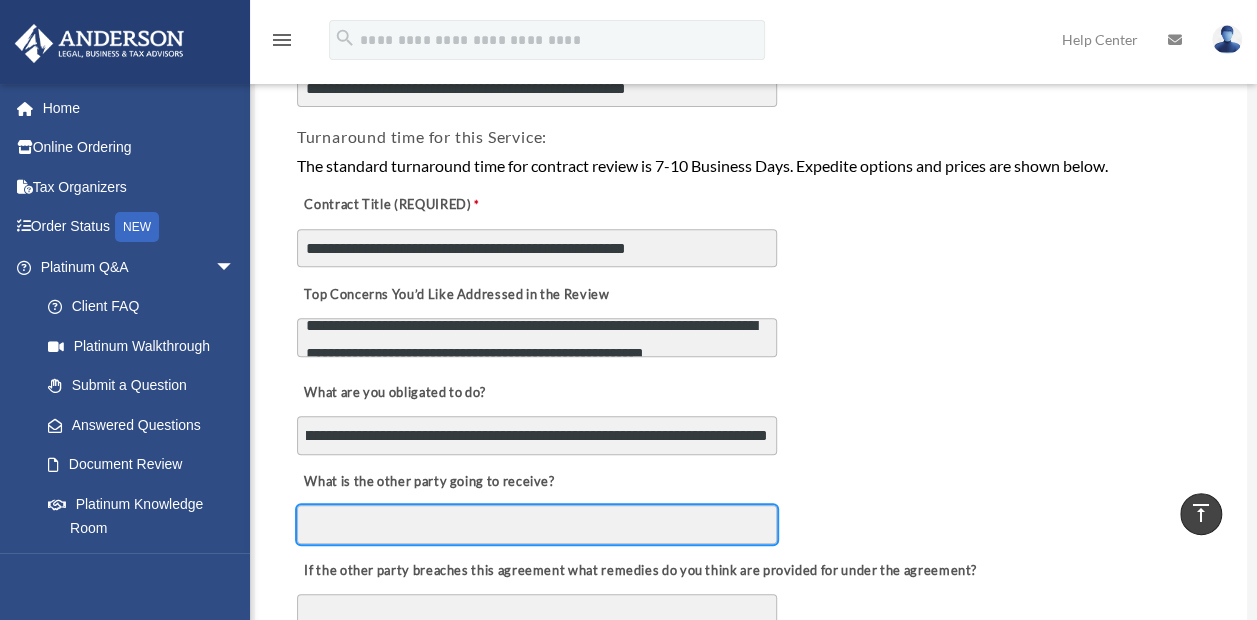 scroll, scrollTop: 0, scrollLeft: 0, axis: both 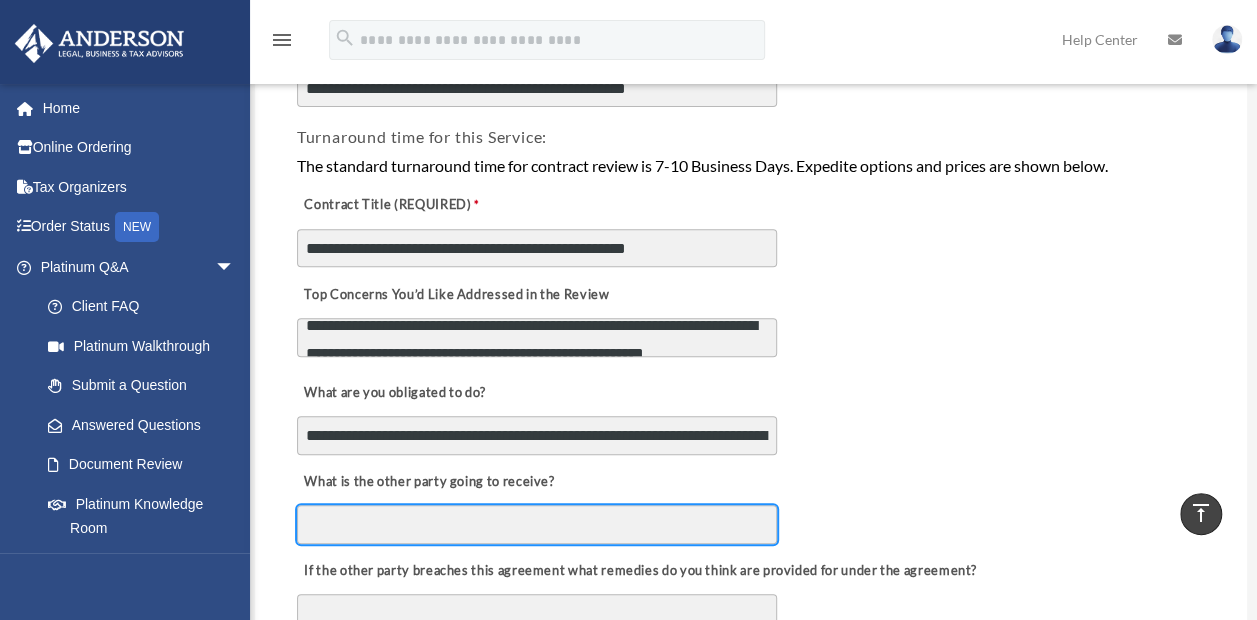 click on "What is the other party going to receive?" at bounding box center (537, 524) 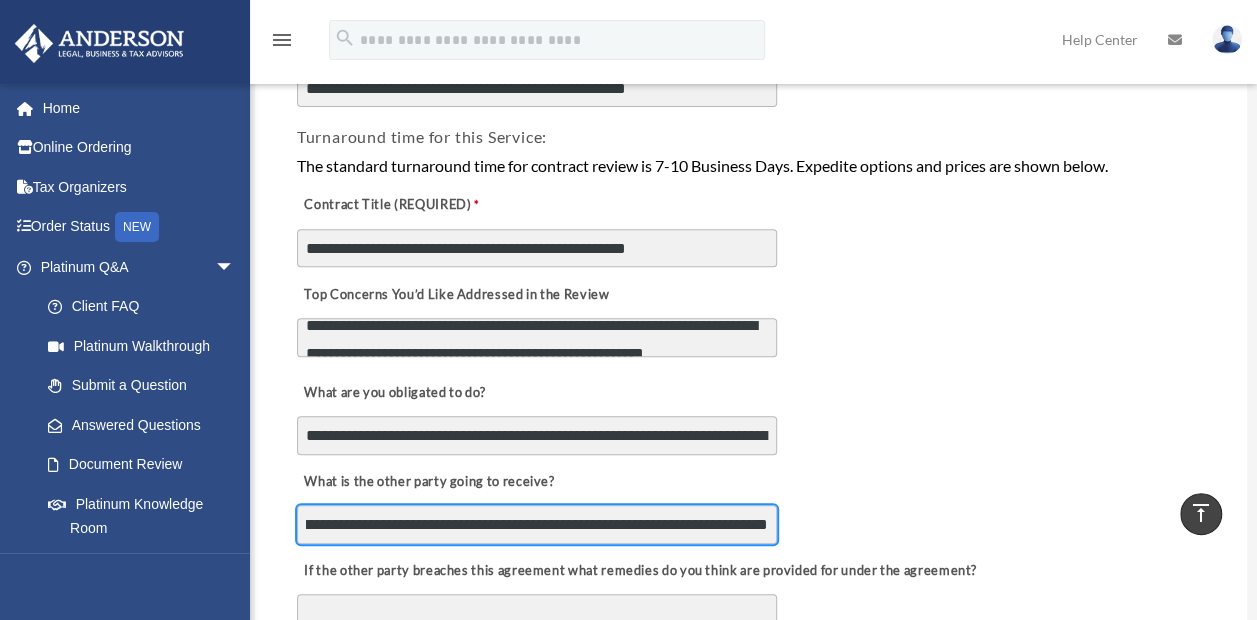 scroll, scrollTop: 0, scrollLeft: 246, axis: horizontal 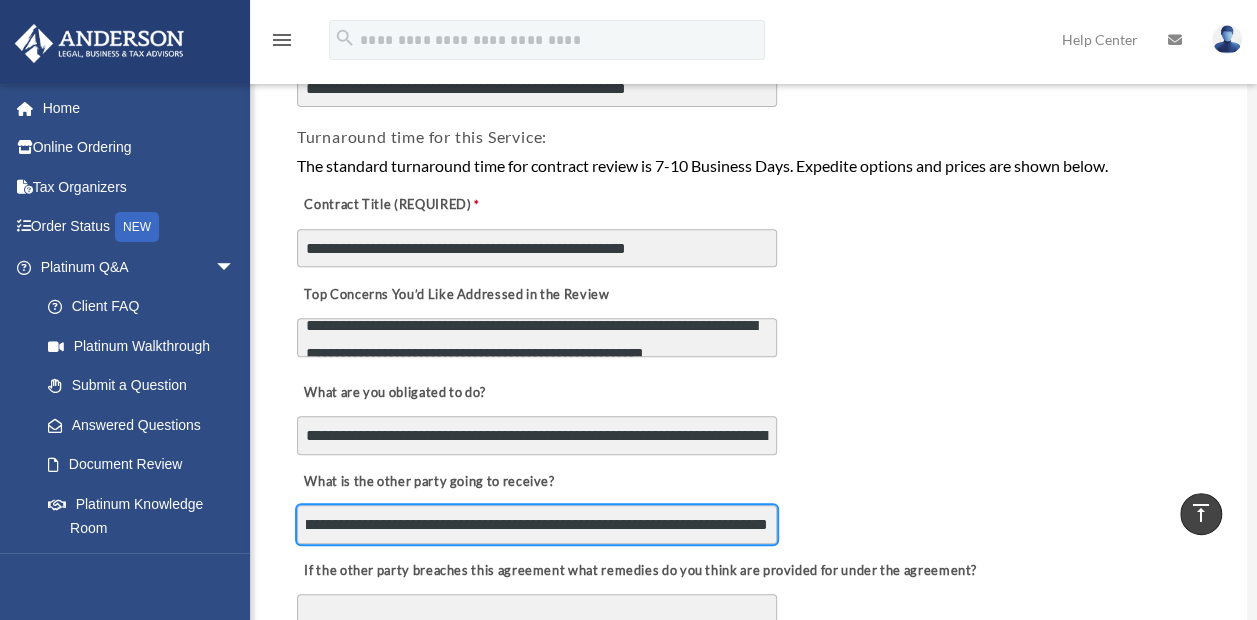 click on "**********" at bounding box center [537, 524] 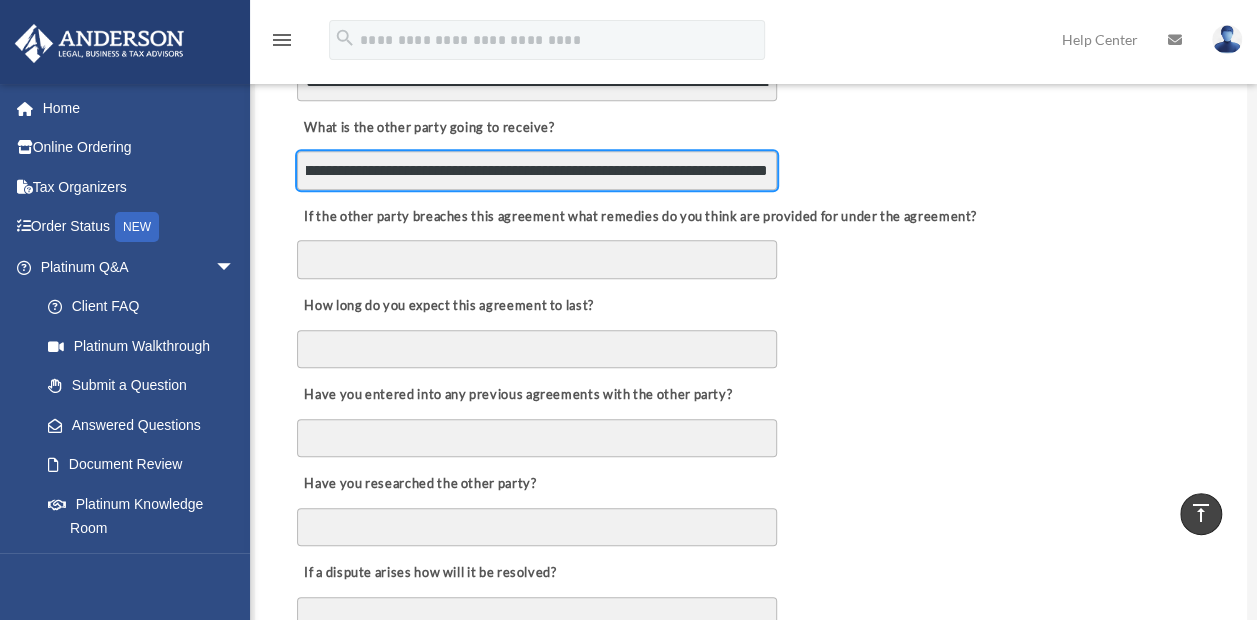 scroll, scrollTop: 721, scrollLeft: 0, axis: vertical 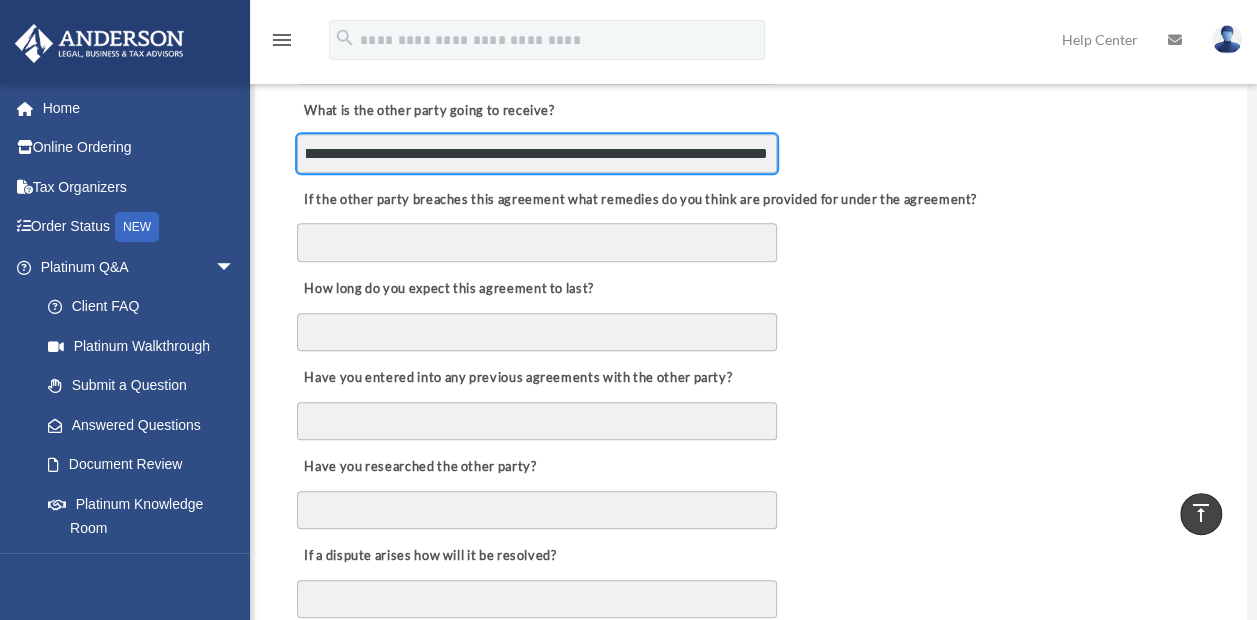 type on "**********" 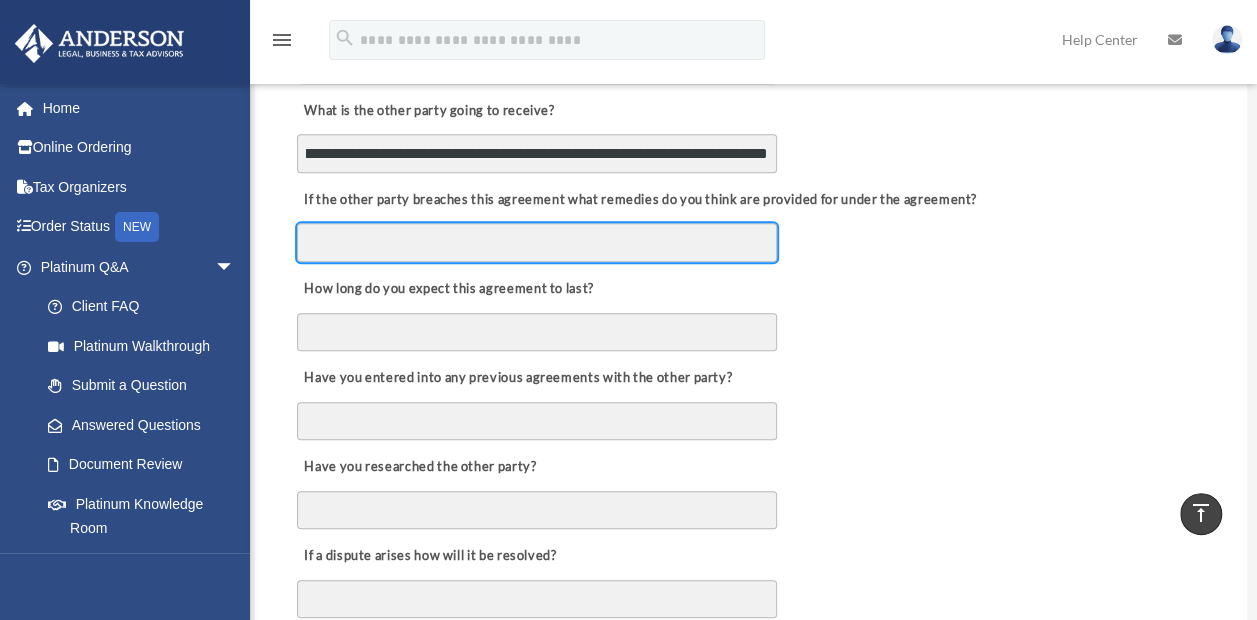 scroll, scrollTop: 0, scrollLeft: 0, axis: both 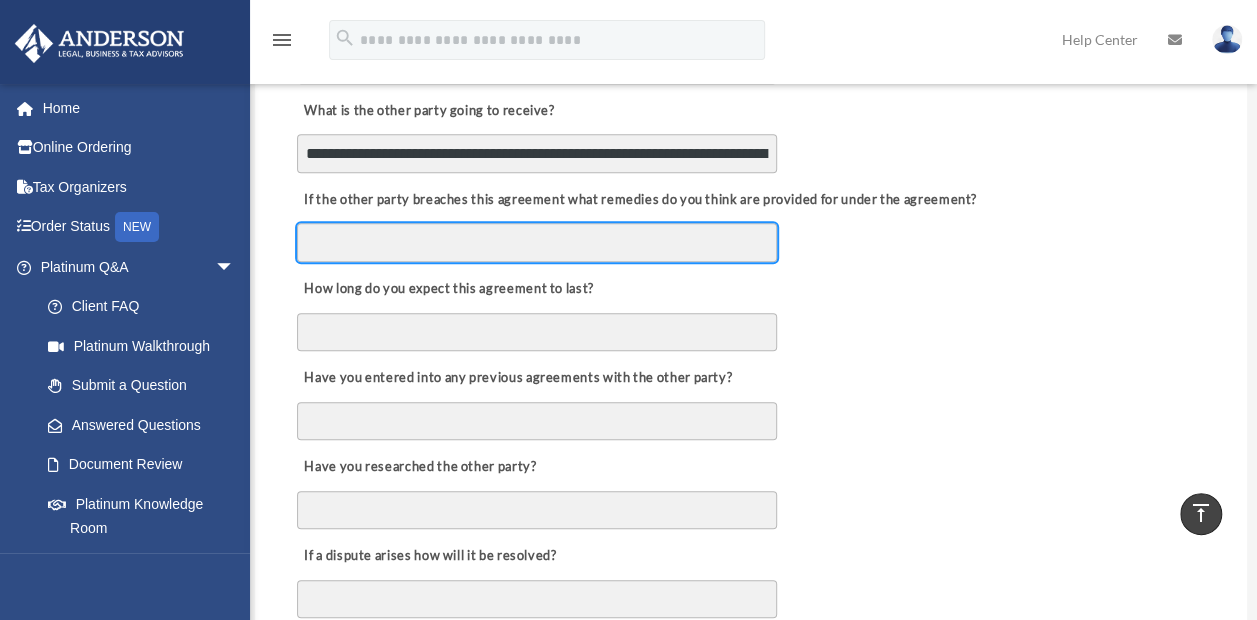 click on "If the other party breaches this agreement what remedies do you think are provided for under the agreement?" at bounding box center [537, 242] 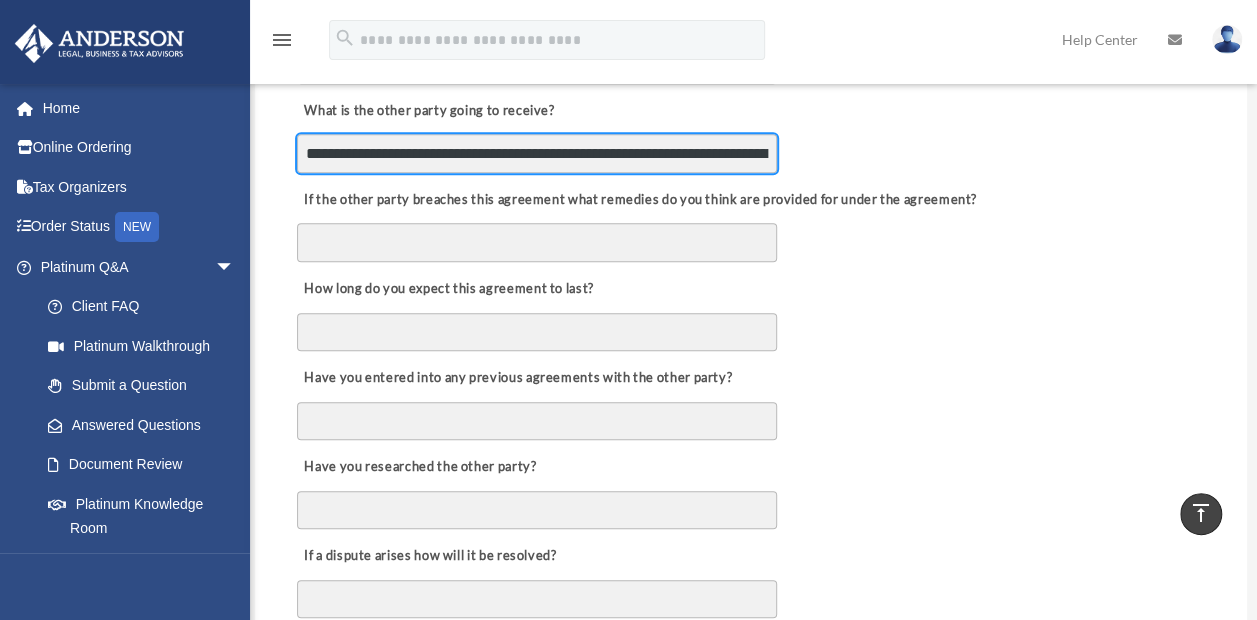 scroll, scrollTop: 0, scrollLeft: 246, axis: horizontal 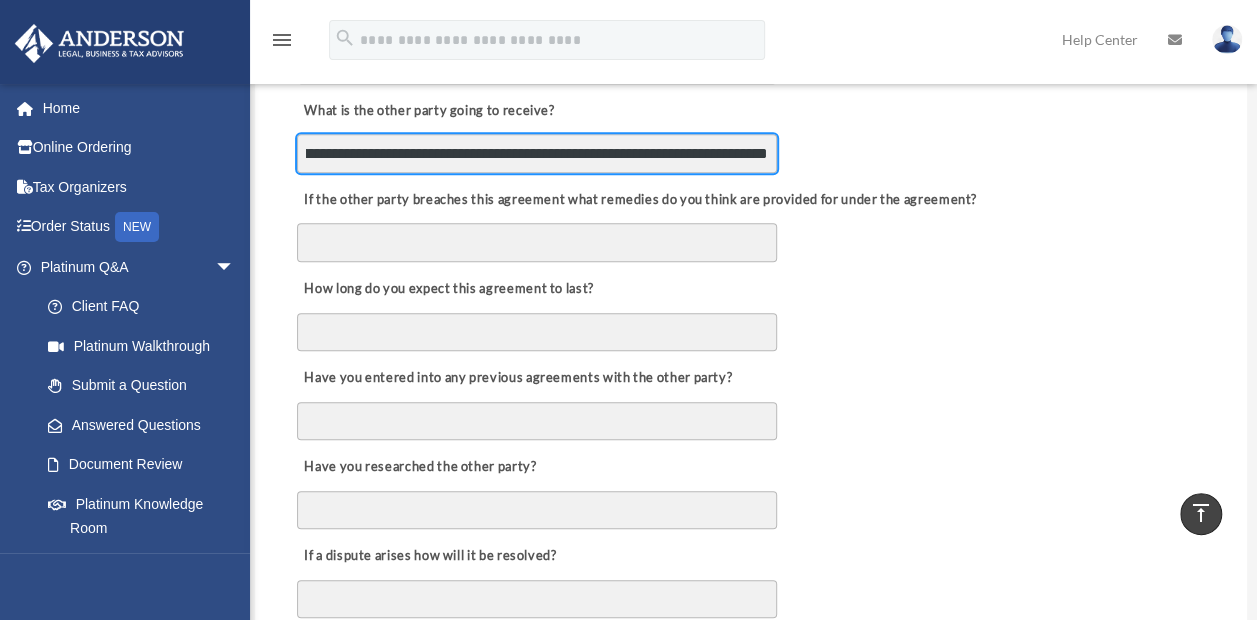 drag, startPoint x: 298, startPoint y: 147, endPoint x: 1003, endPoint y: 131, distance: 705.1815 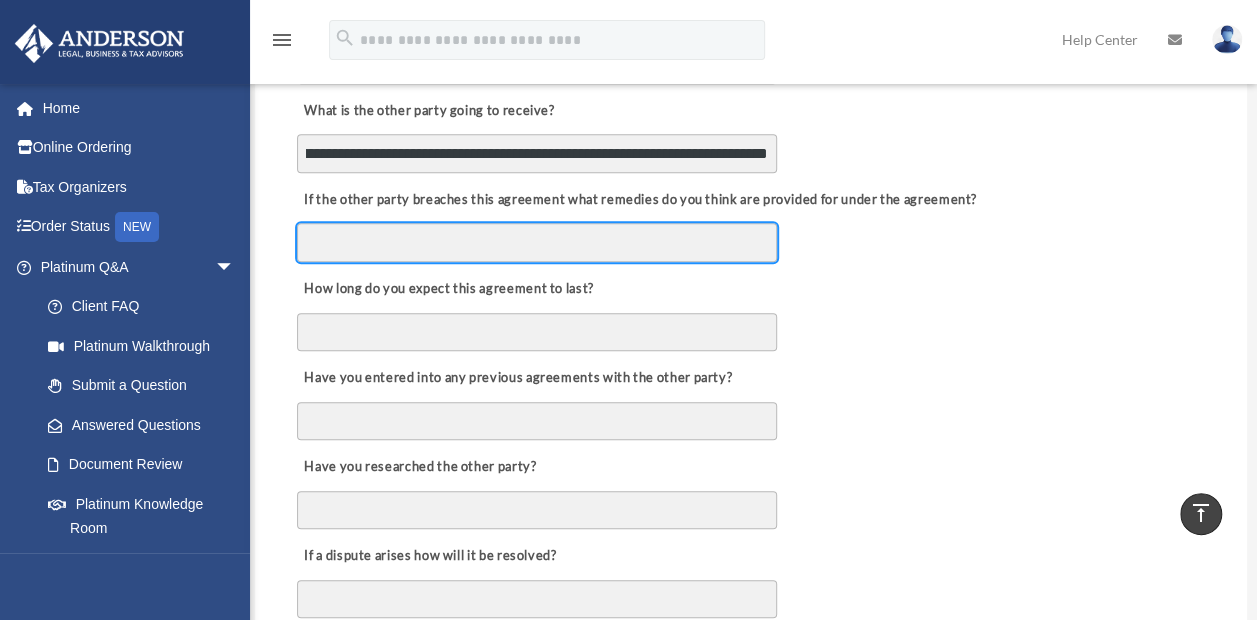 scroll, scrollTop: 0, scrollLeft: 0, axis: both 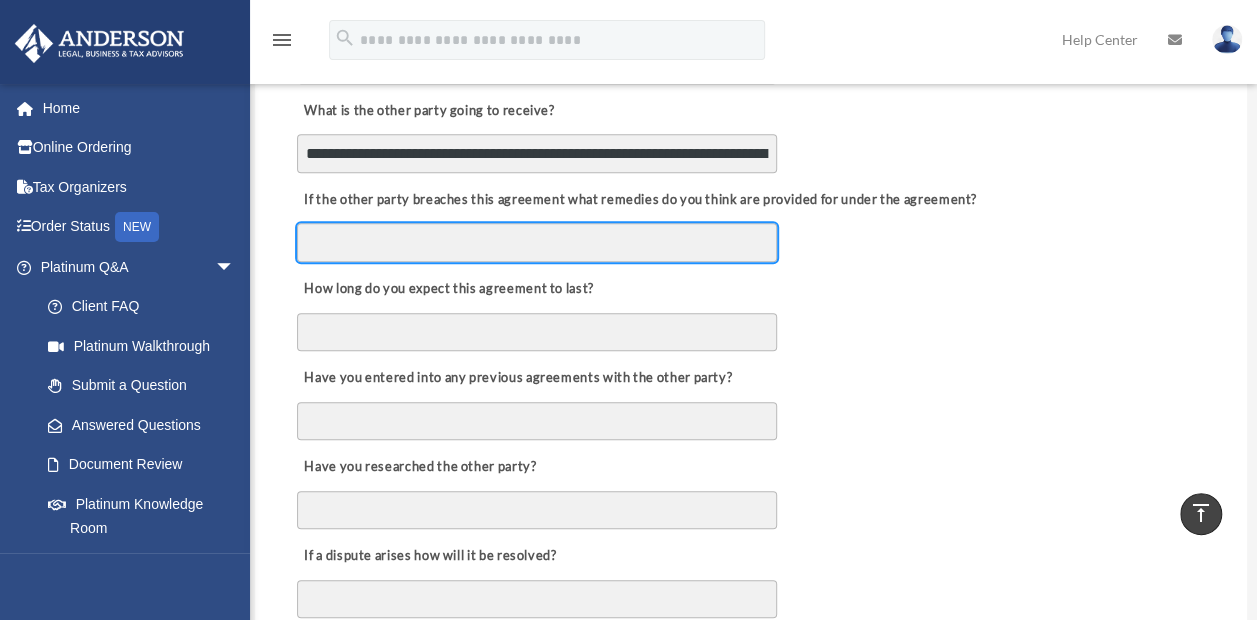 click on "If the other party breaches this agreement what remedies do you think are provided for under the agreement?" at bounding box center [537, 242] 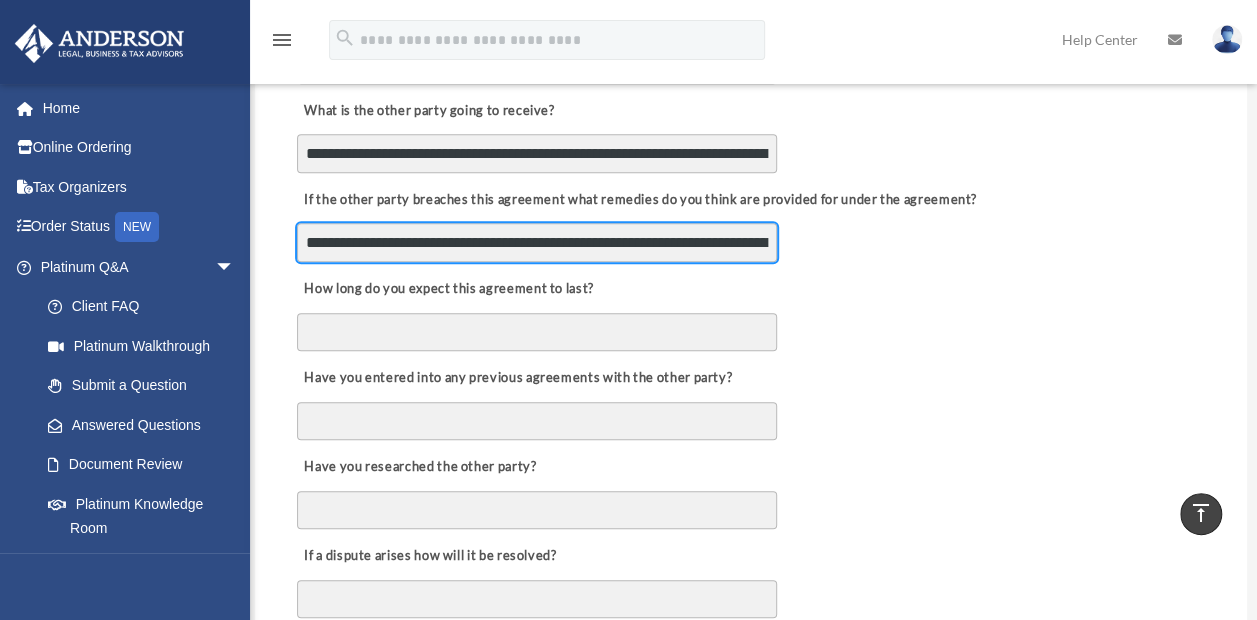 scroll, scrollTop: 0, scrollLeft: 246, axis: horizontal 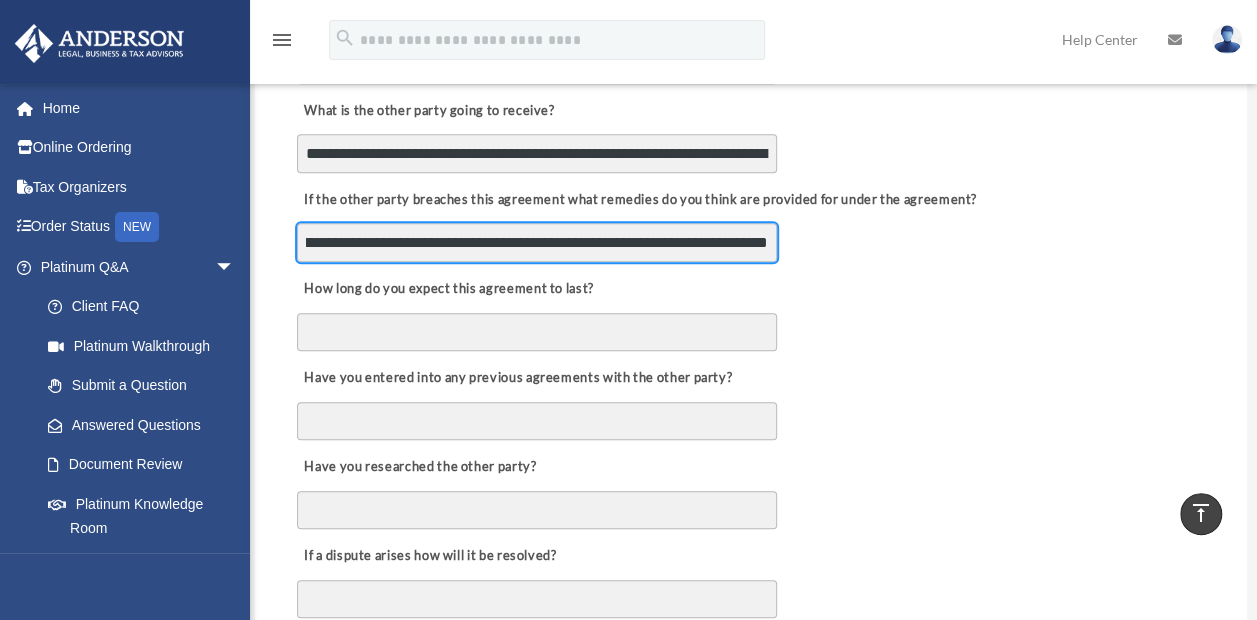 type on "**********" 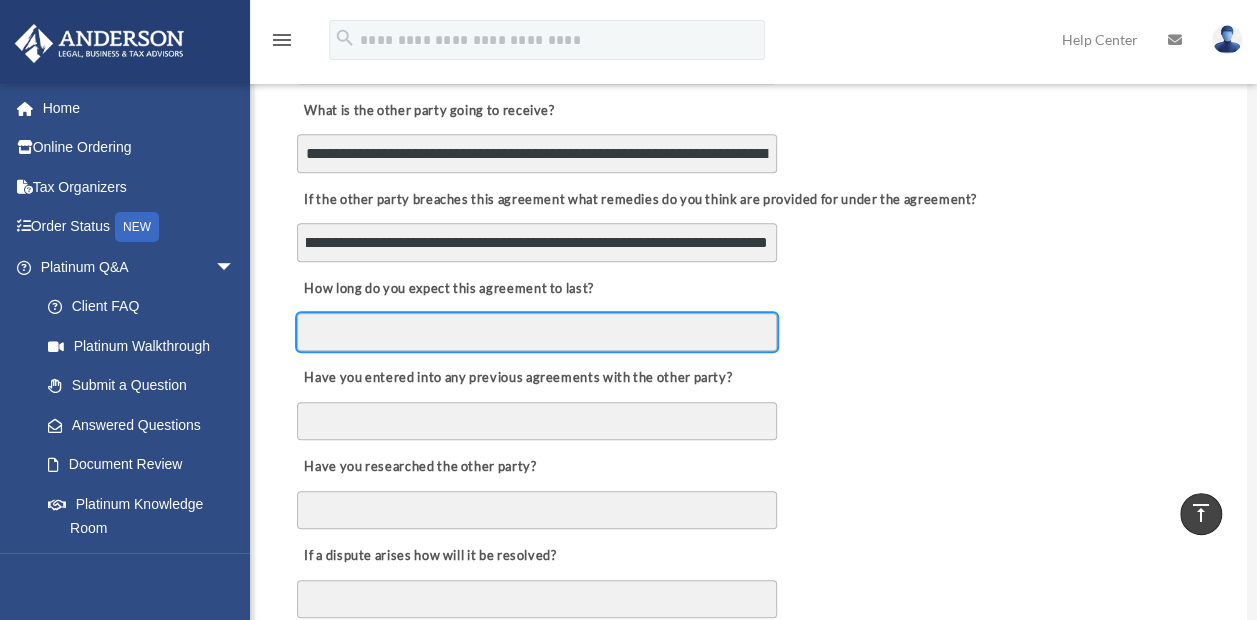 scroll, scrollTop: 0, scrollLeft: 0, axis: both 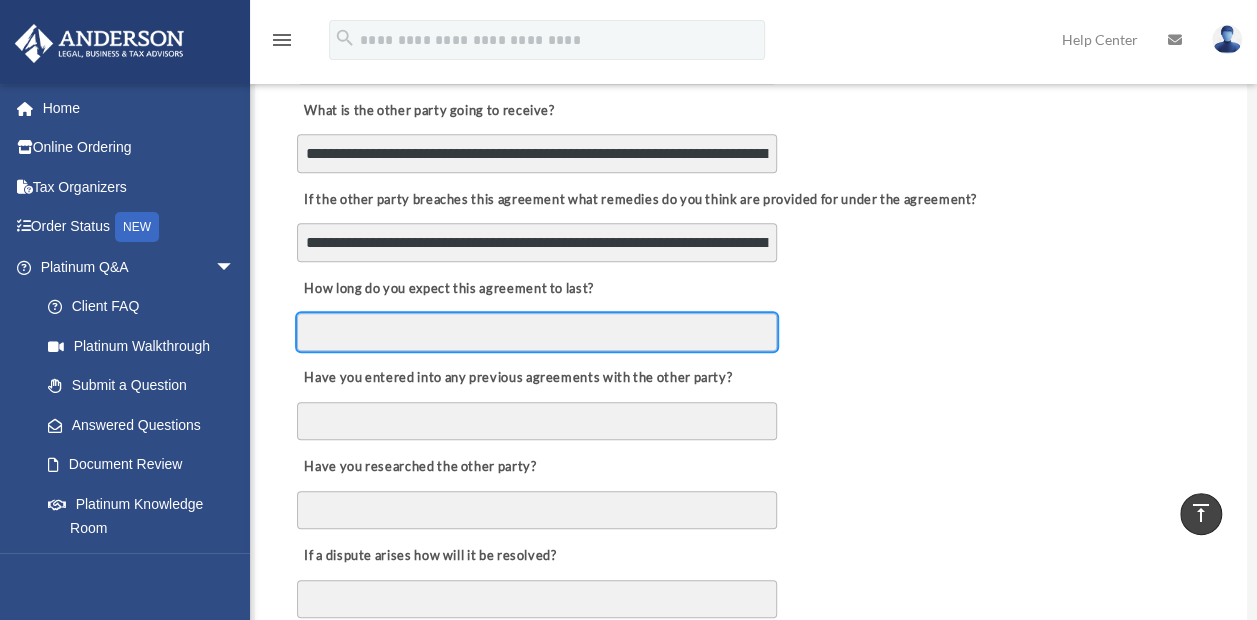 click on "How long do you expect this agreement to last?" at bounding box center [537, 332] 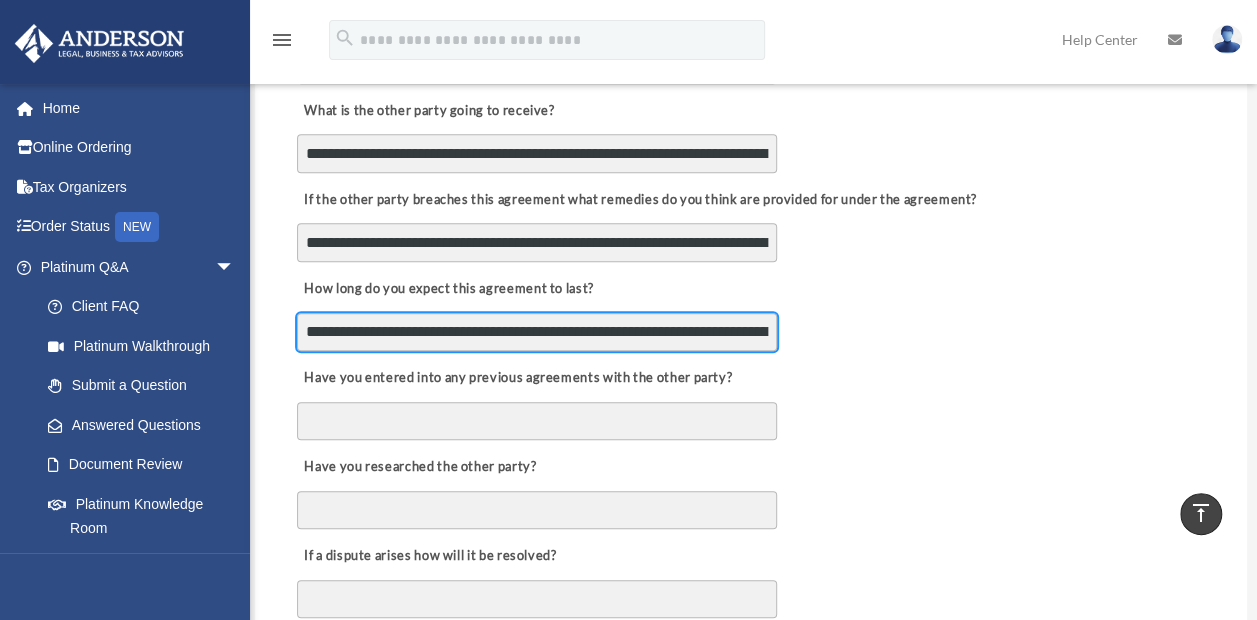 scroll, scrollTop: 0, scrollLeft: 246, axis: horizontal 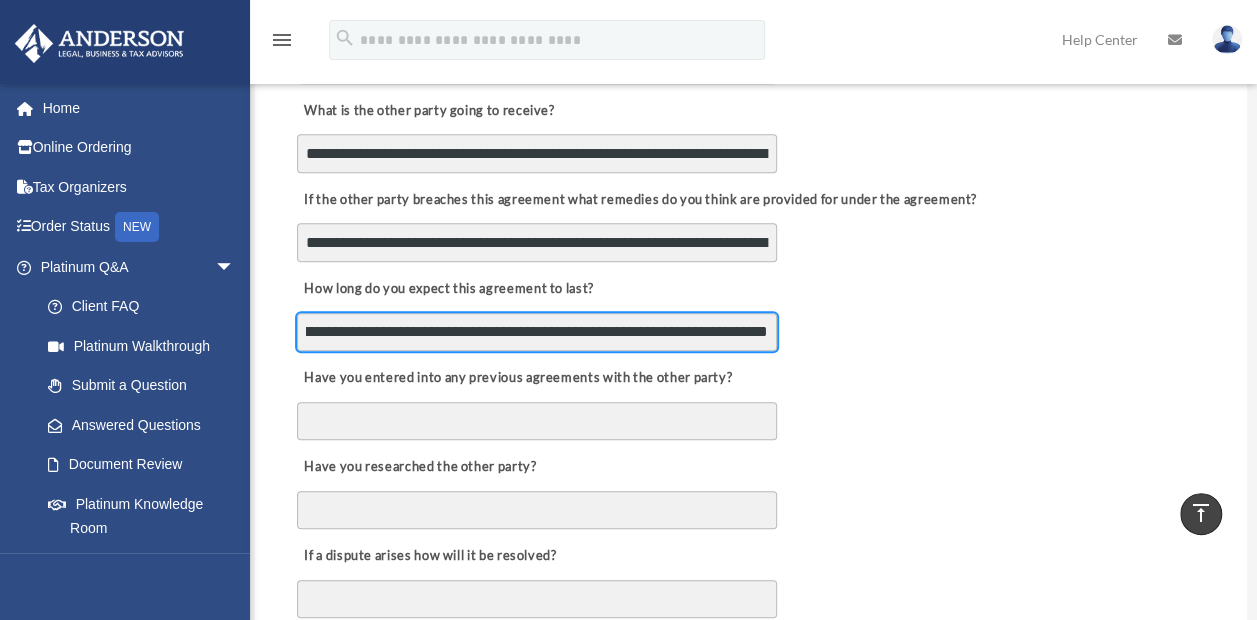 type on "**********" 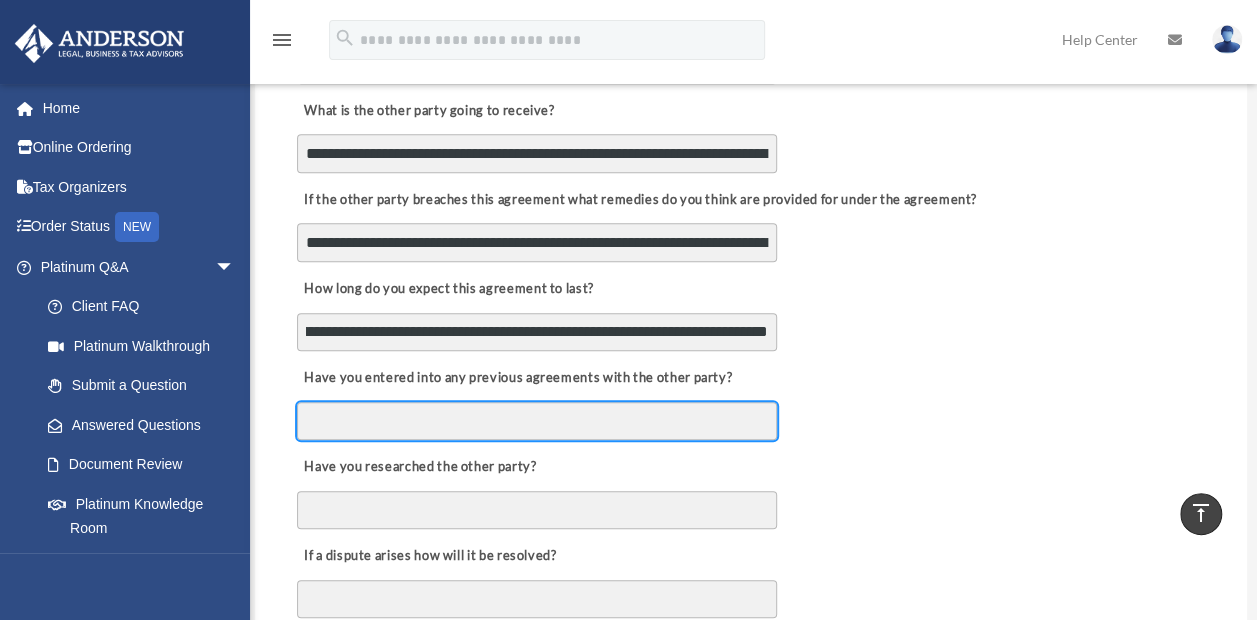scroll, scrollTop: 0, scrollLeft: 0, axis: both 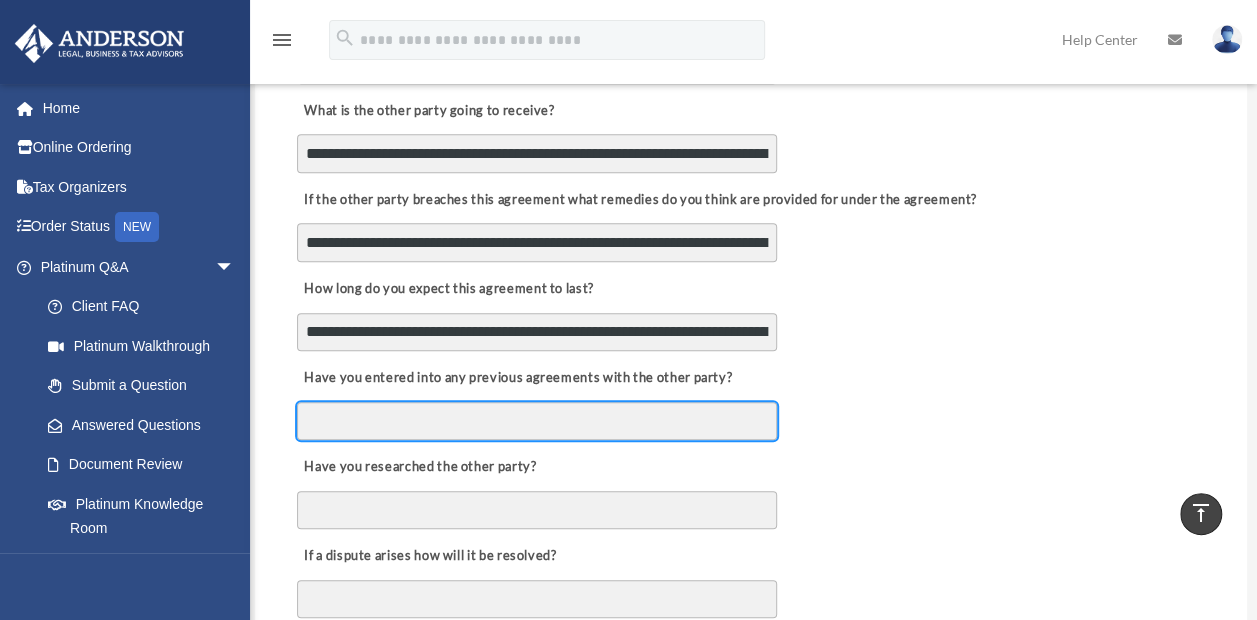 click on "Have you entered into any previous agreements with the other party?" at bounding box center (537, 421) 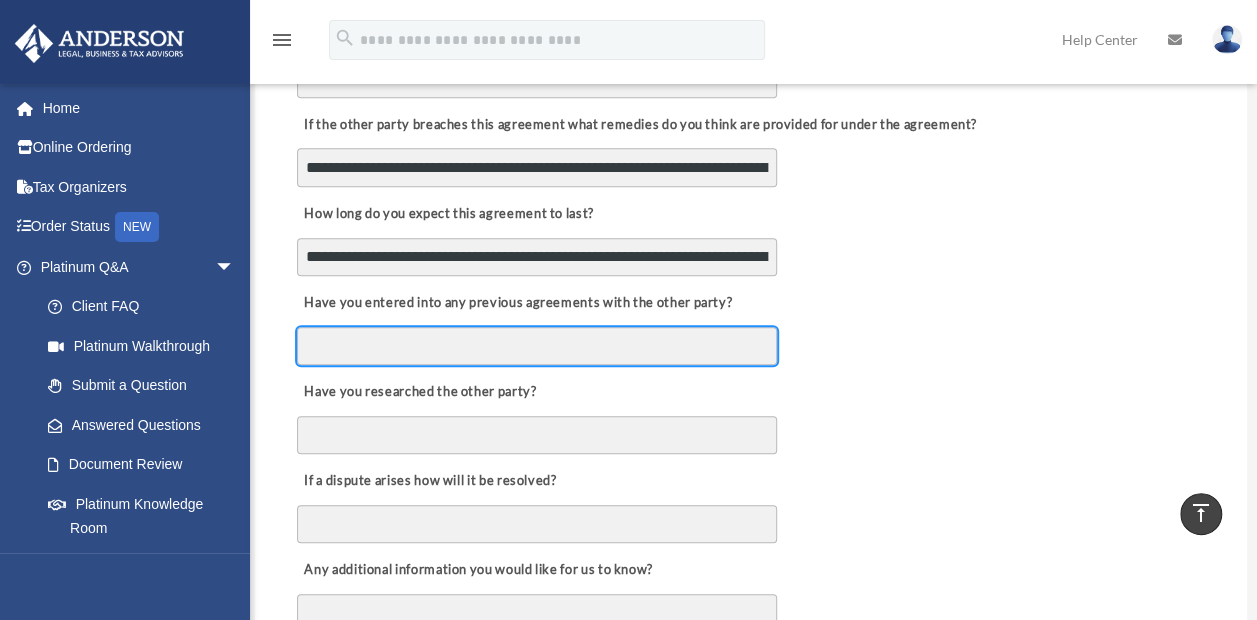 scroll, scrollTop: 800, scrollLeft: 0, axis: vertical 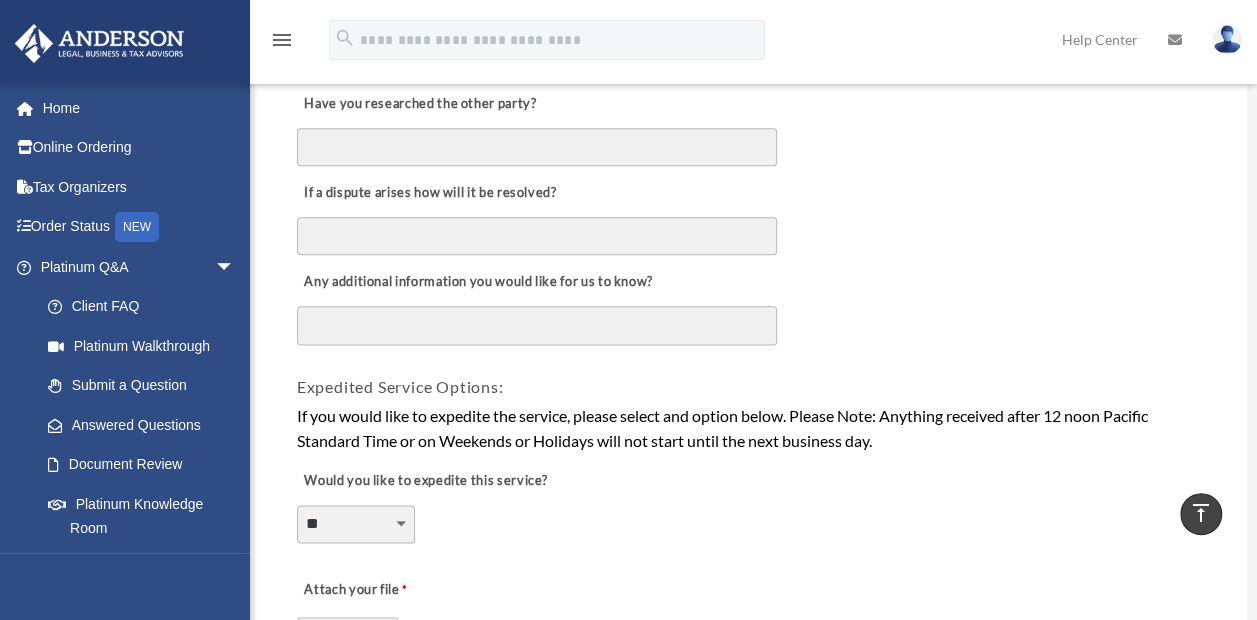 click on "Any additional information you would like for us to know?" at bounding box center [537, 325] 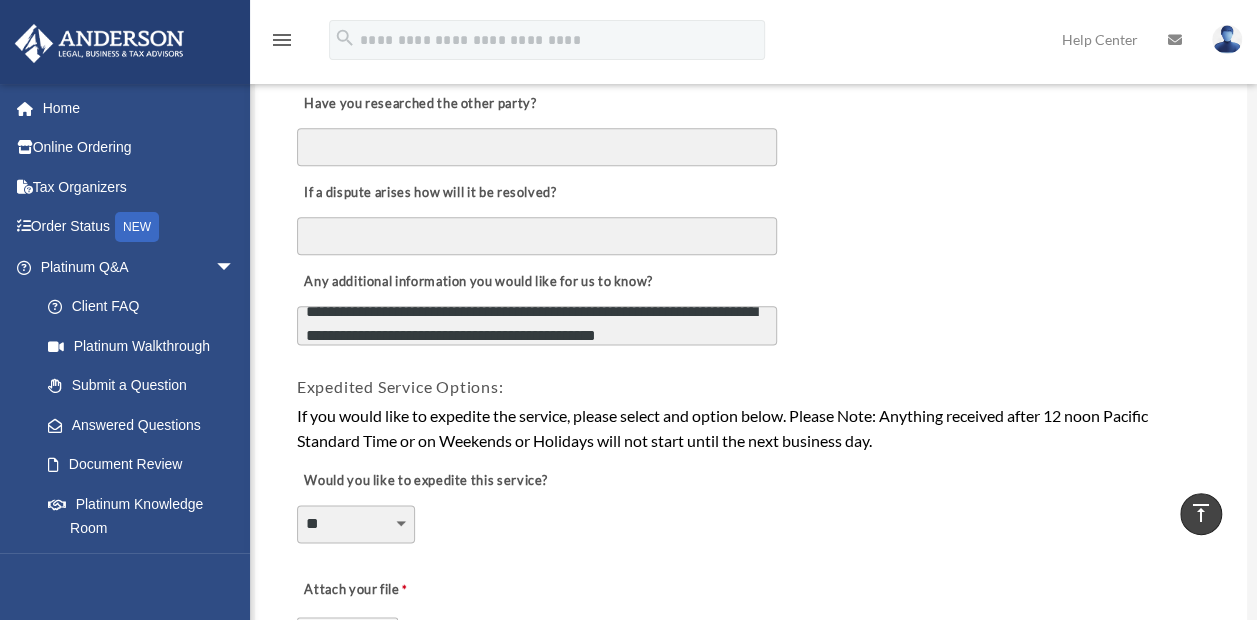 scroll, scrollTop: 39, scrollLeft: 0, axis: vertical 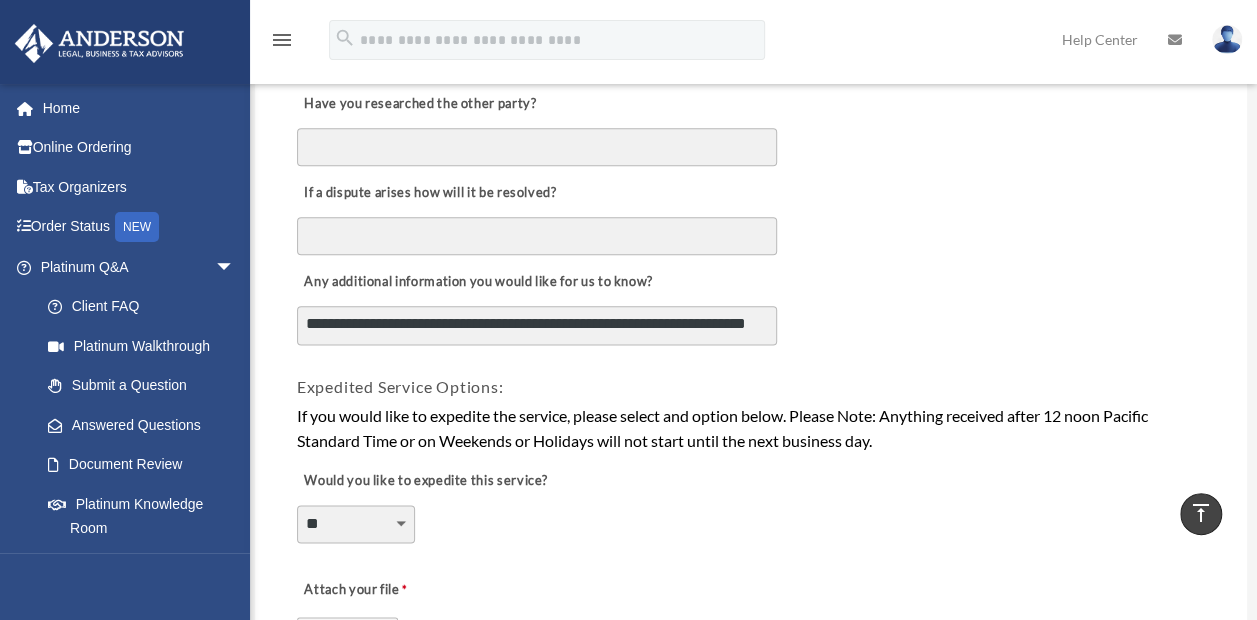 drag, startPoint x: 488, startPoint y: 312, endPoint x: 692, endPoint y: 304, distance: 204.1568 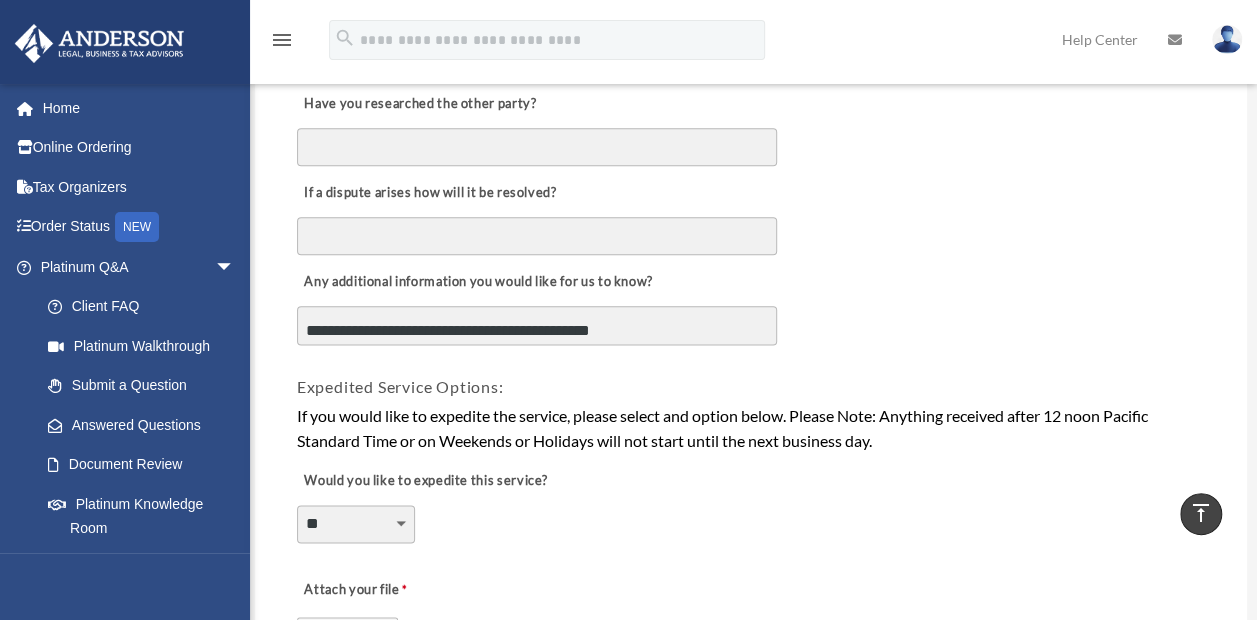 scroll, scrollTop: 34, scrollLeft: 0, axis: vertical 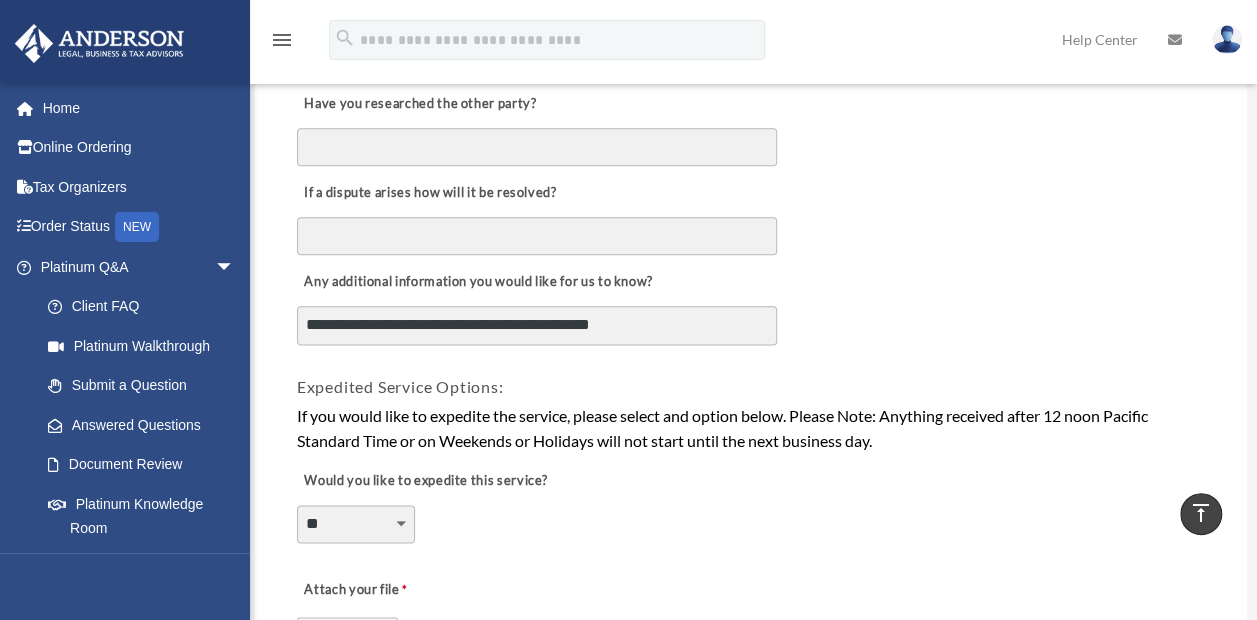 paste on "**********" 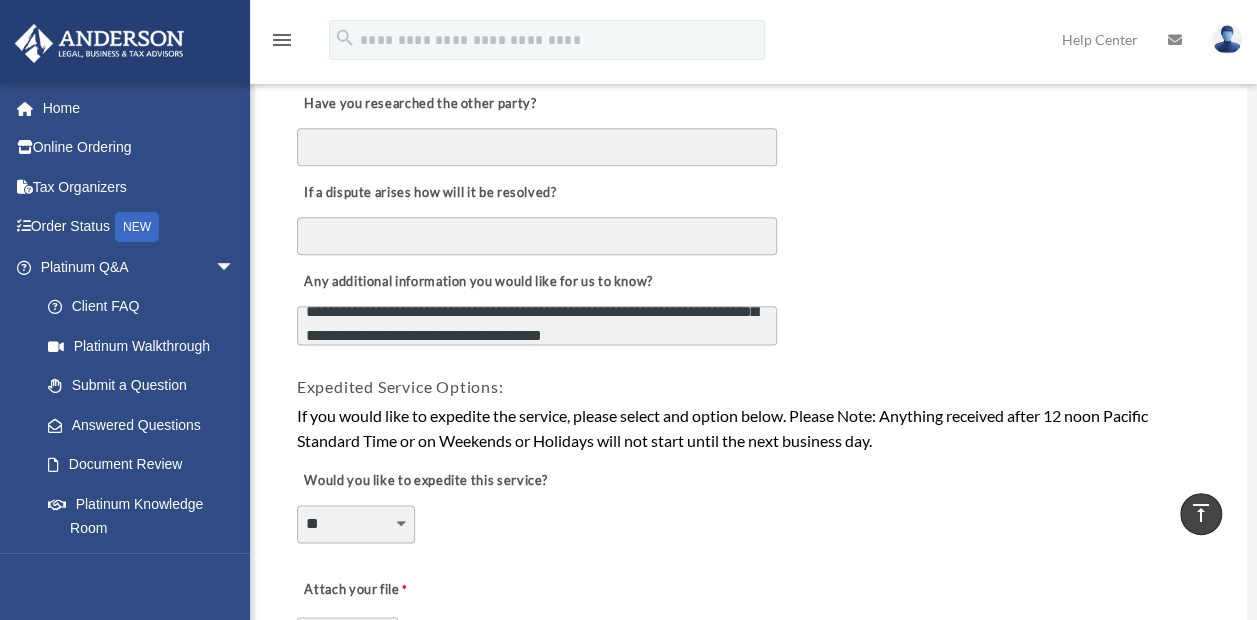 scroll, scrollTop: 63, scrollLeft: 0, axis: vertical 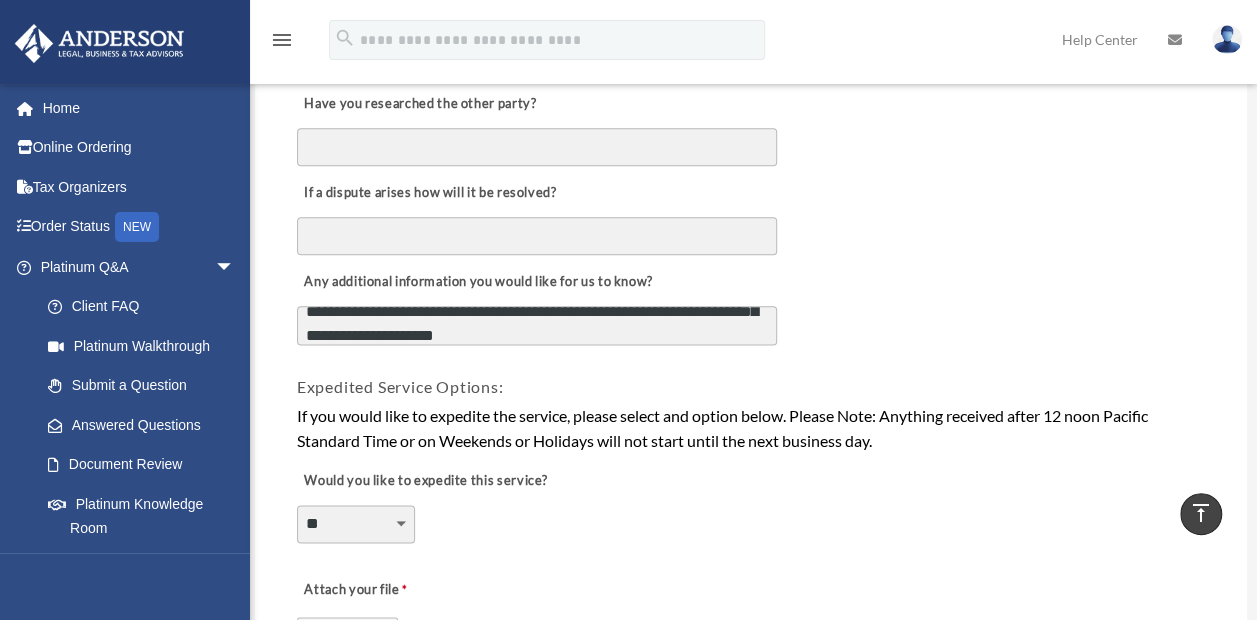 click on "**********" at bounding box center [537, 325] 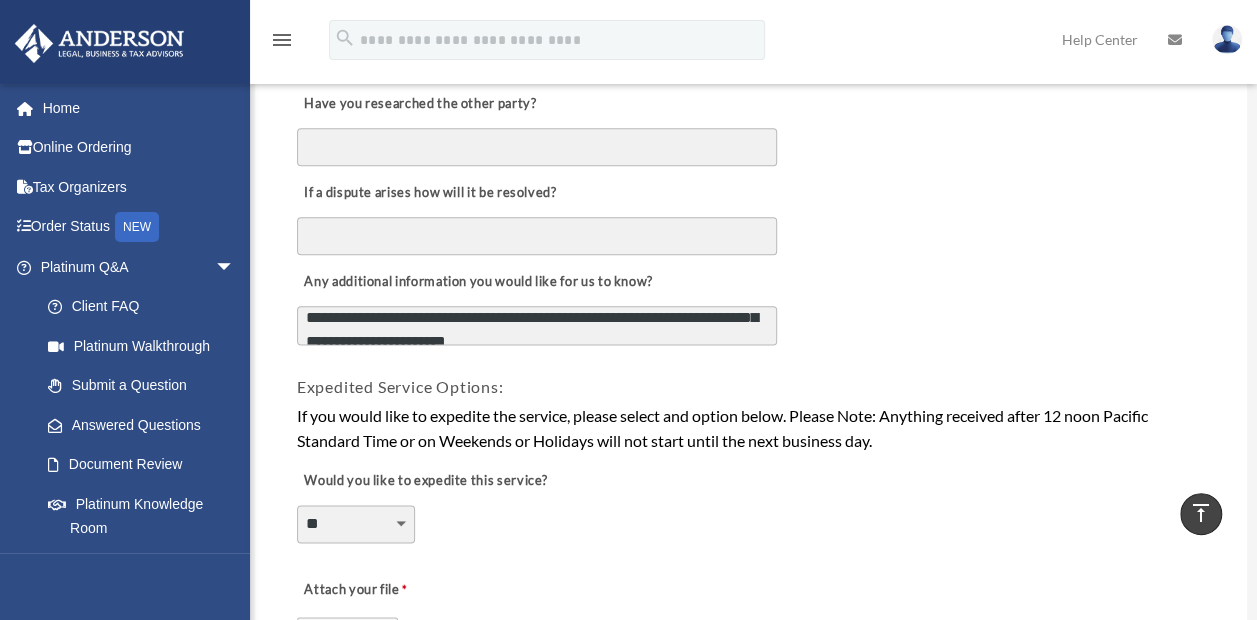 scroll, scrollTop: 63, scrollLeft: 0, axis: vertical 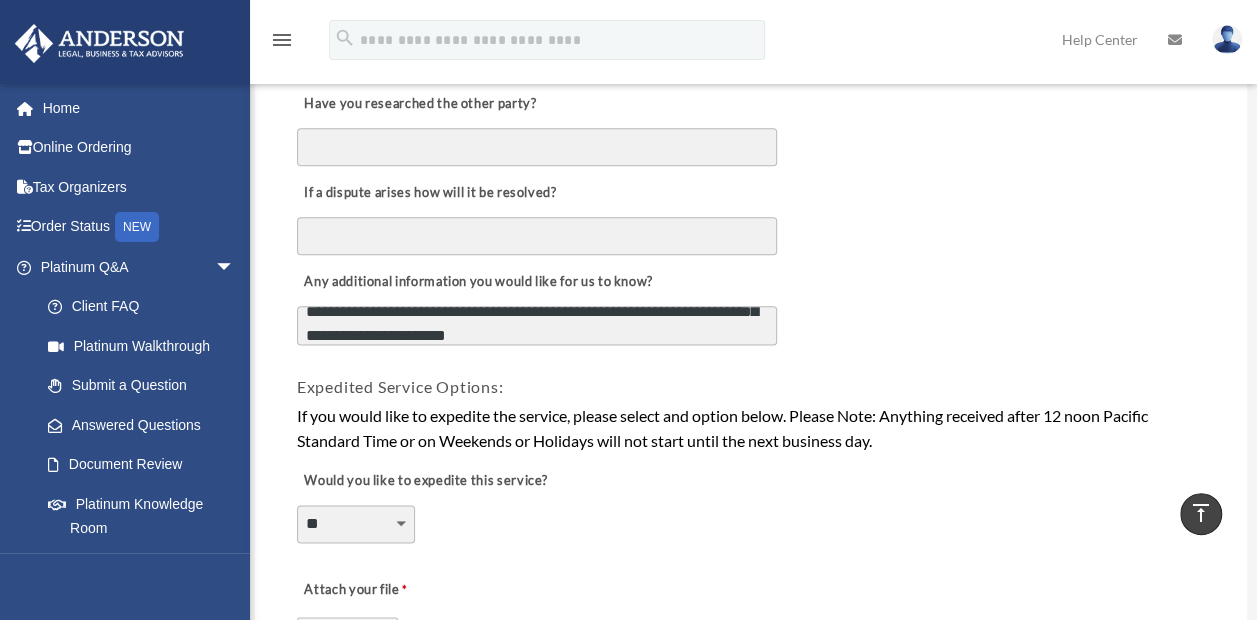 click on "**********" at bounding box center [537, 325] 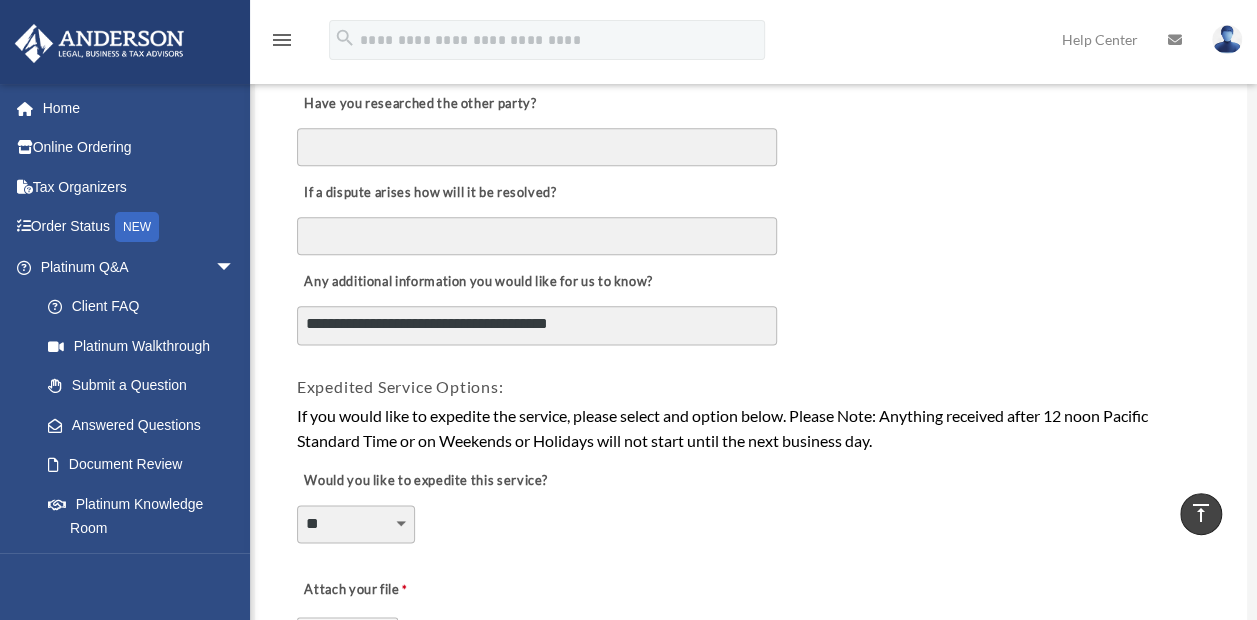 scroll, scrollTop: 87, scrollLeft: 0, axis: vertical 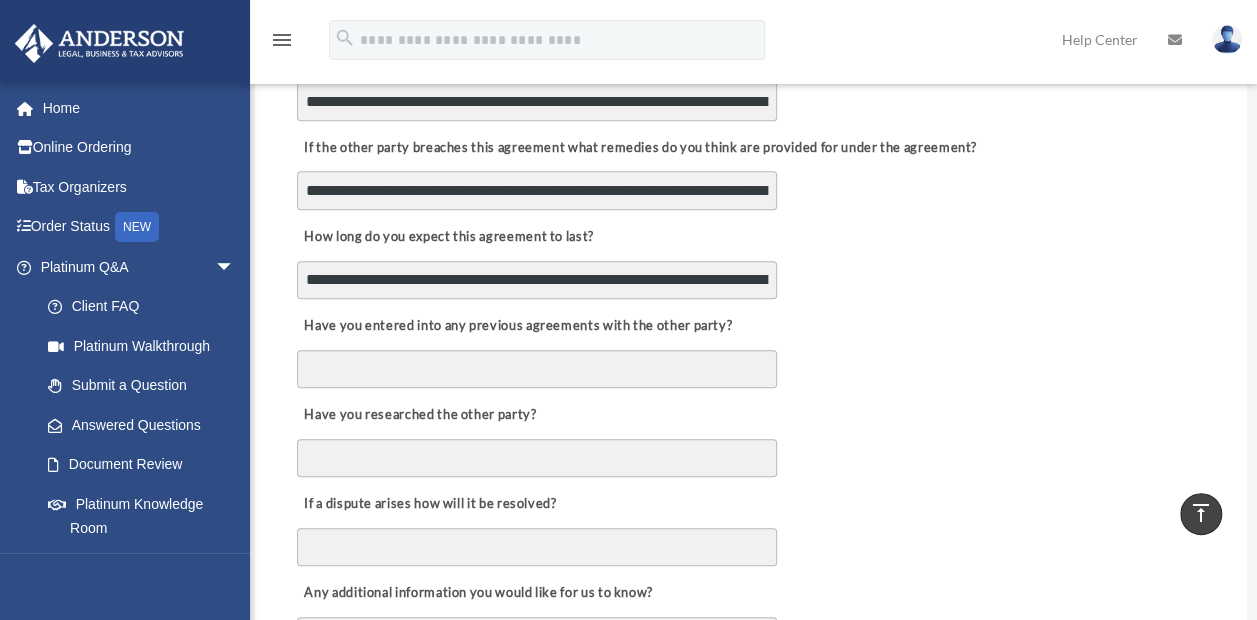 type on "**********" 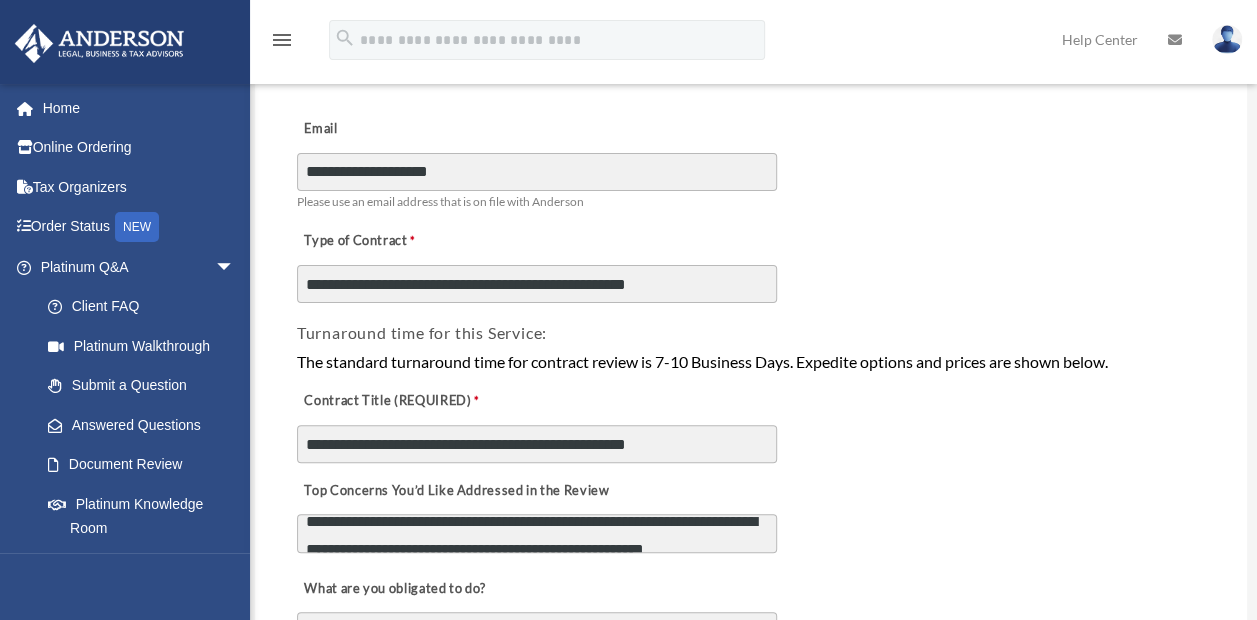 scroll, scrollTop: 157, scrollLeft: 0, axis: vertical 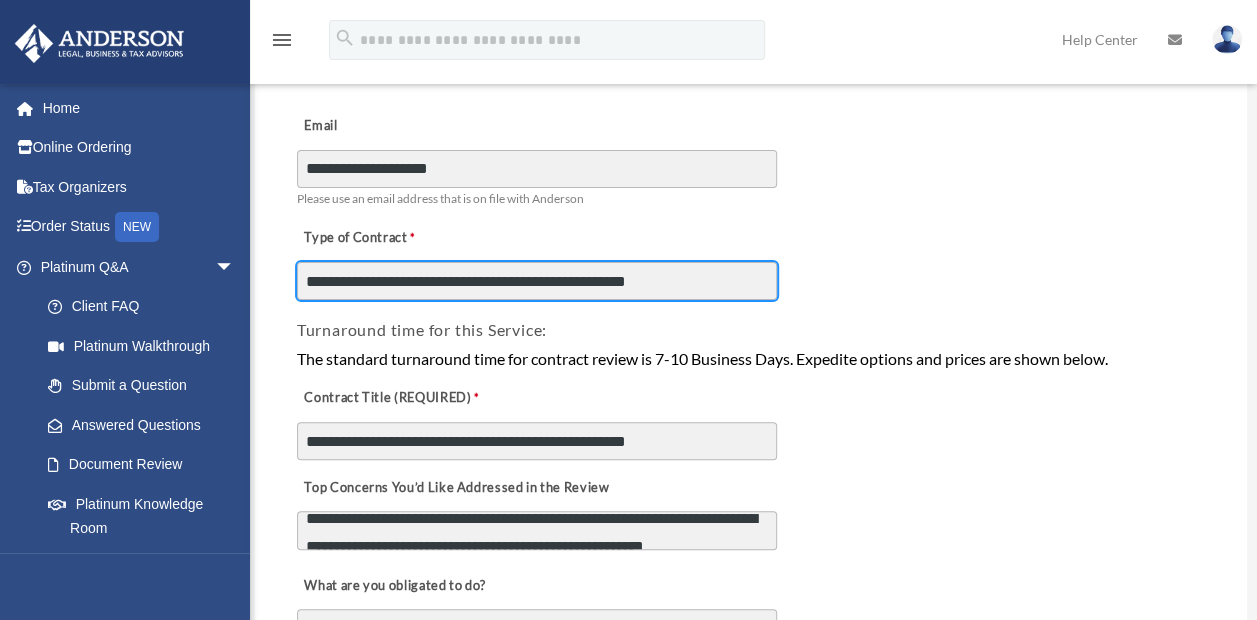 click on "**********" at bounding box center [537, 281] 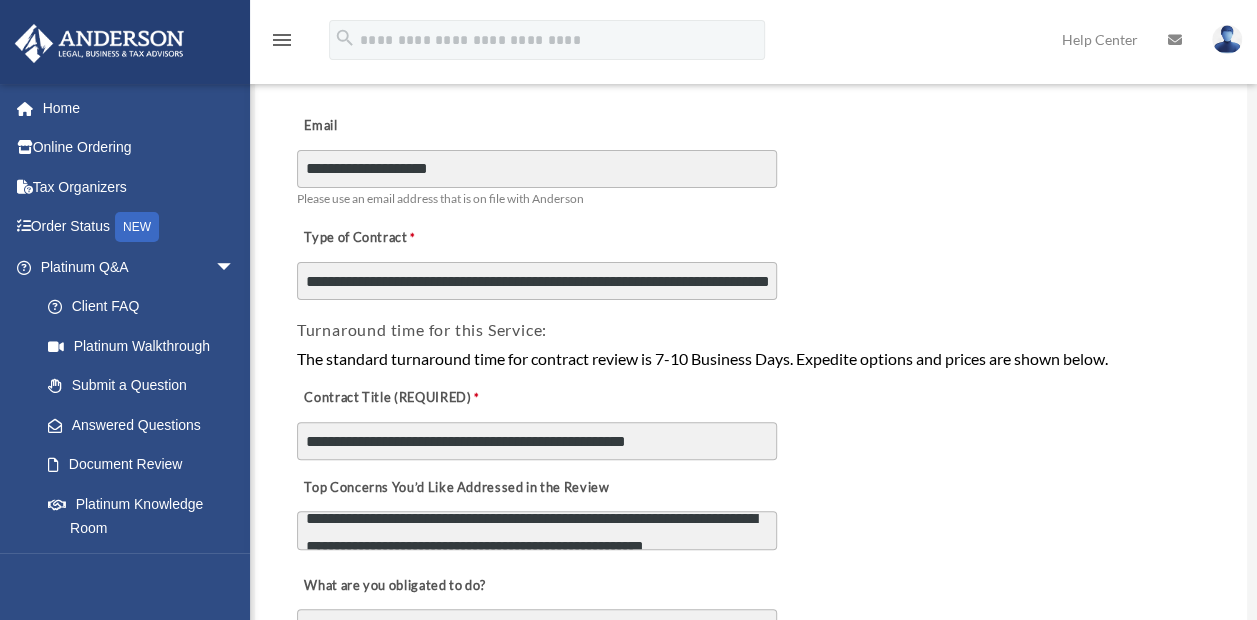 click on "**********" at bounding box center (751, 257) 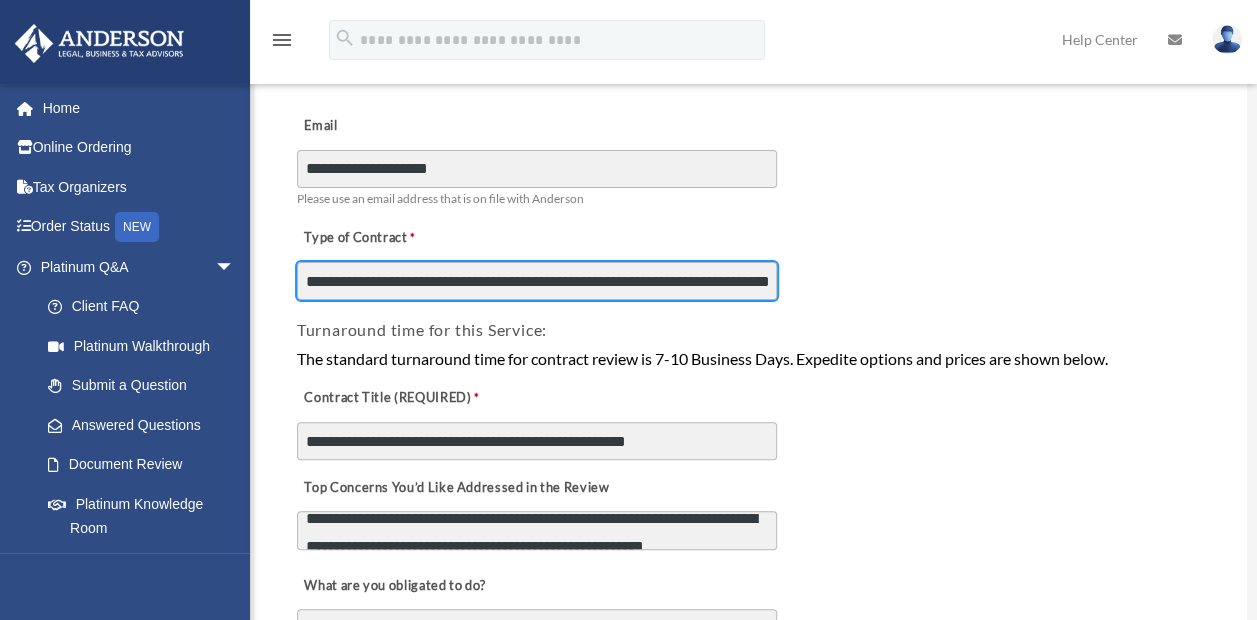 click on "**********" at bounding box center [537, 281] 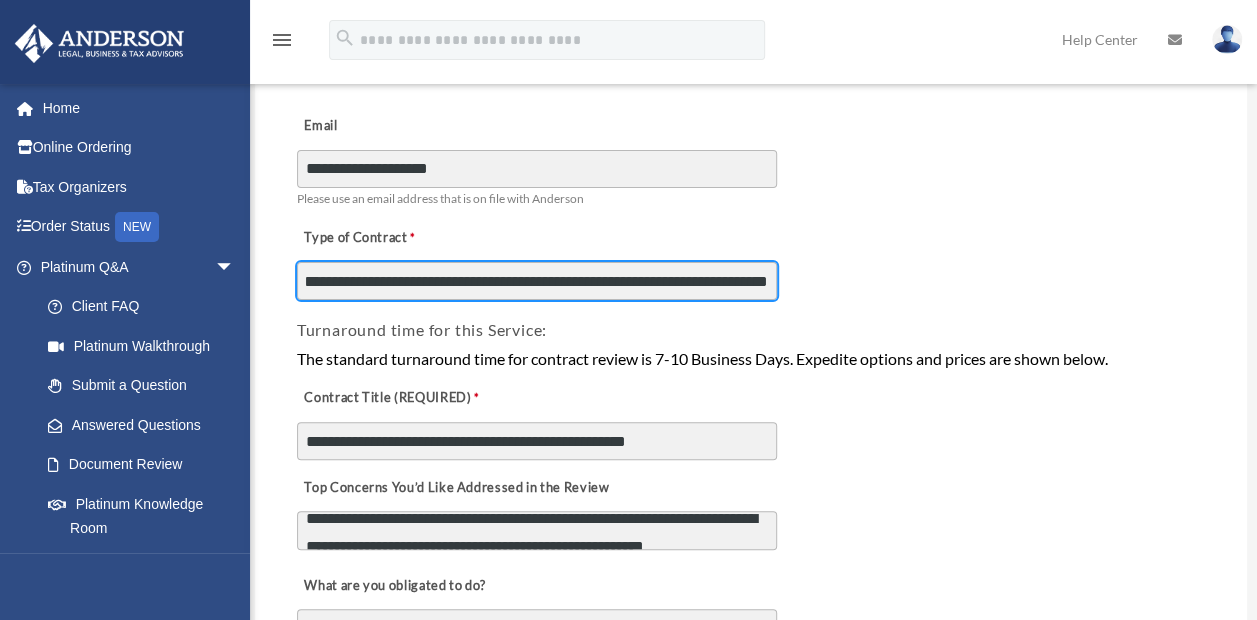 drag, startPoint x: 729, startPoint y: 284, endPoint x: 862, endPoint y: 285, distance: 133.00375 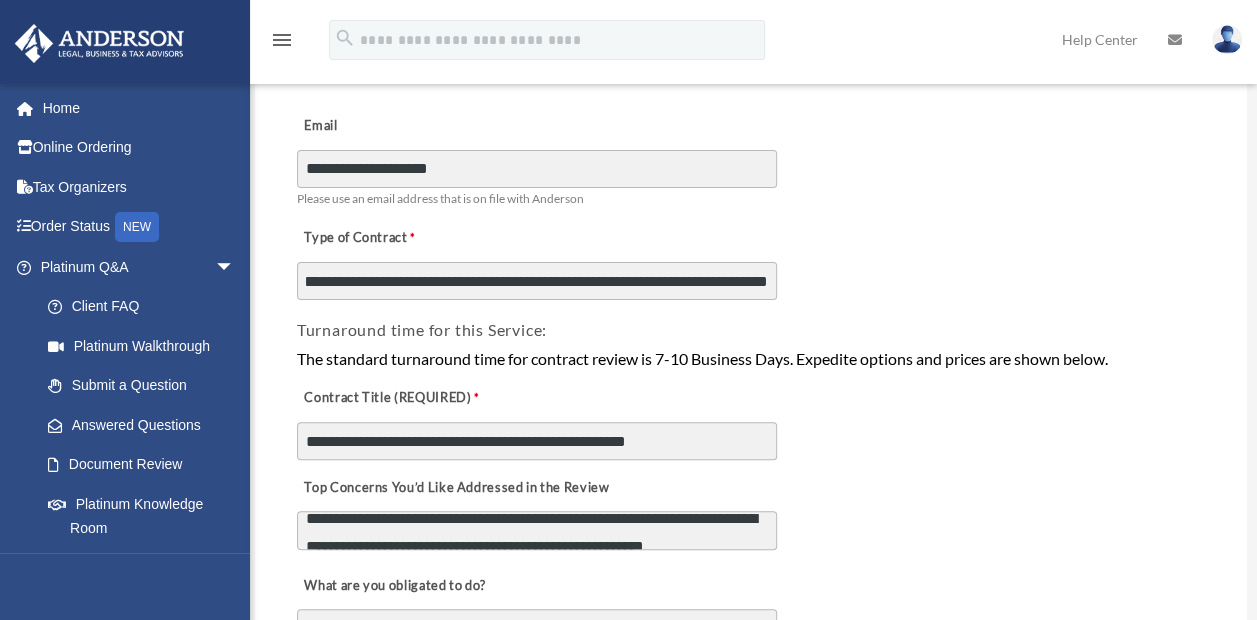 scroll, scrollTop: 0, scrollLeft: 0, axis: both 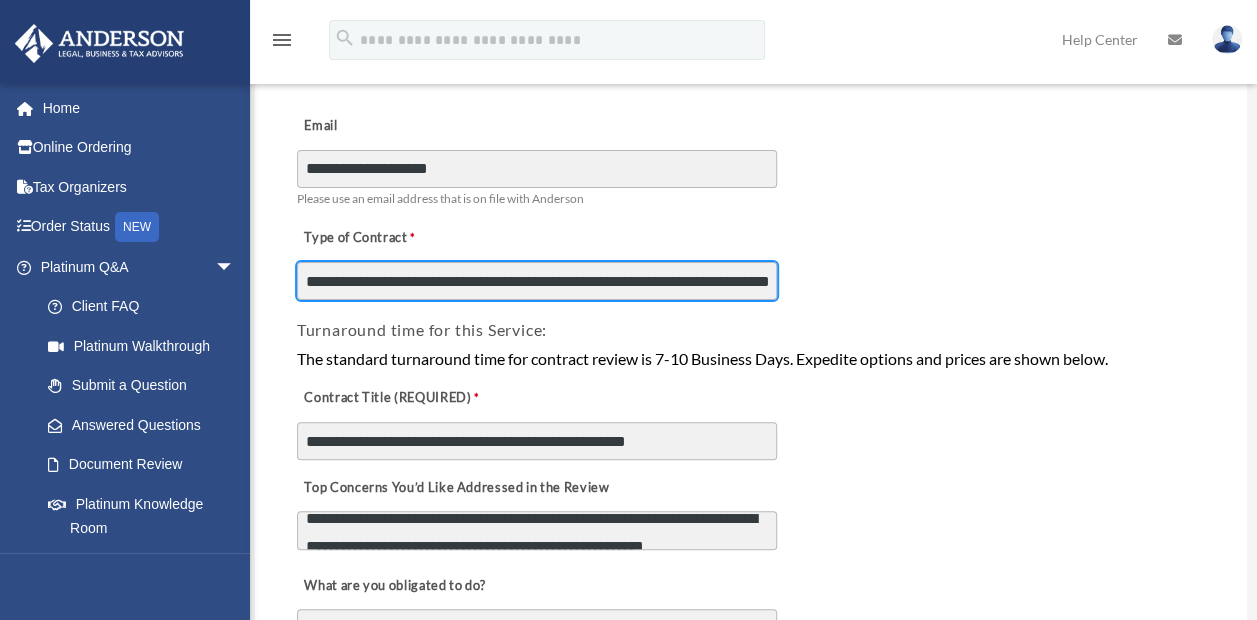 click on "**********" at bounding box center (537, 281) 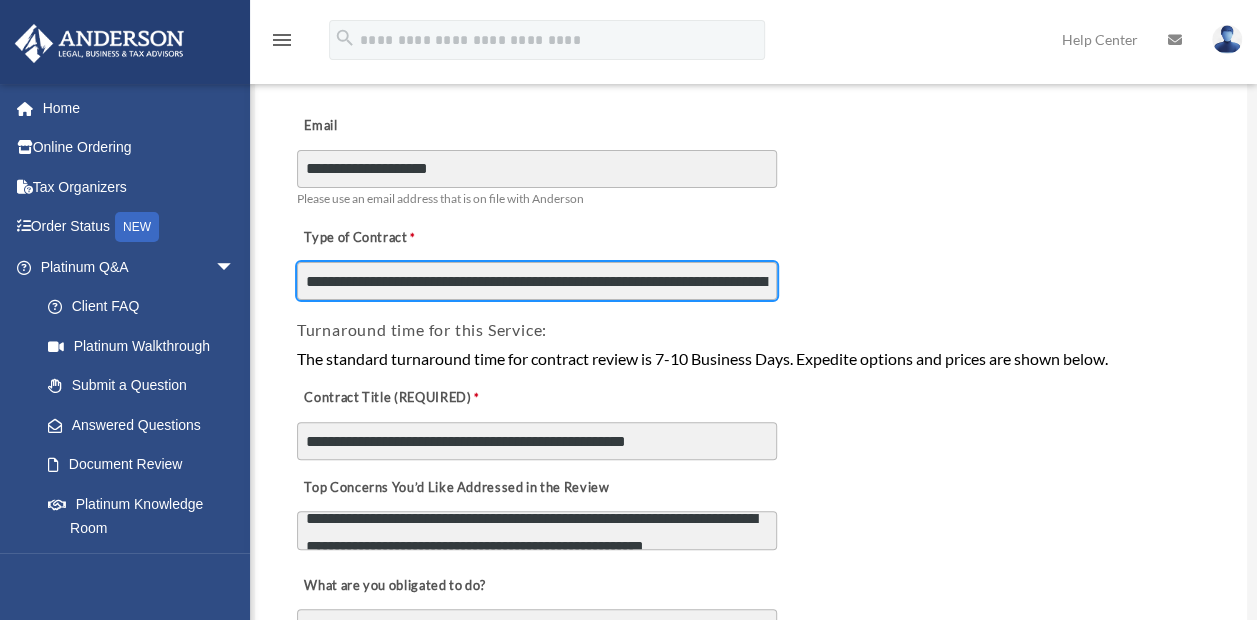 type on "**********" 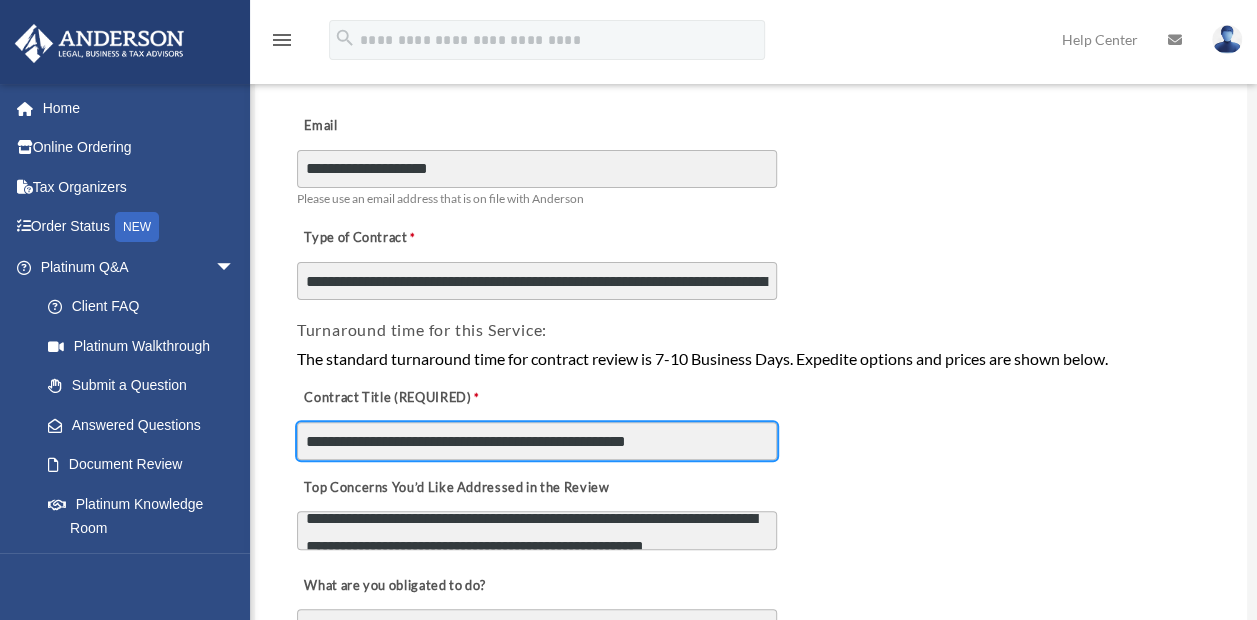 click on "**********" at bounding box center (537, 441) 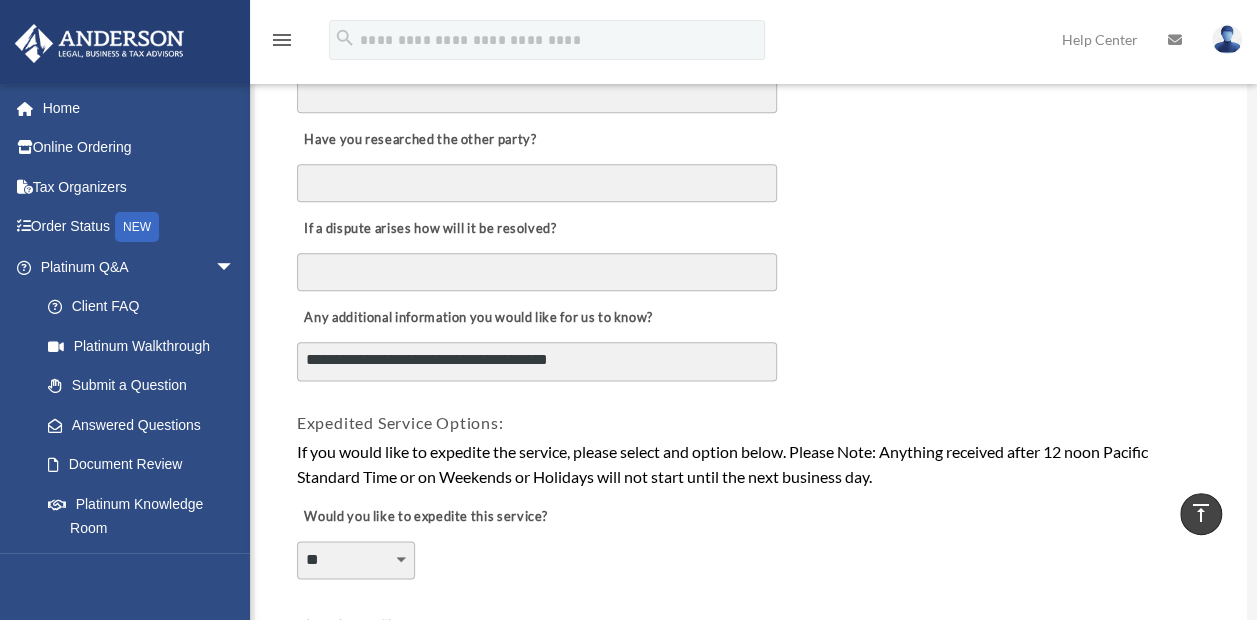 scroll, scrollTop: 1036, scrollLeft: 0, axis: vertical 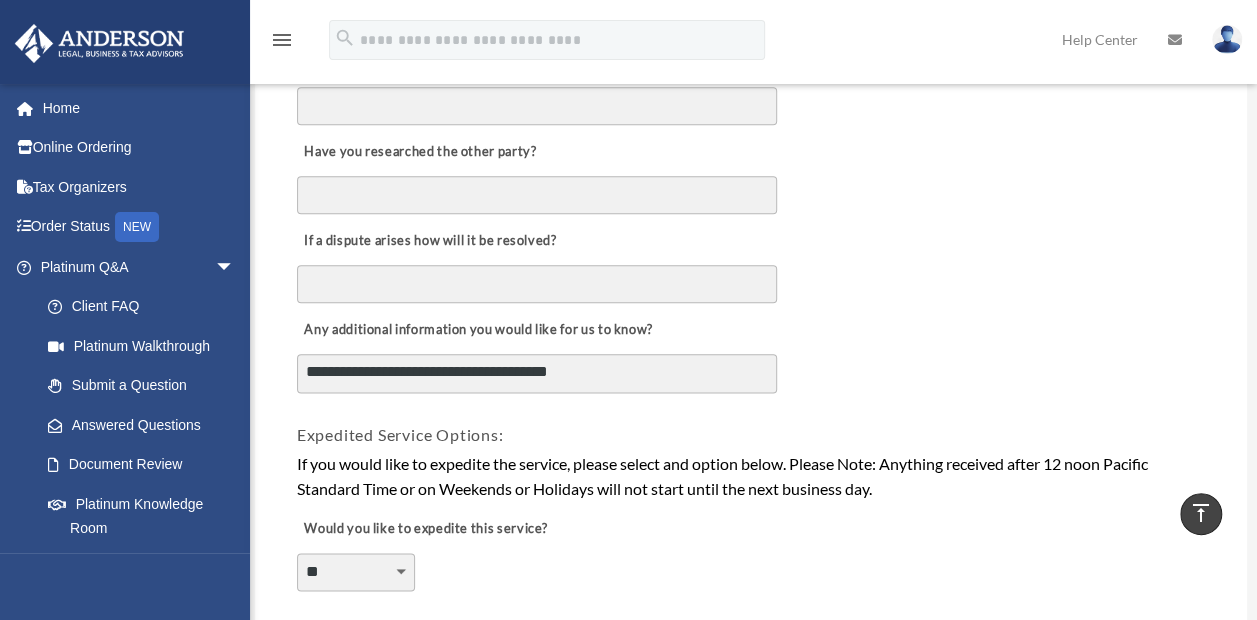 drag, startPoint x: 530, startPoint y: 365, endPoint x: 259, endPoint y: 381, distance: 271.47192 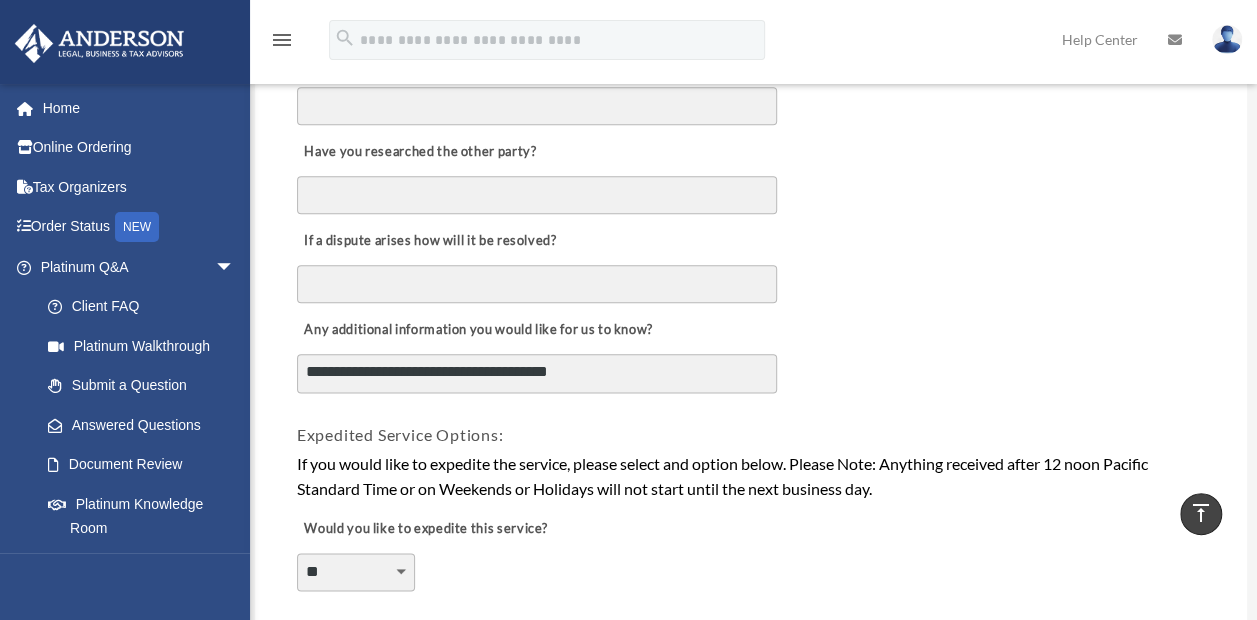 click on "**********" at bounding box center (537, 373) 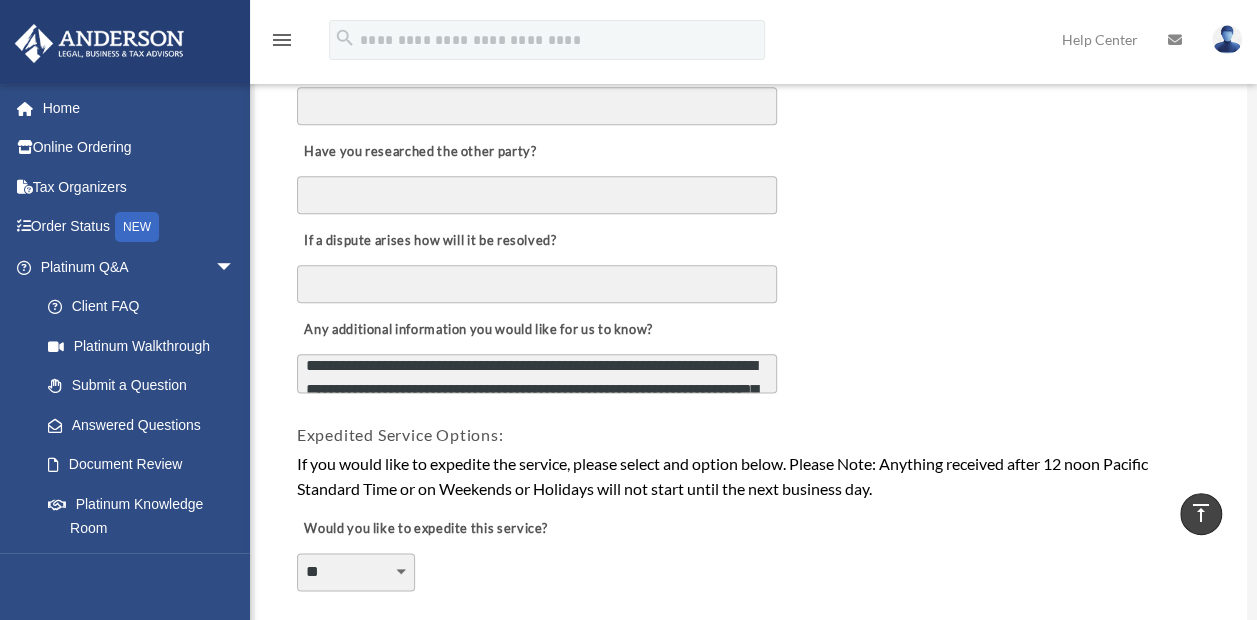 click on "**********" at bounding box center (537, 373) 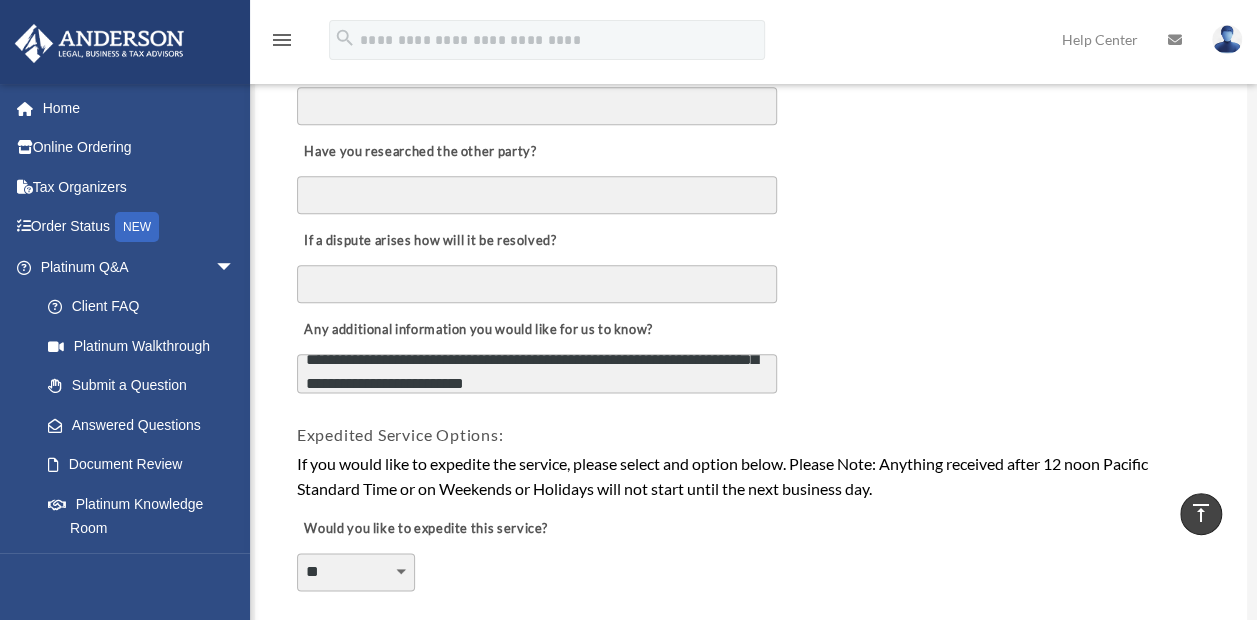 scroll, scrollTop: 135, scrollLeft: 0, axis: vertical 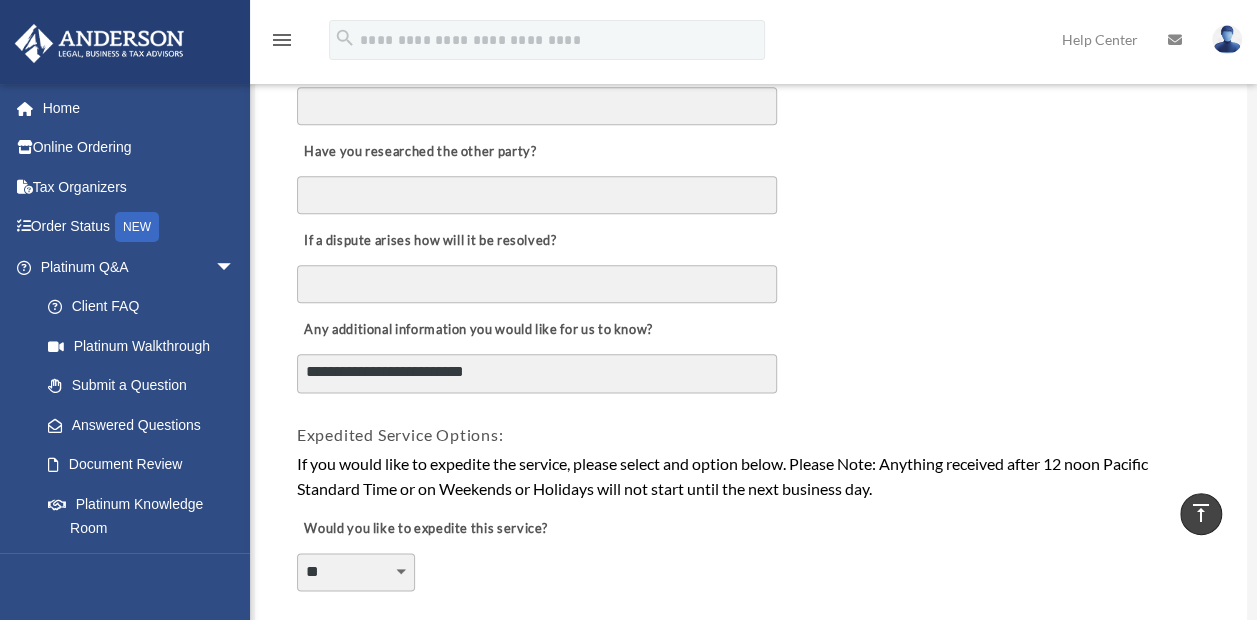 type on "**********" 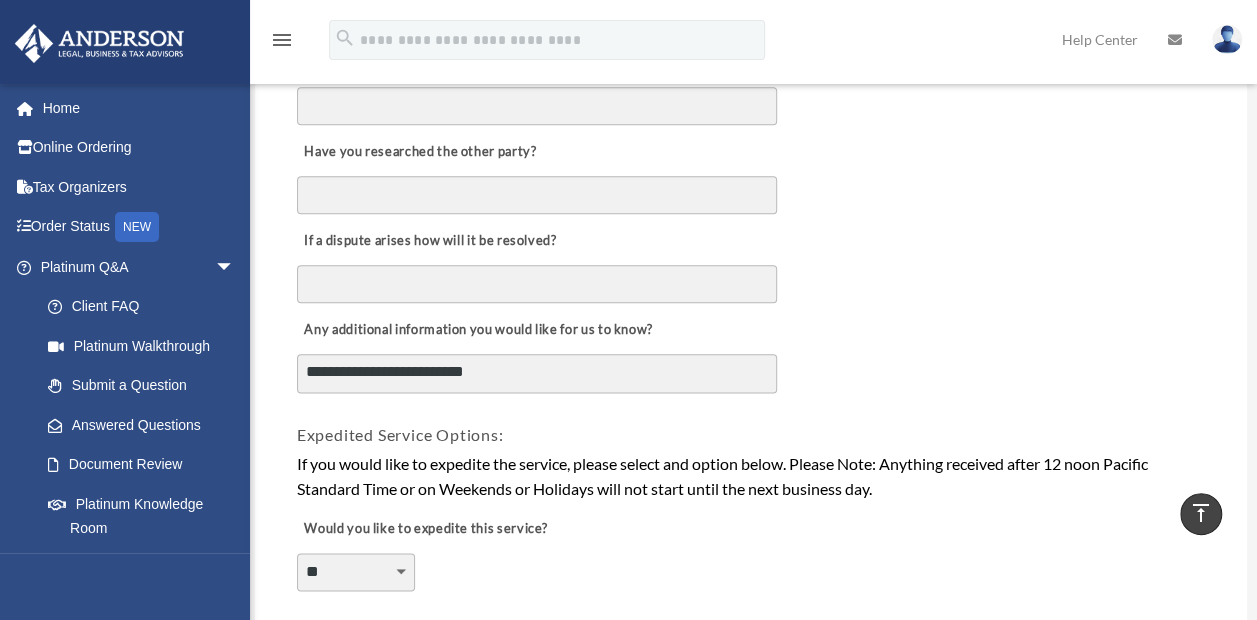 scroll, scrollTop: 135, scrollLeft: 0, axis: vertical 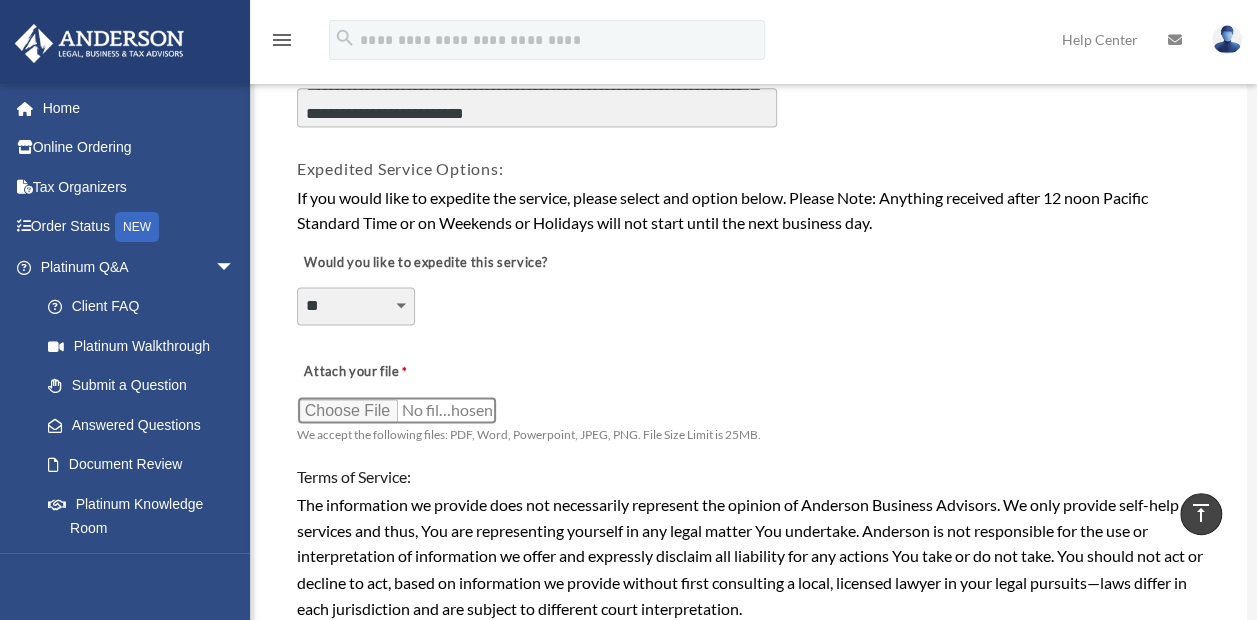 click on "Attach your file" at bounding box center [397, 410] 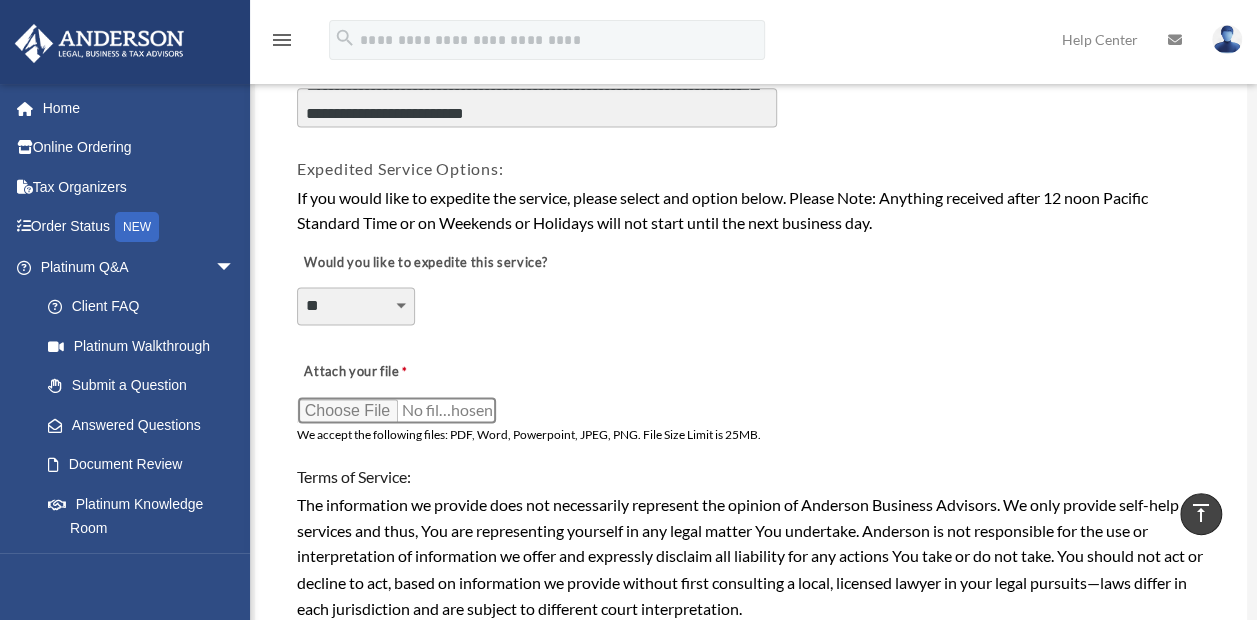 click on "Attach your file" at bounding box center [397, 410] 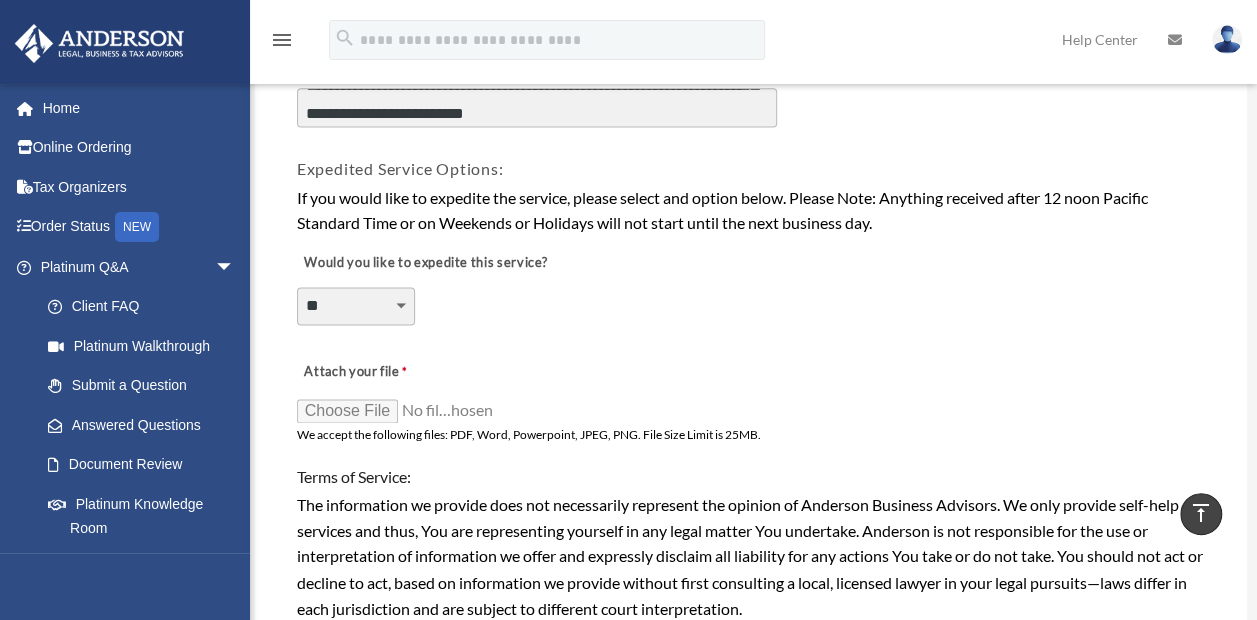 scroll, scrollTop: 1758, scrollLeft: 0, axis: vertical 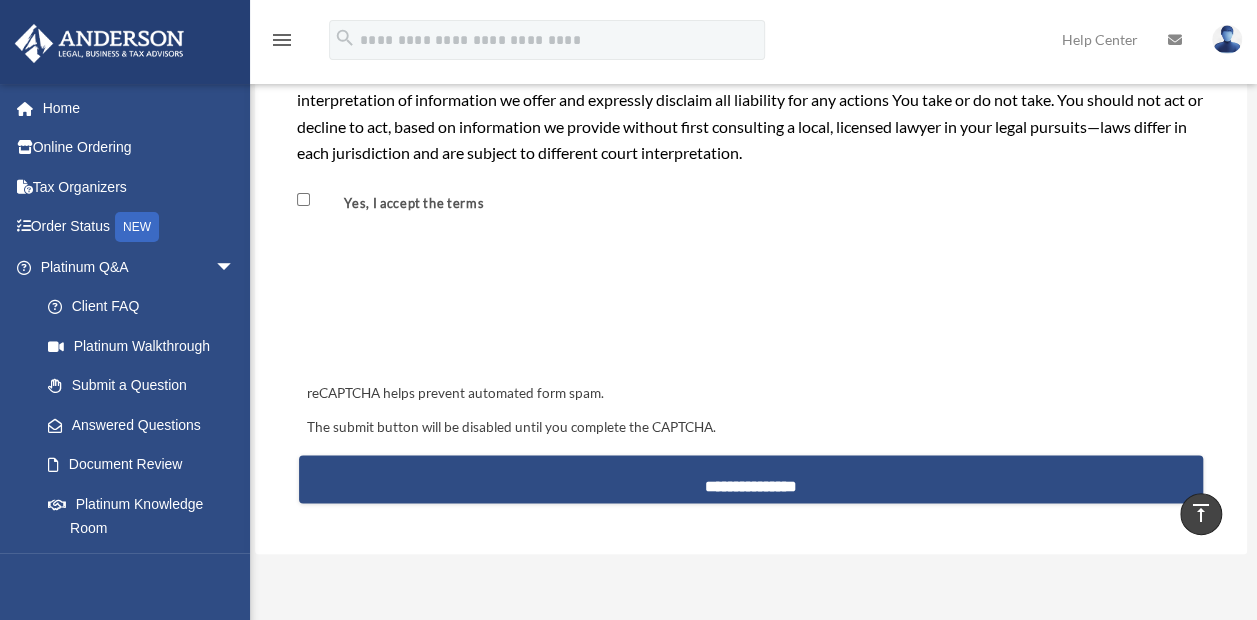 type on "**********" 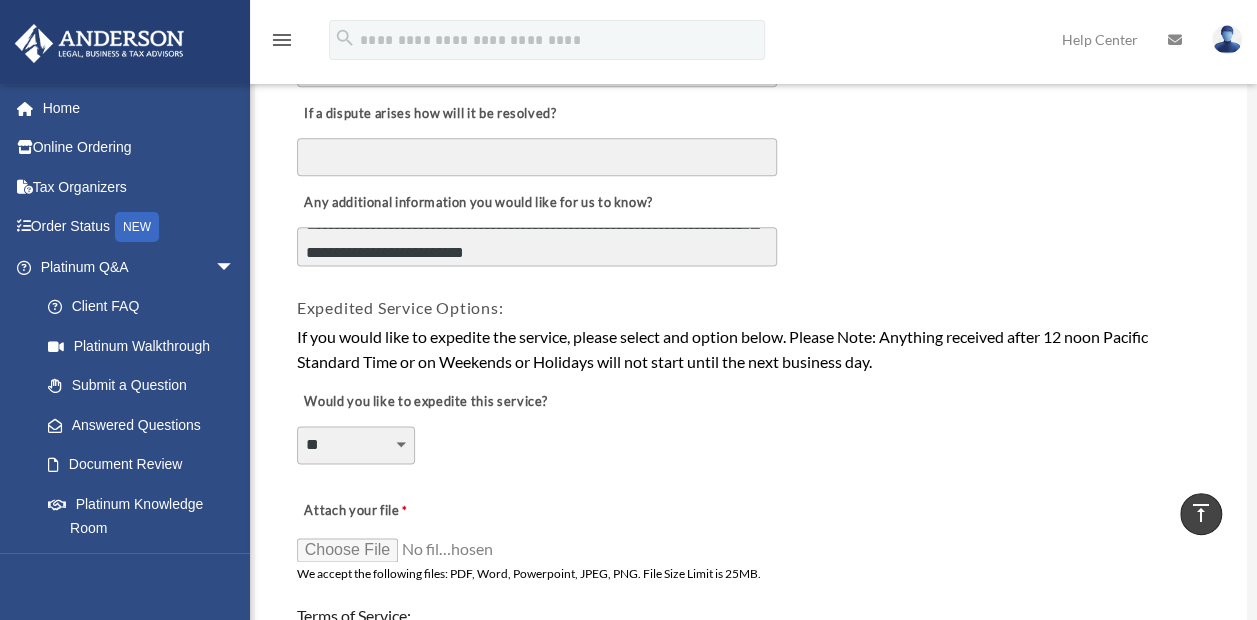 scroll, scrollTop: 1166, scrollLeft: 0, axis: vertical 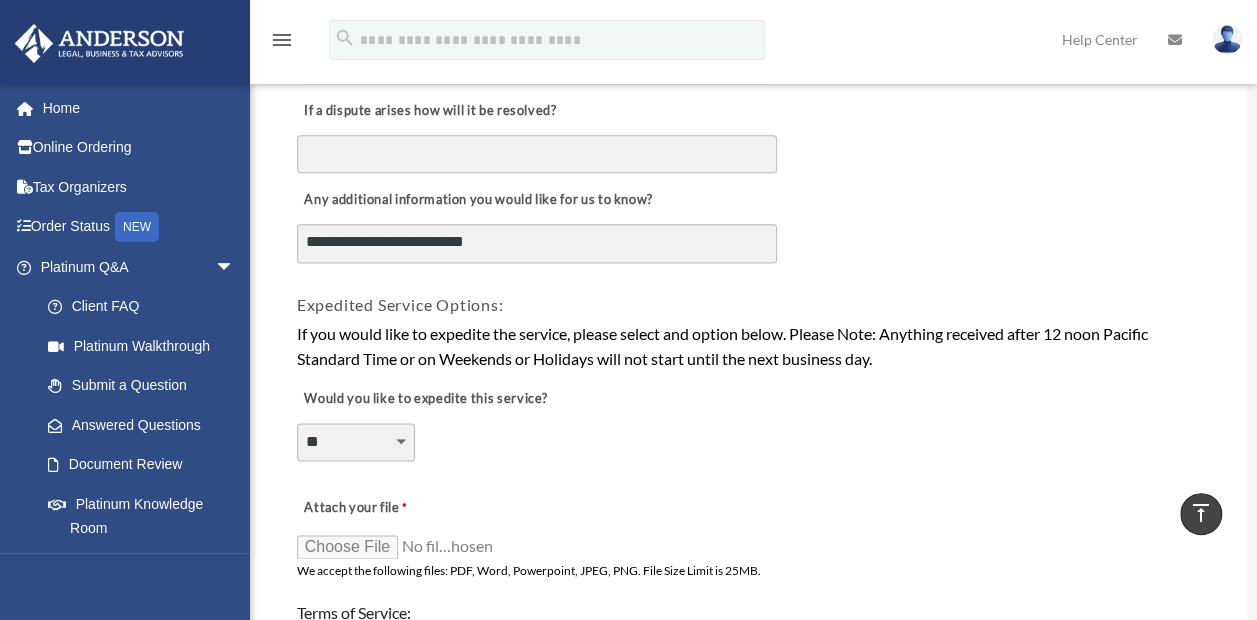 click on "**********" at bounding box center [537, 243] 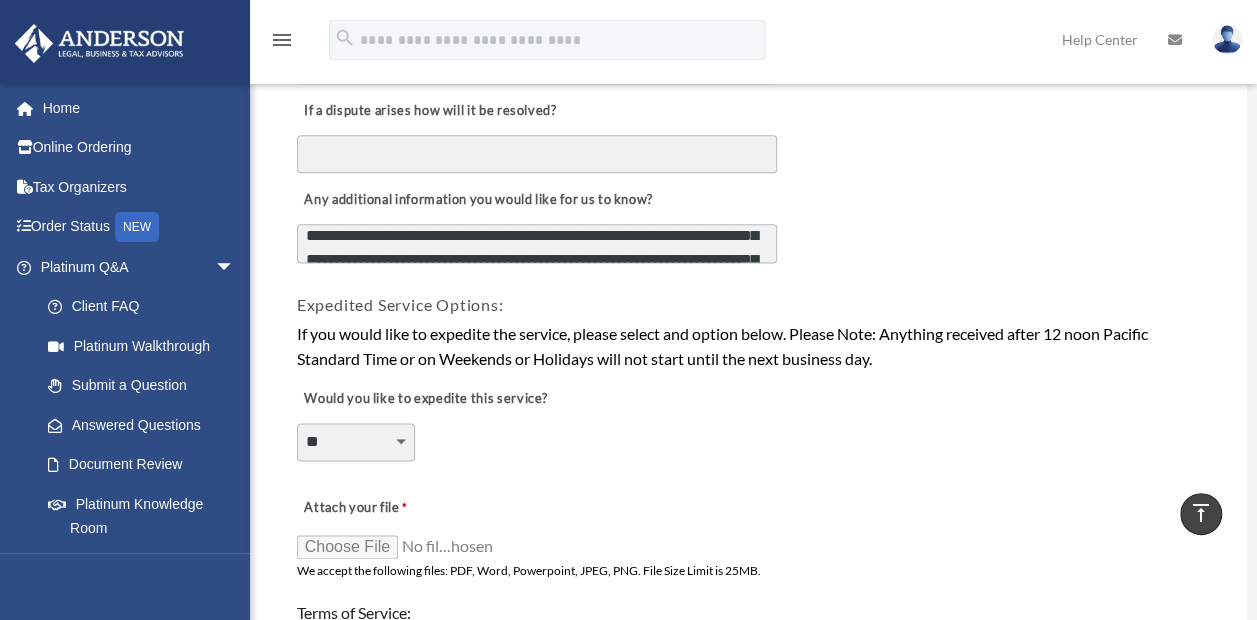 scroll, scrollTop: 9, scrollLeft: 0, axis: vertical 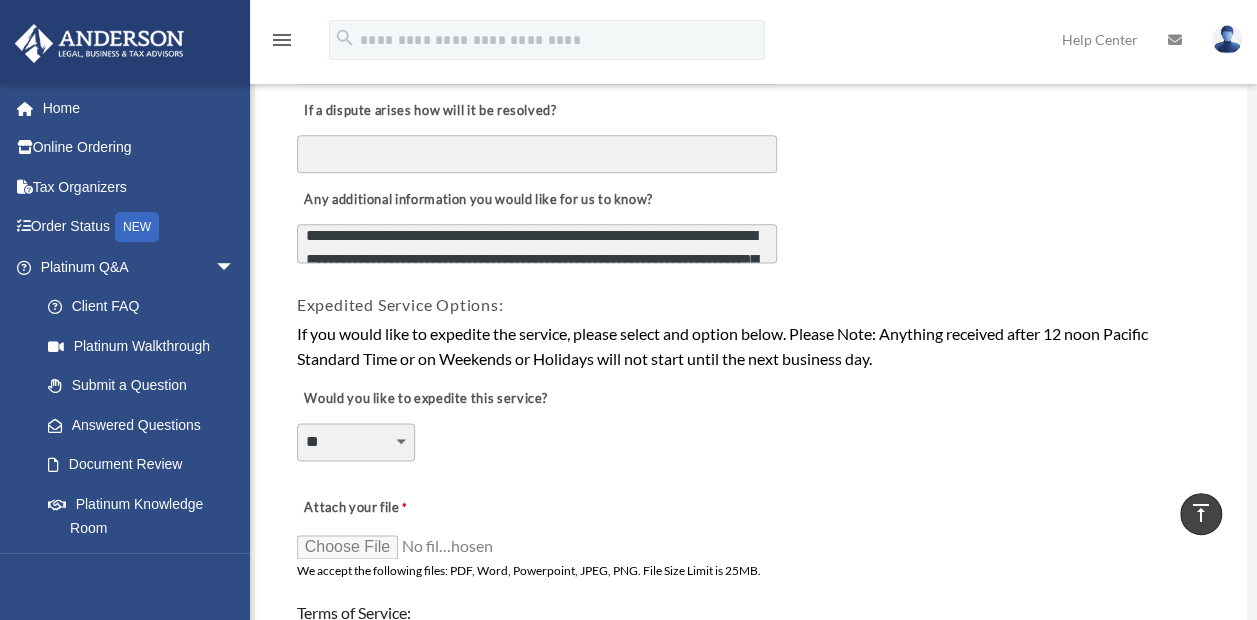 click on "**********" at bounding box center (537, 243) 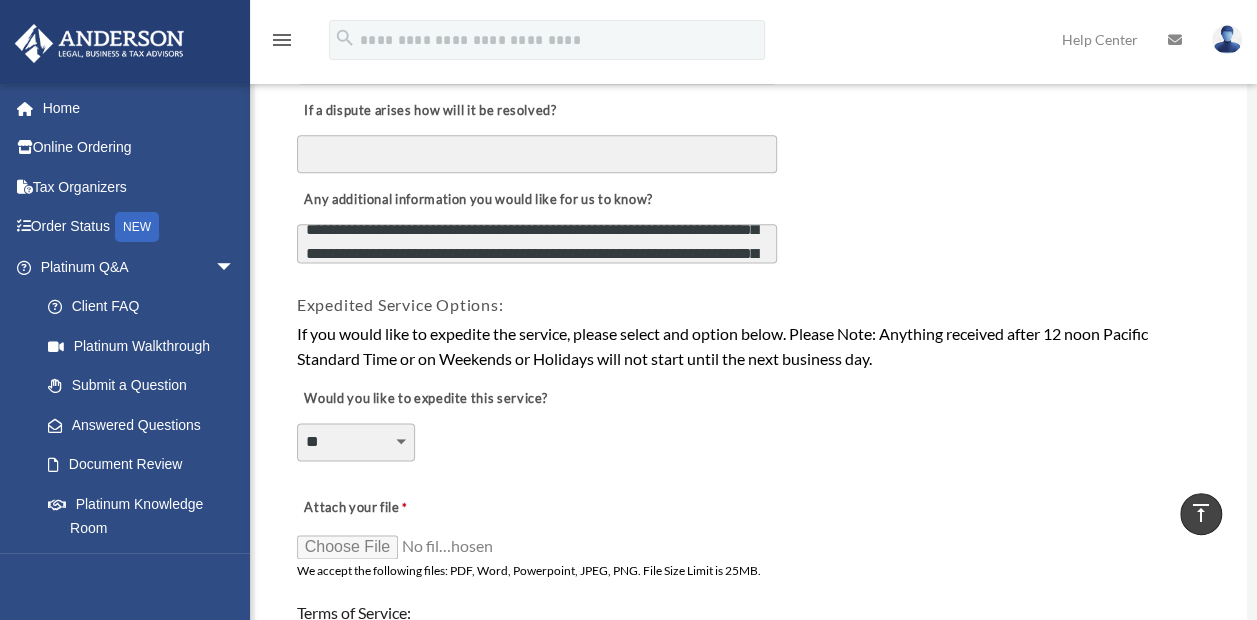 scroll, scrollTop: 87, scrollLeft: 0, axis: vertical 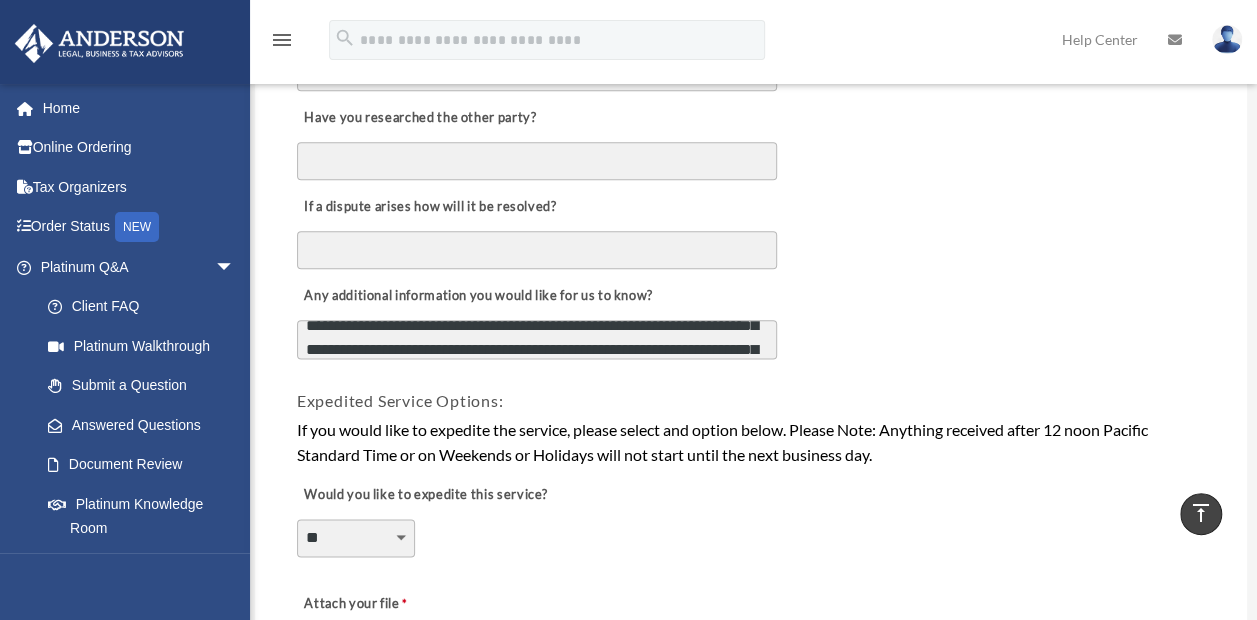 click on "**********" at bounding box center (537, 339) 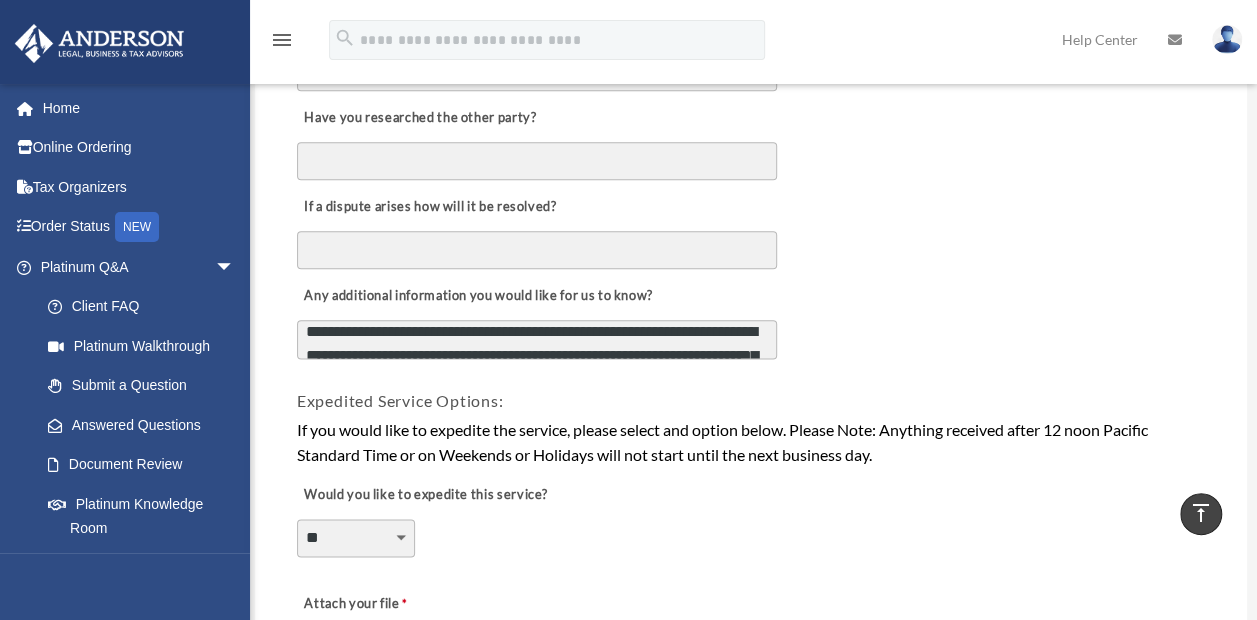 scroll, scrollTop: 15, scrollLeft: 0, axis: vertical 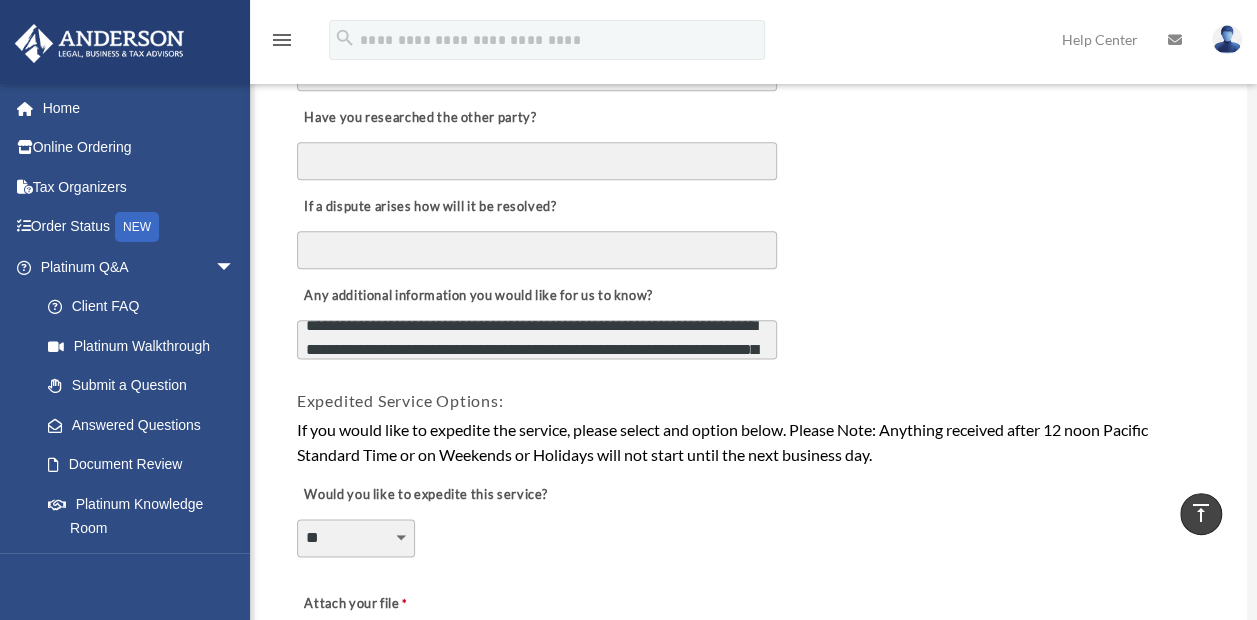 click on "**********" at bounding box center [537, 339] 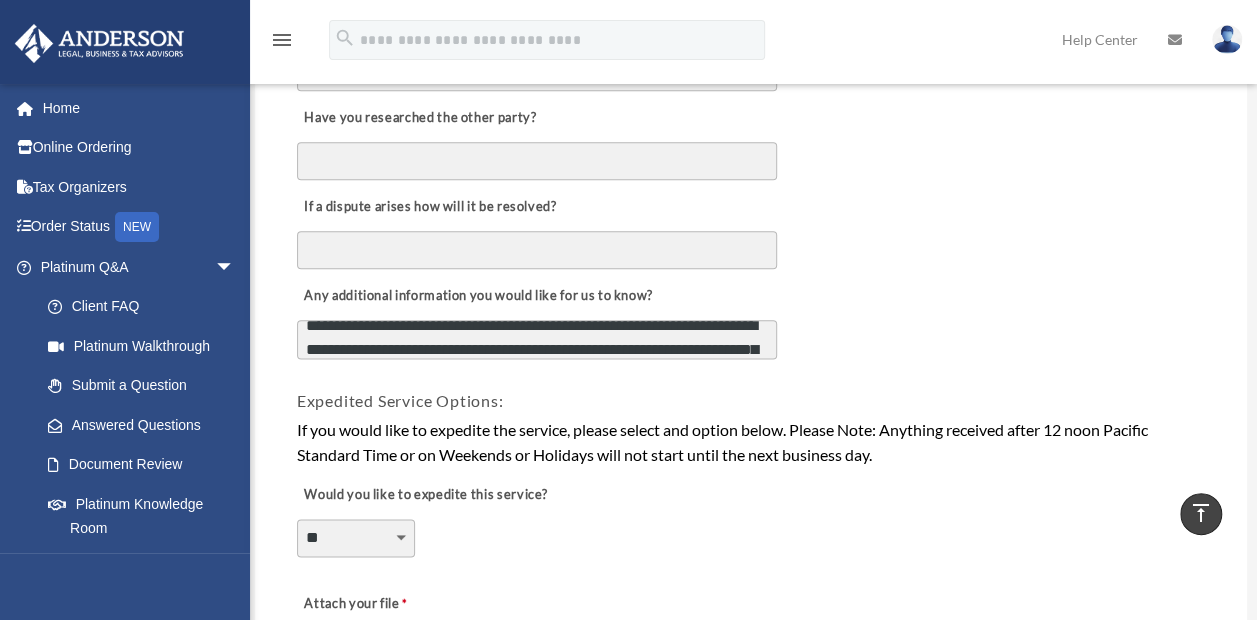 scroll, scrollTop: 9, scrollLeft: 0, axis: vertical 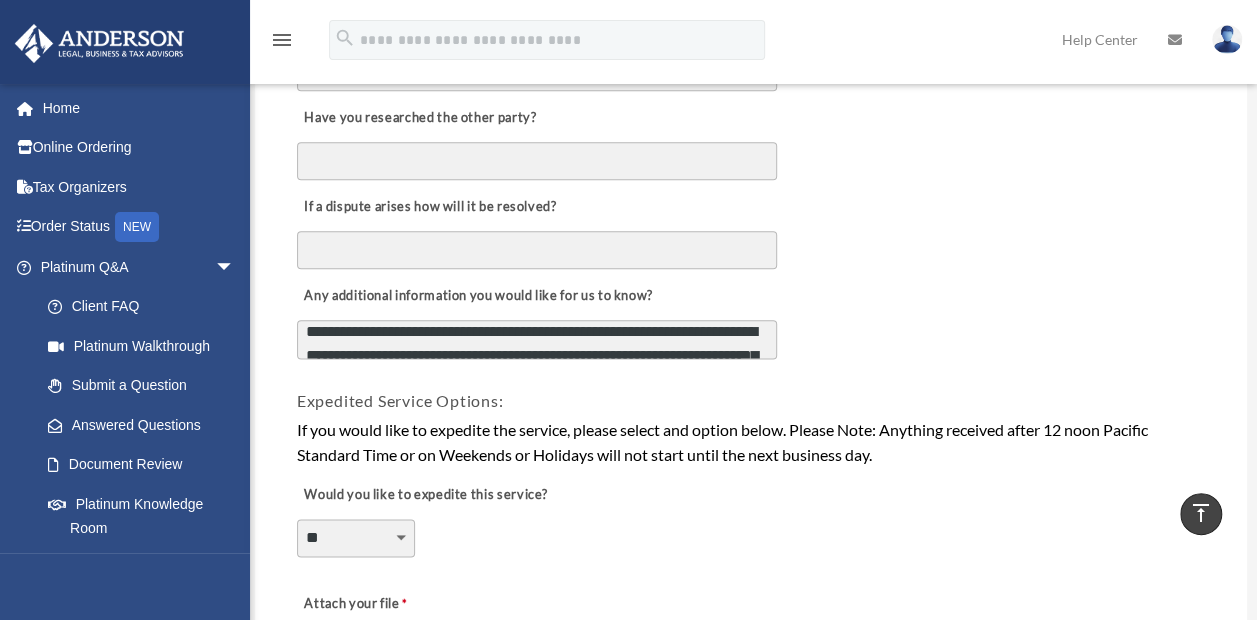 click on "**********" at bounding box center (537, 339) 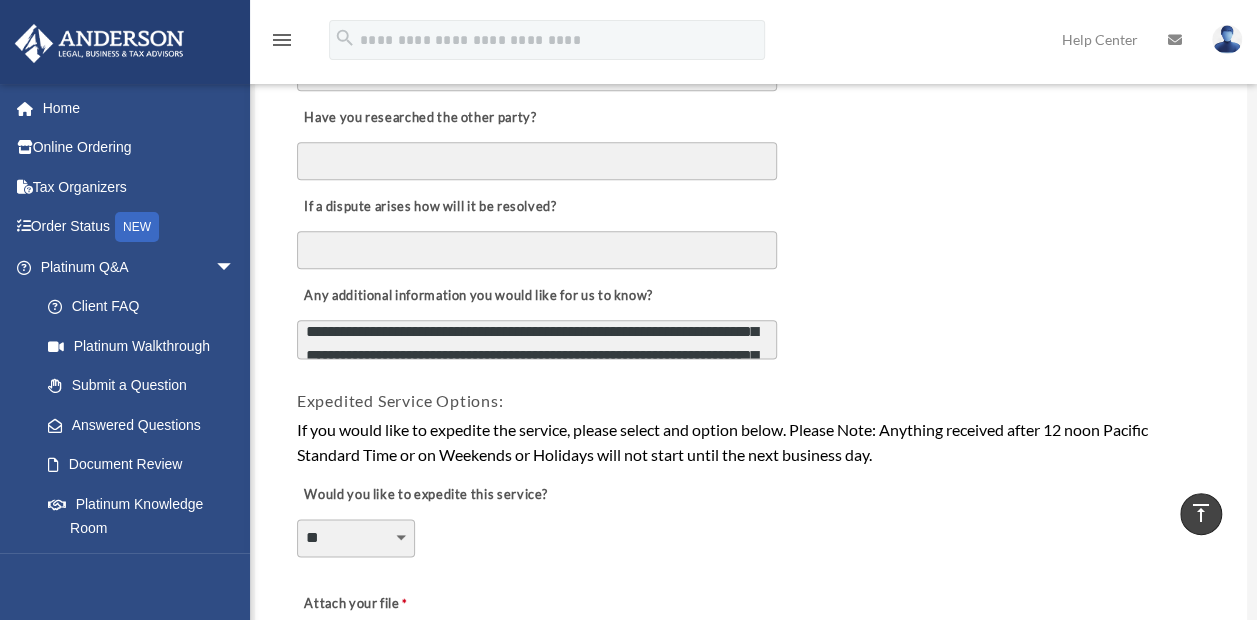 scroll, scrollTop: 9, scrollLeft: 0, axis: vertical 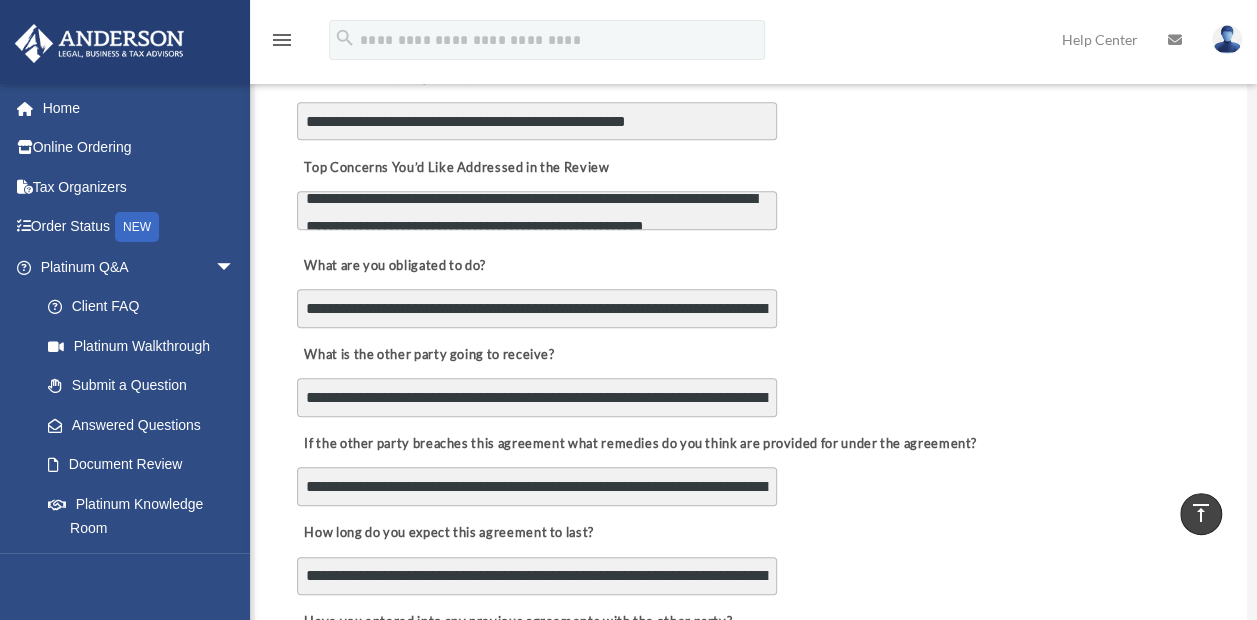 type on "**********" 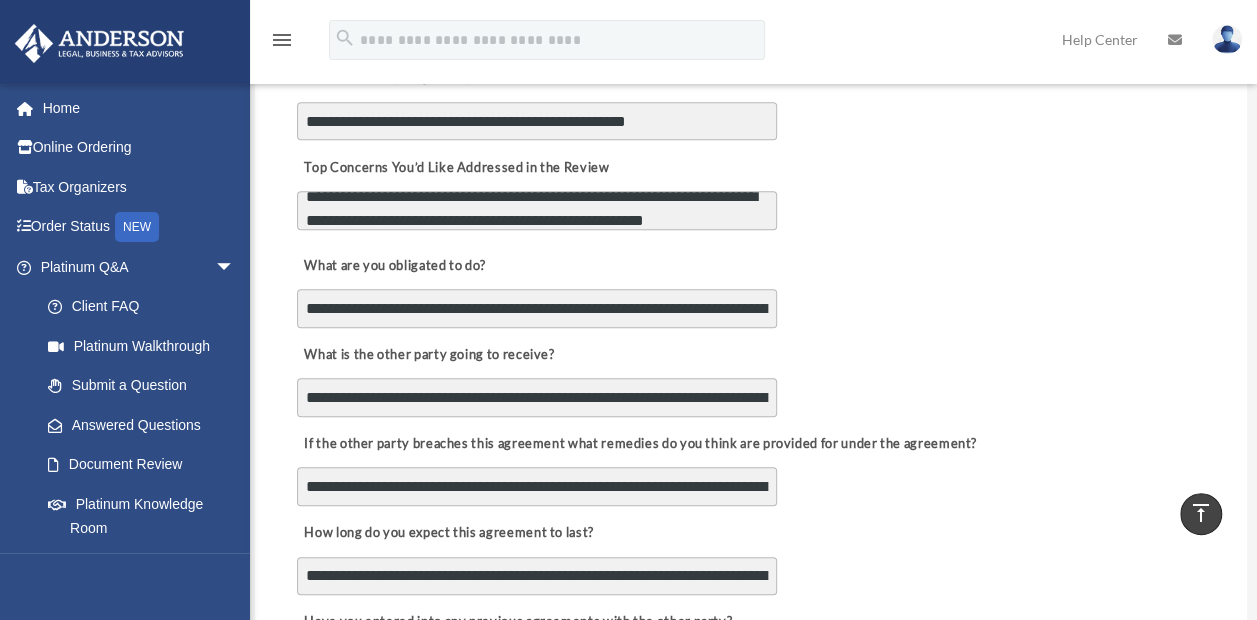 click on "**********" at bounding box center [537, 210] 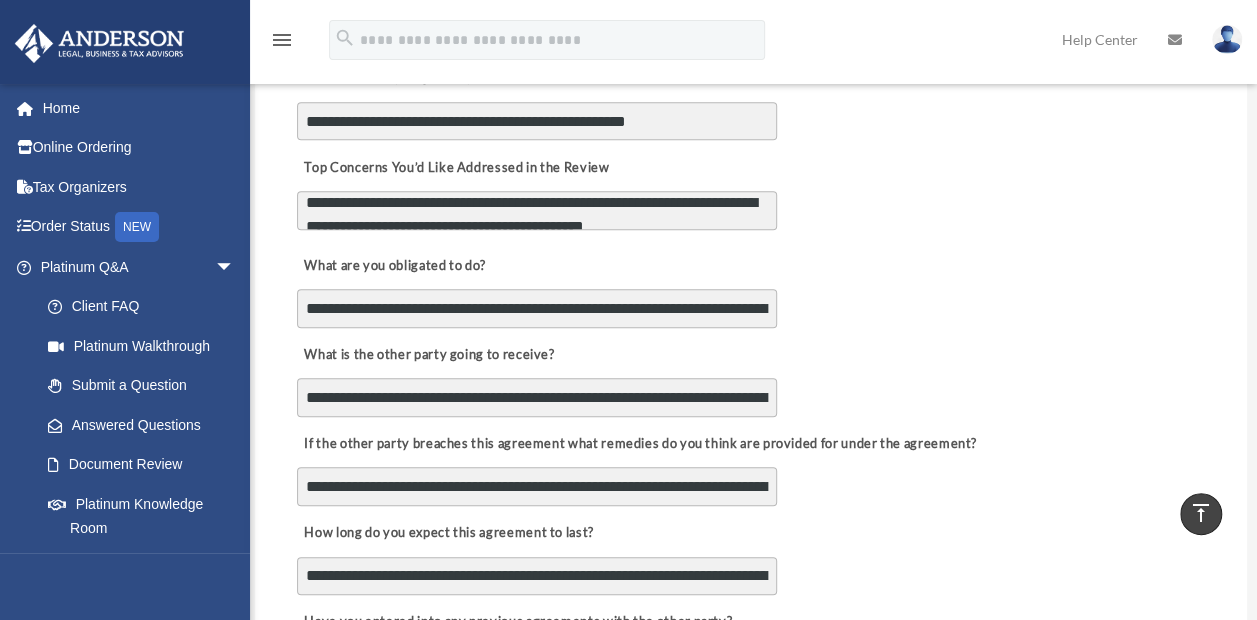 scroll, scrollTop: 15, scrollLeft: 0, axis: vertical 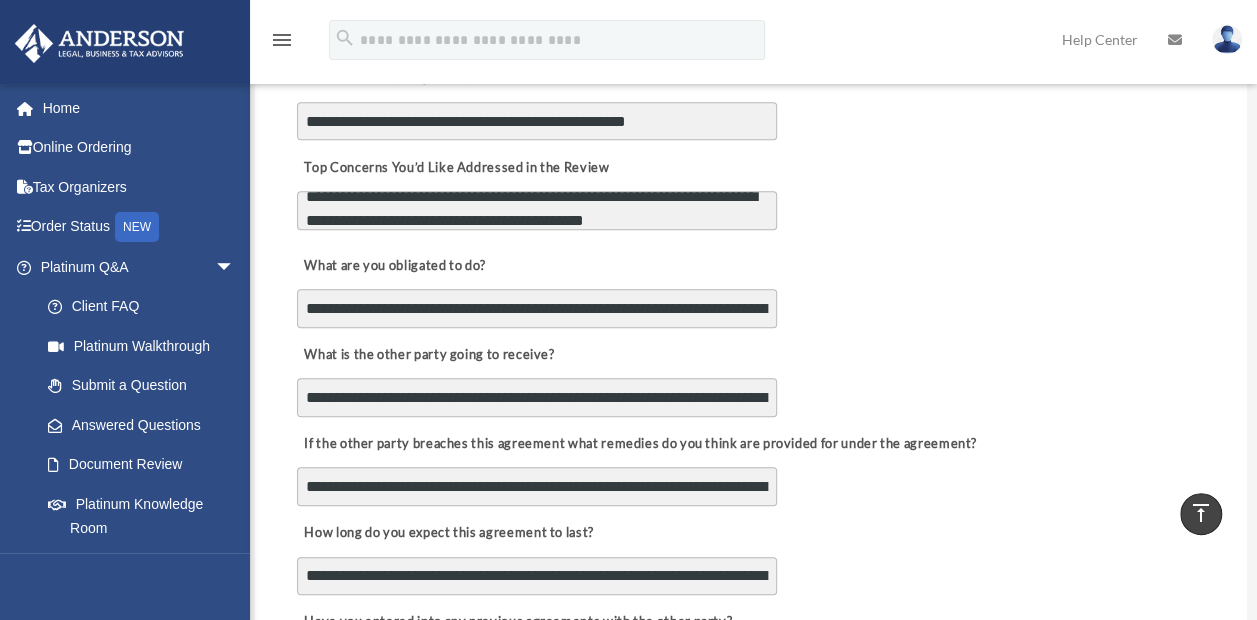 type on "**********" 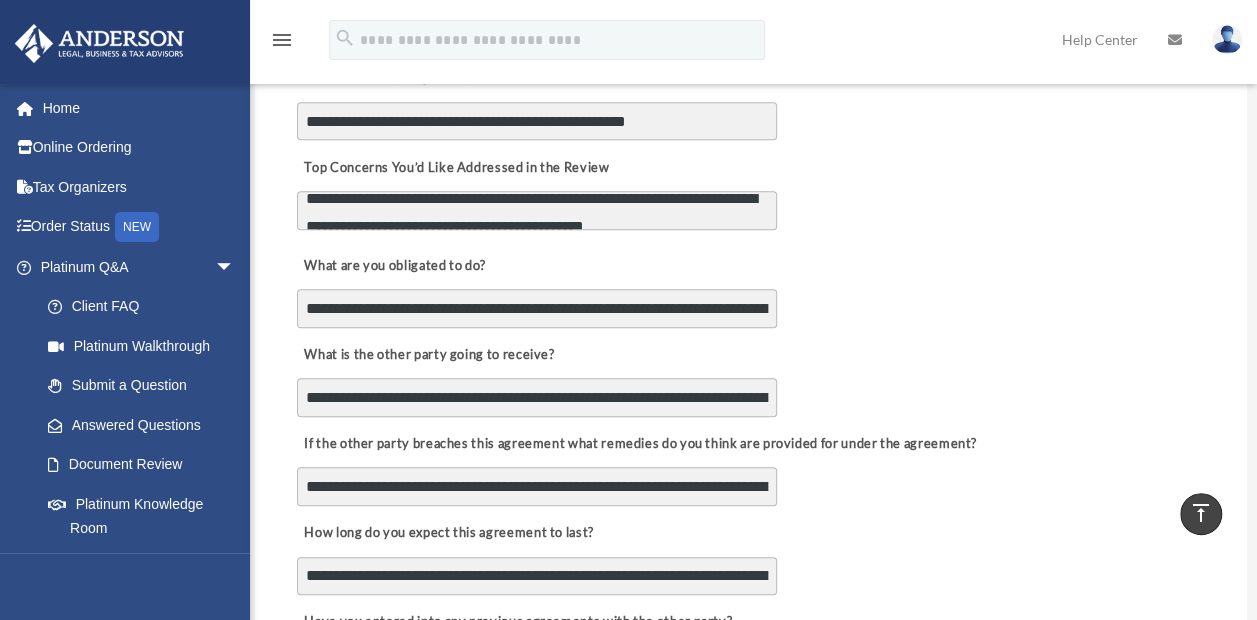 click on "**********" at bounding box center (751, 284) 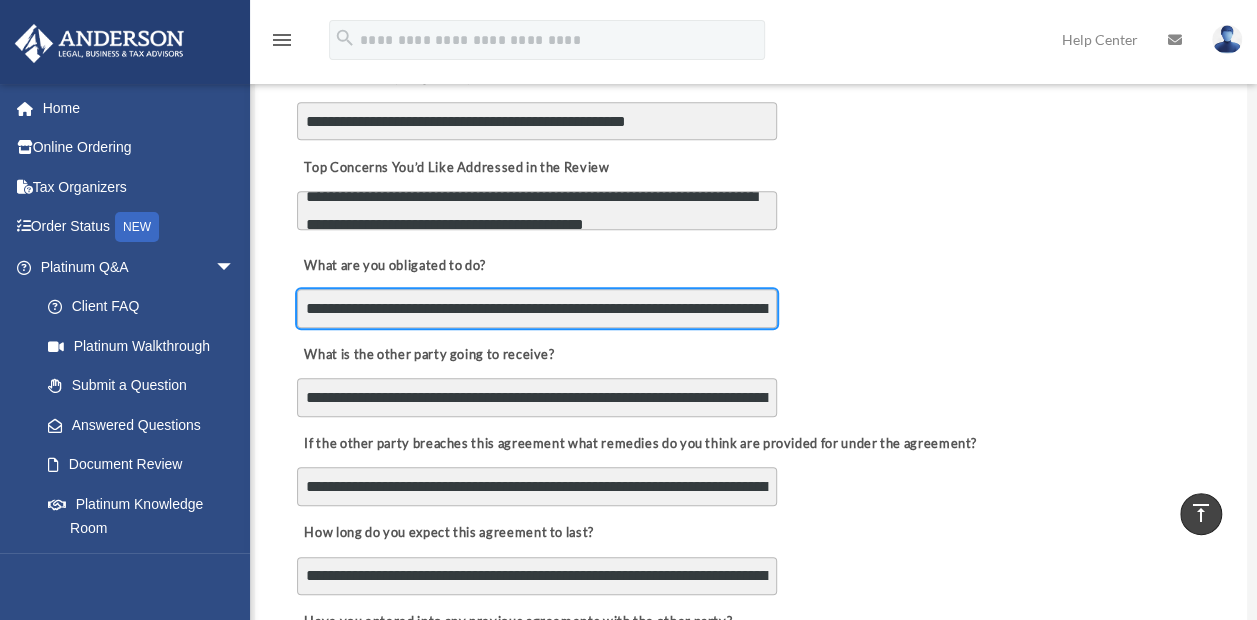 click on "**********" at bounding box center [537, 308] 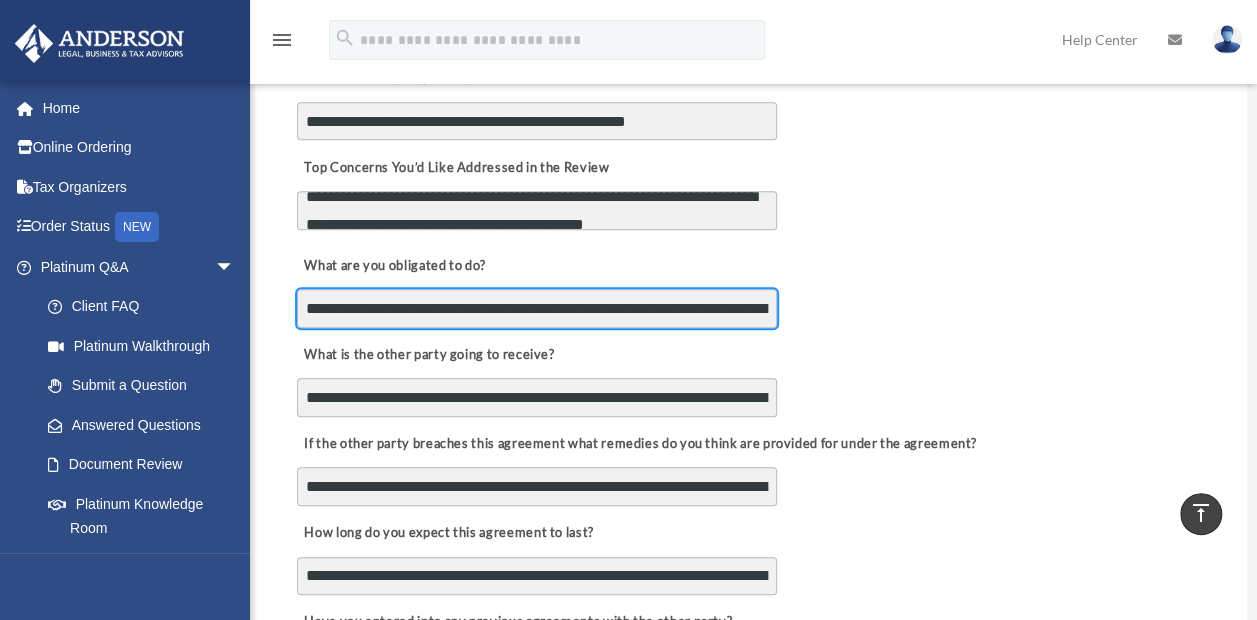 scroll, scrollTop: 0, scrollLeft: 311, axis: horizontal 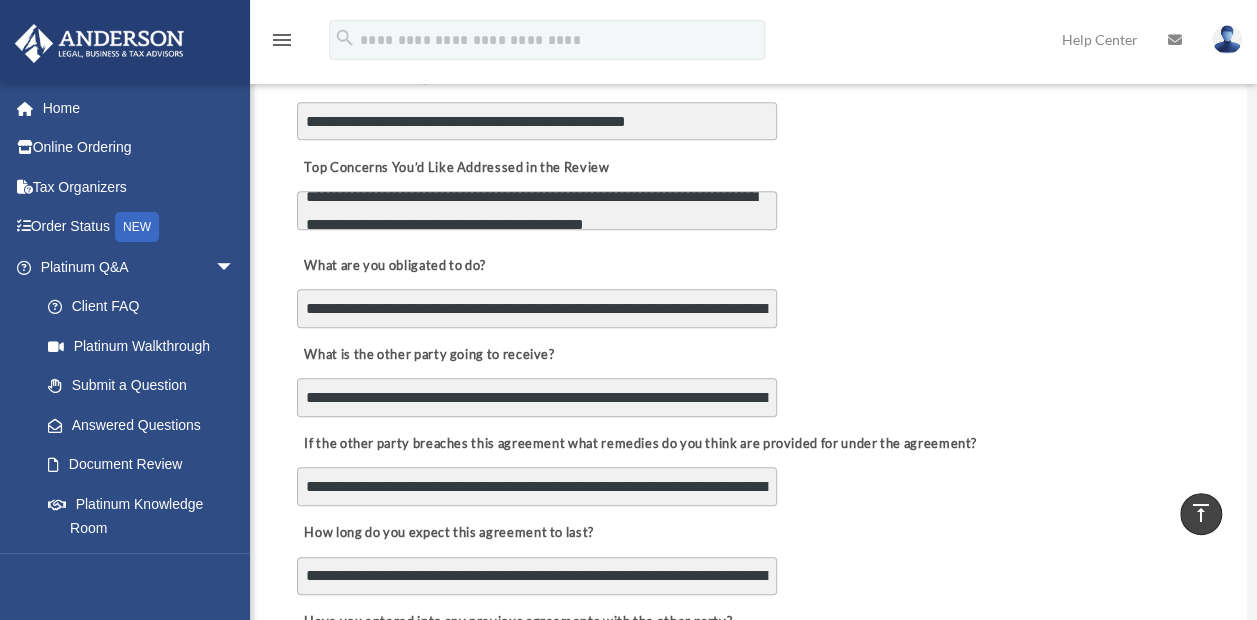 click on "**********" at bounding box center [751, 284] 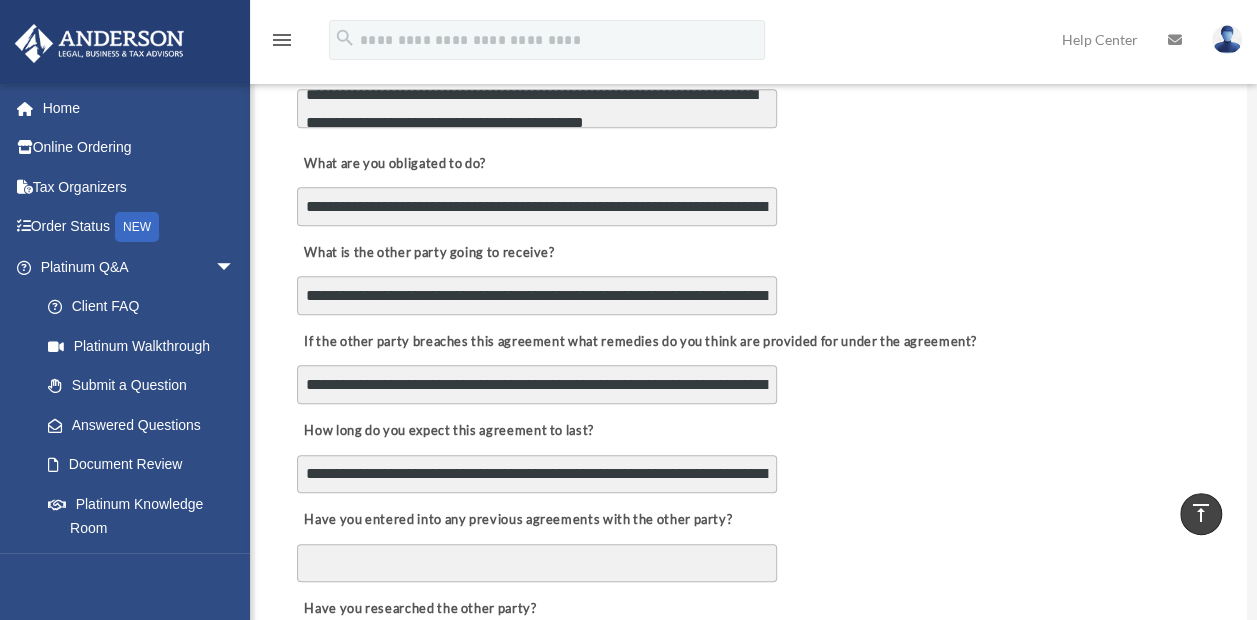 scroll, scrollTop: 582, scrollLeft: 0, axis: vertical 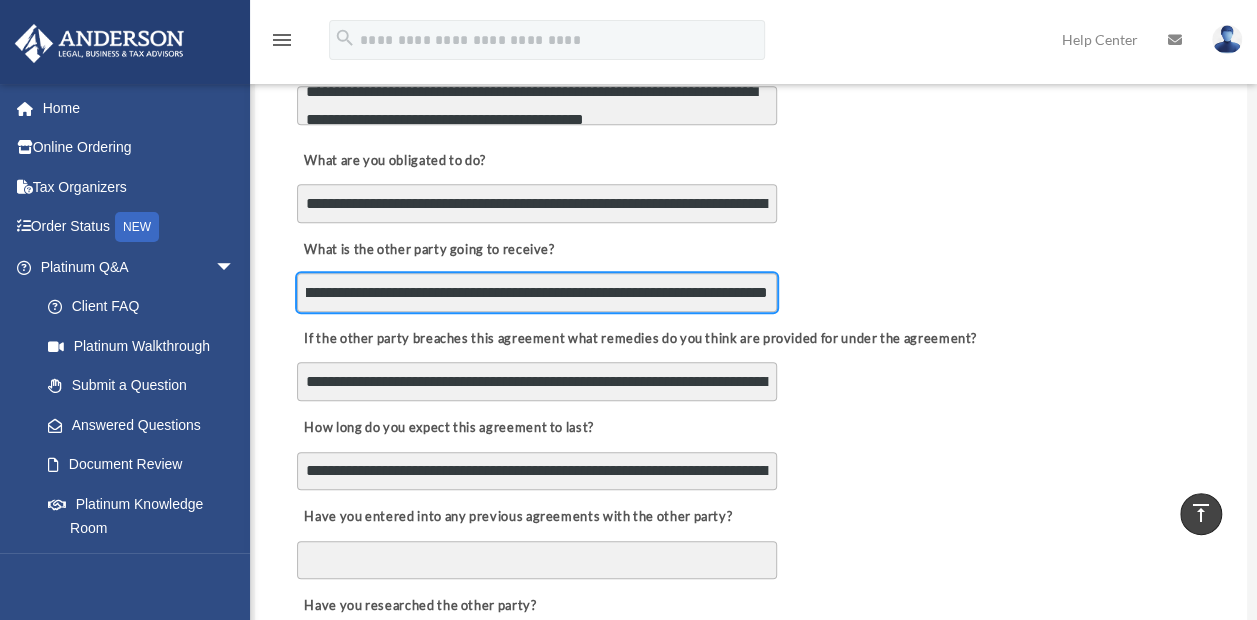 drag, startPoint x: 716, startPoint y: 292, endPoint x: 792, endPoint y: 297, distance: 76.1643 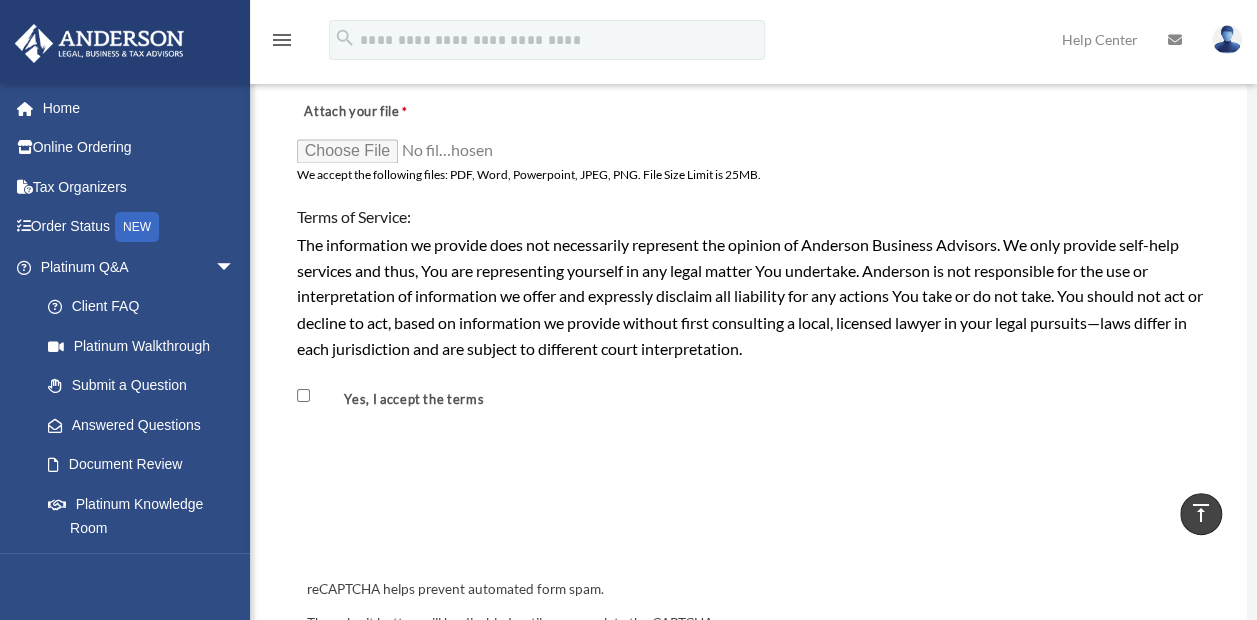 scroll, scrollTop: 1575, scrollLeft: 0, axis: vertical 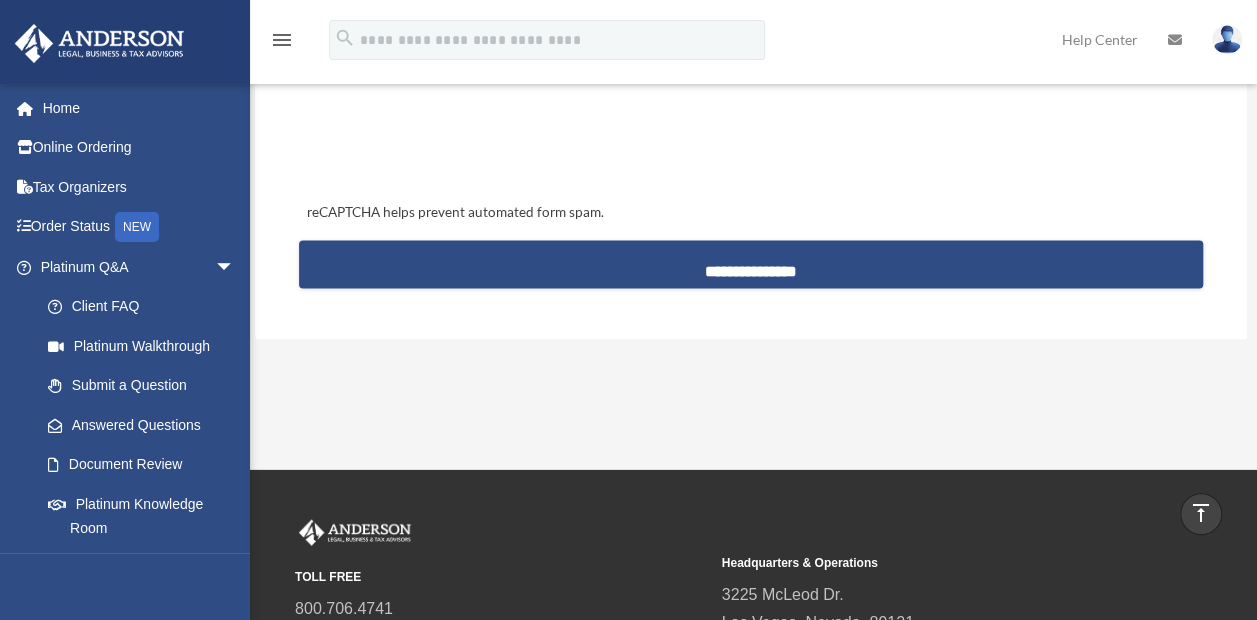 click on "**********" at bounding box center (751, 265) 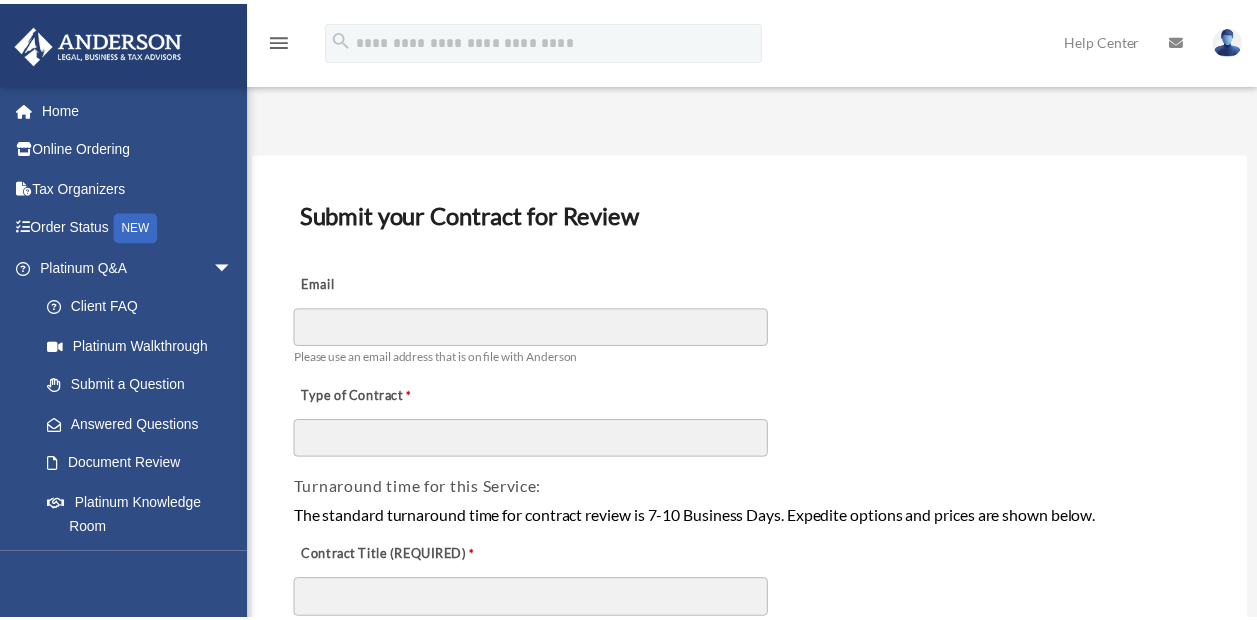 scroll, scrollTop: 157, scrollLeft: 0, axis: vertical 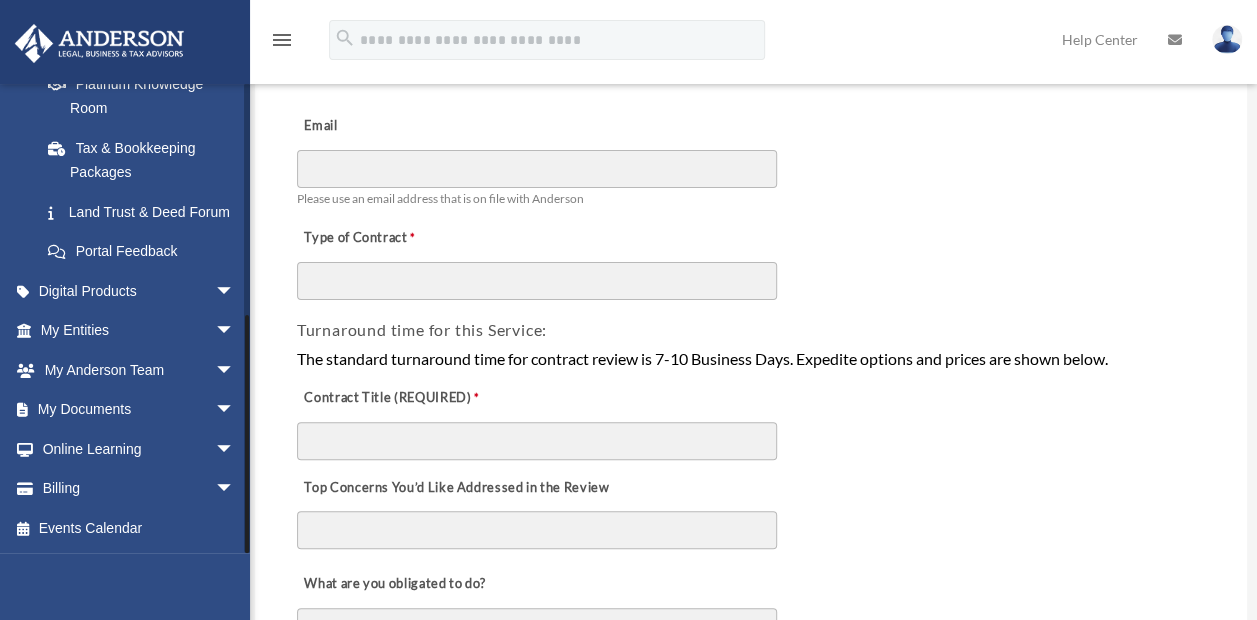 drag, startPoint x: 246, startPoint y: 266, endPoint x: 248, endPoint y: 543, distance: 277.00723 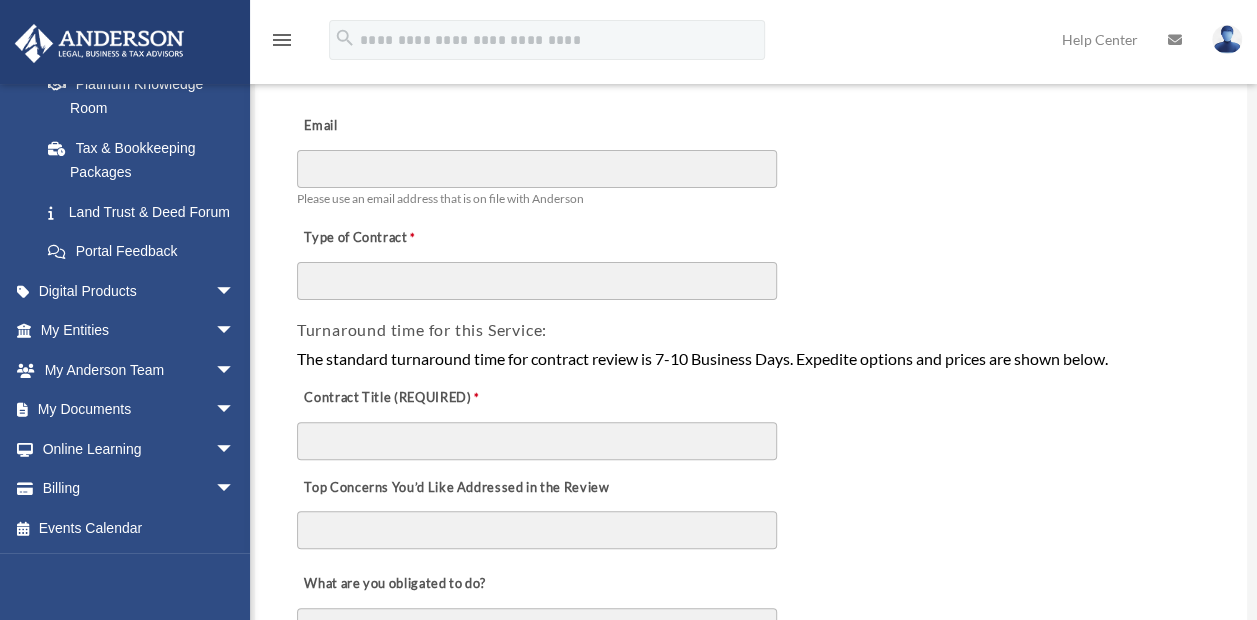 click on "arrow_drop_down" at bounding box center (235, 331) 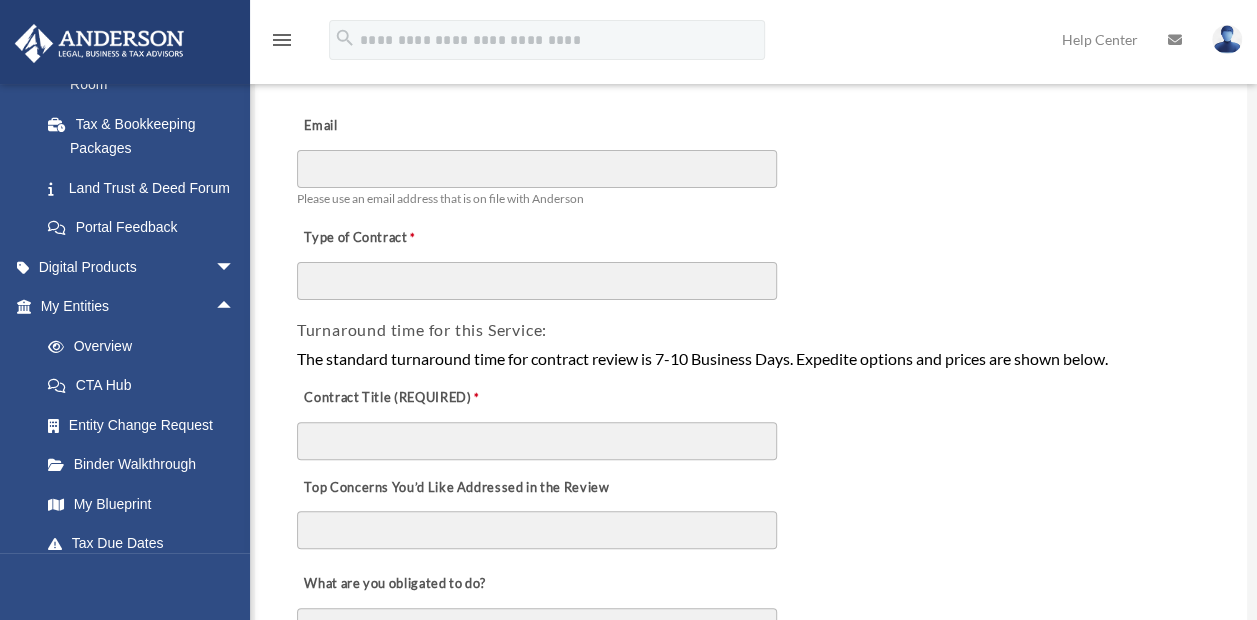 click on "My Blueprint" at bounding box center [146, 504] 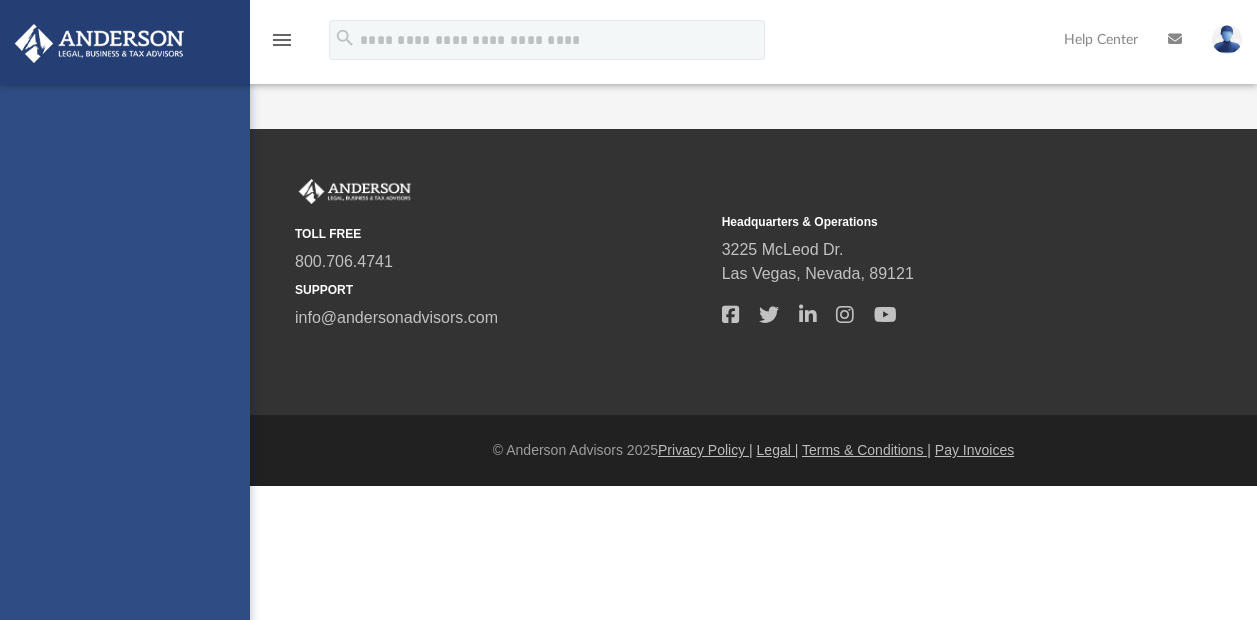scroll, scrollTop: 0, scrollLeft: 0, axis: both 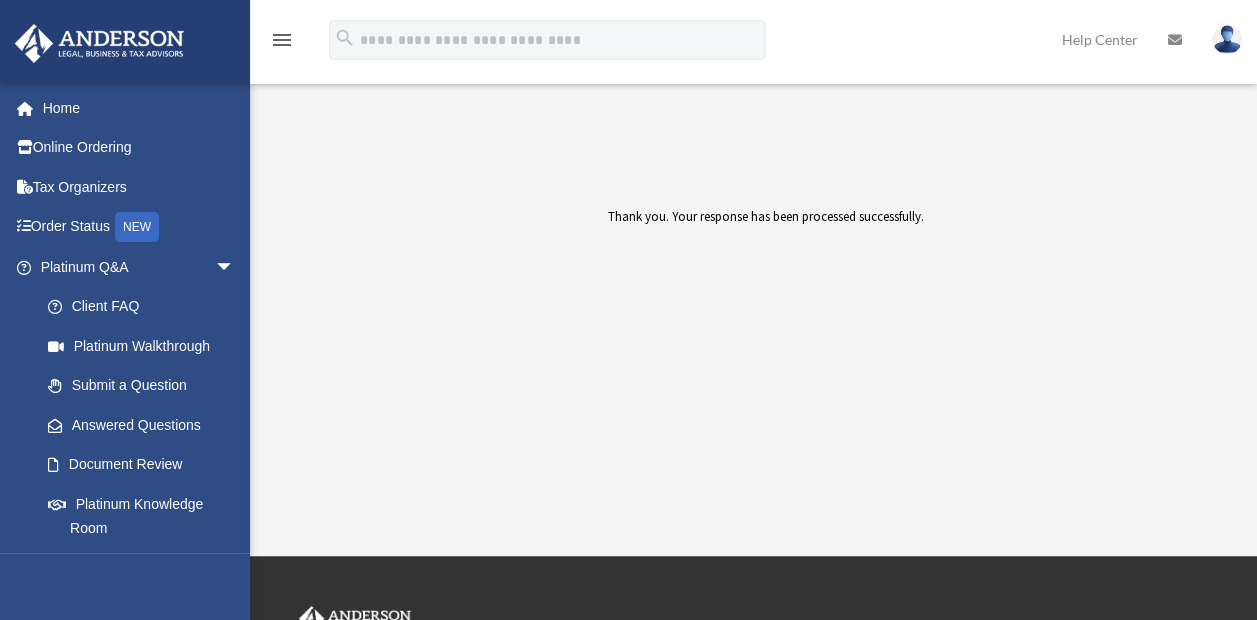 click on "Document Review" at bounding box center [141, 465] 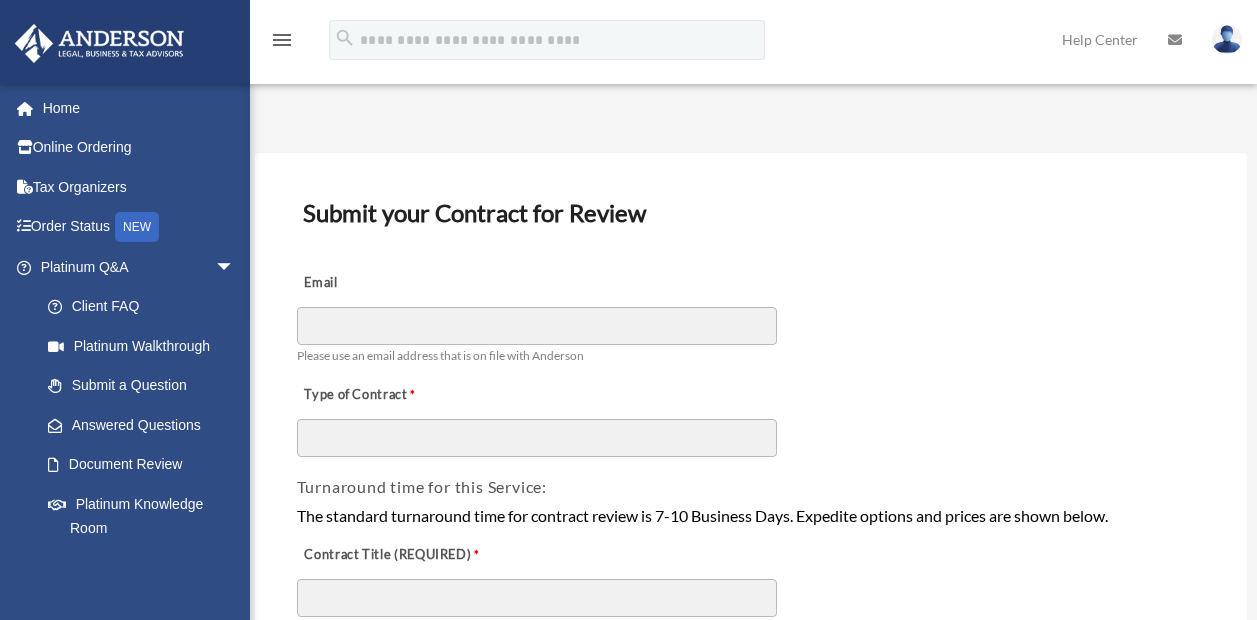 scroll, scrollTop: 0, scrollLeft: 0, axis: both 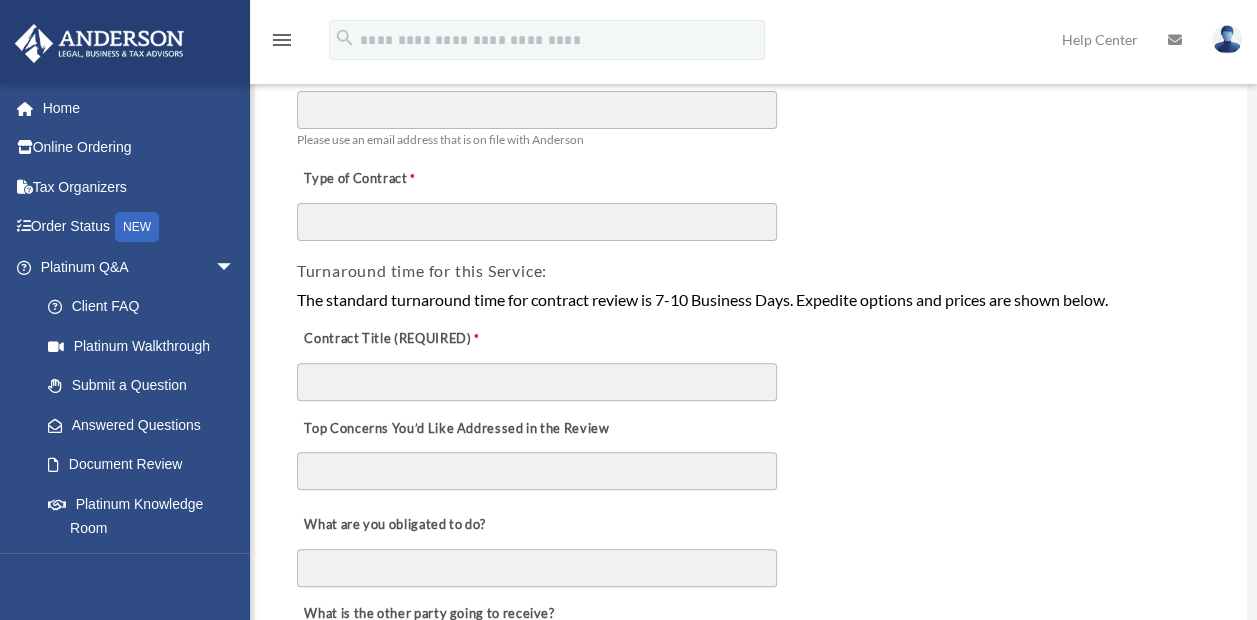click on "Submit a Question" at bounding box center [146, 386] 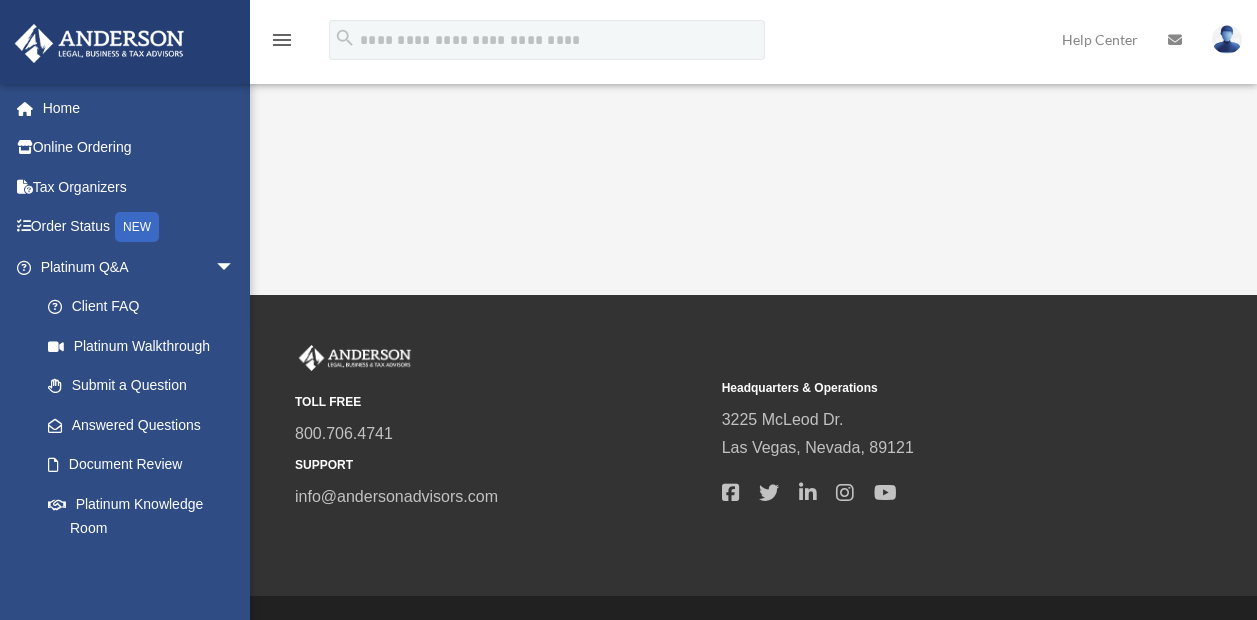 scroll, scrollTop: 0, scrollLeft: 0, axis: both 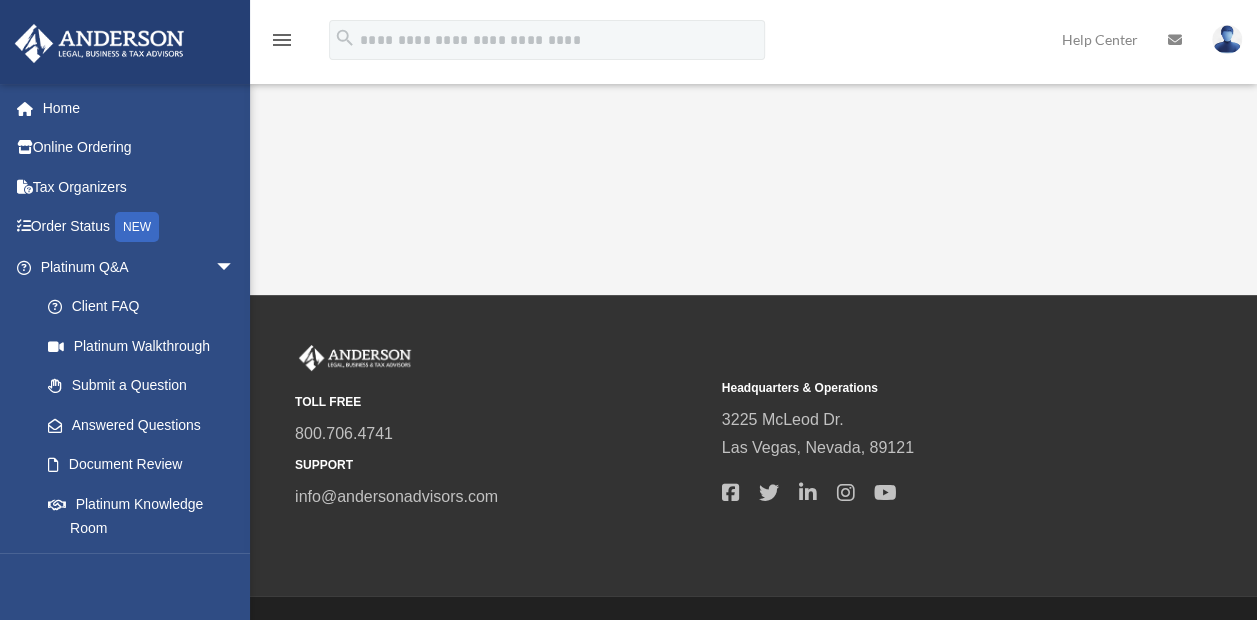 click on "Answered Questions" at bounding box center (146, 425) 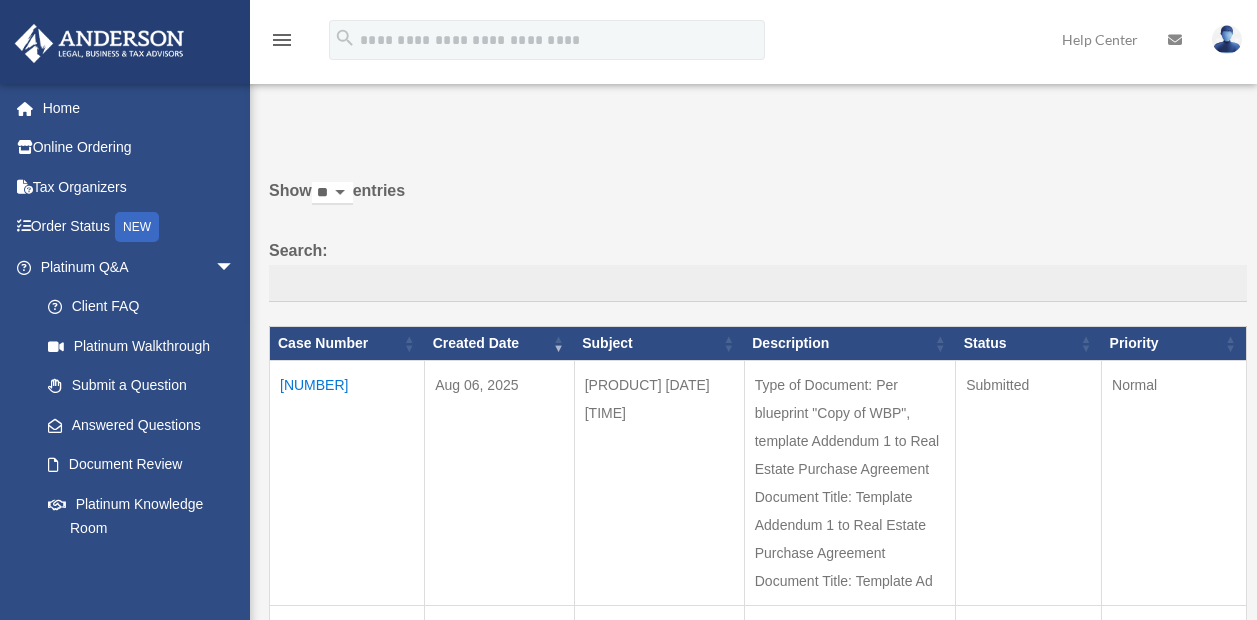 scroll, scrollTop: 0, scrollLeft: 0, axis: both 